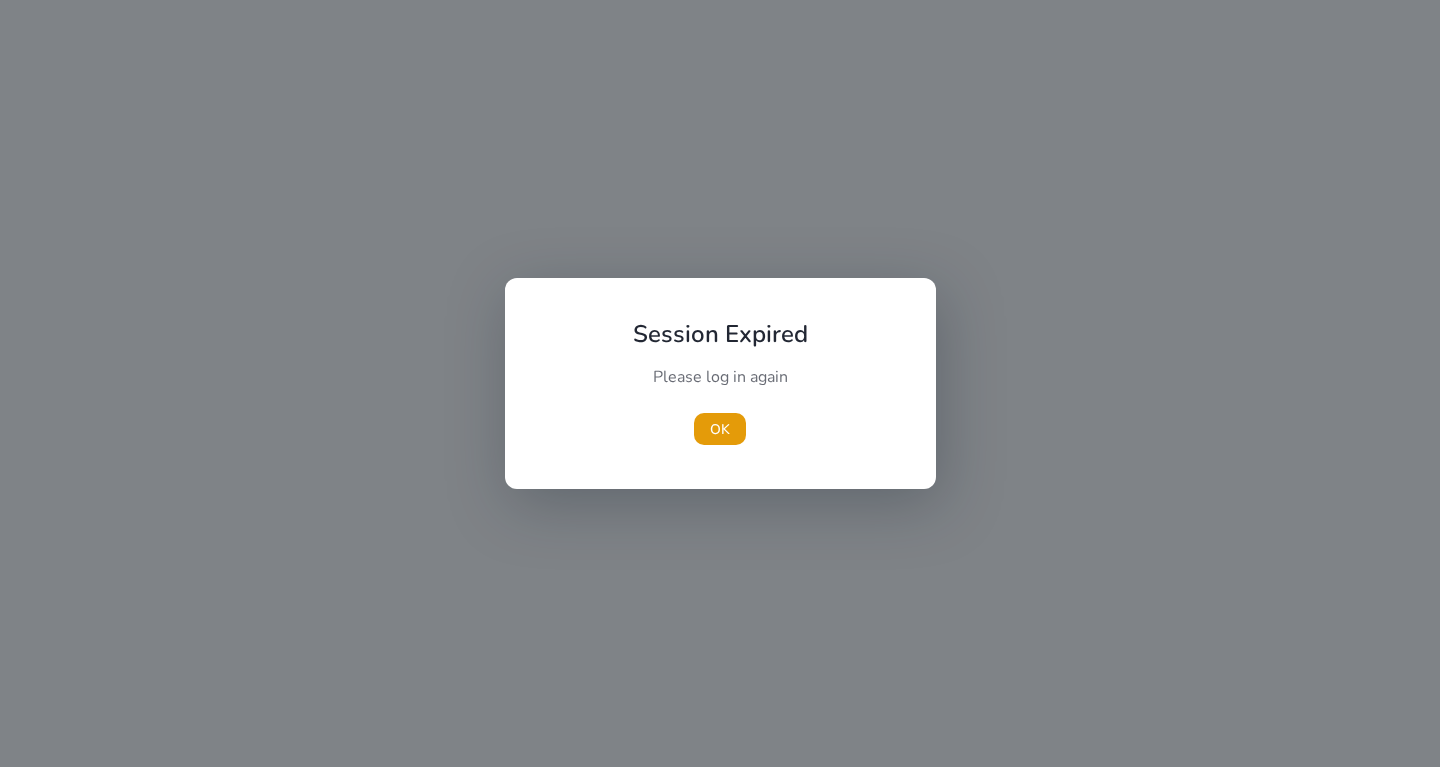 scroll, scrollTop: 0, scrollLeft: 0, axis: both 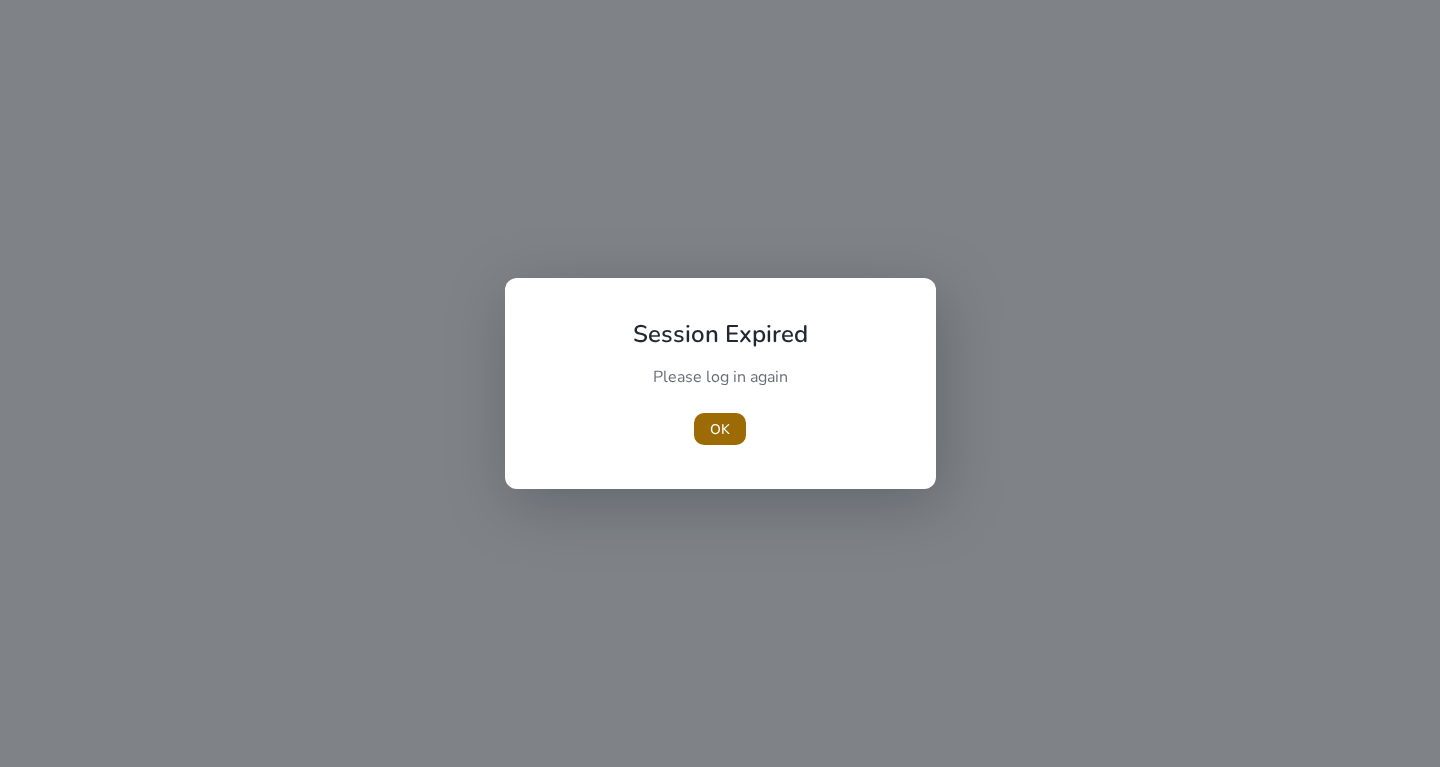 click at bounding box center [720, 429] 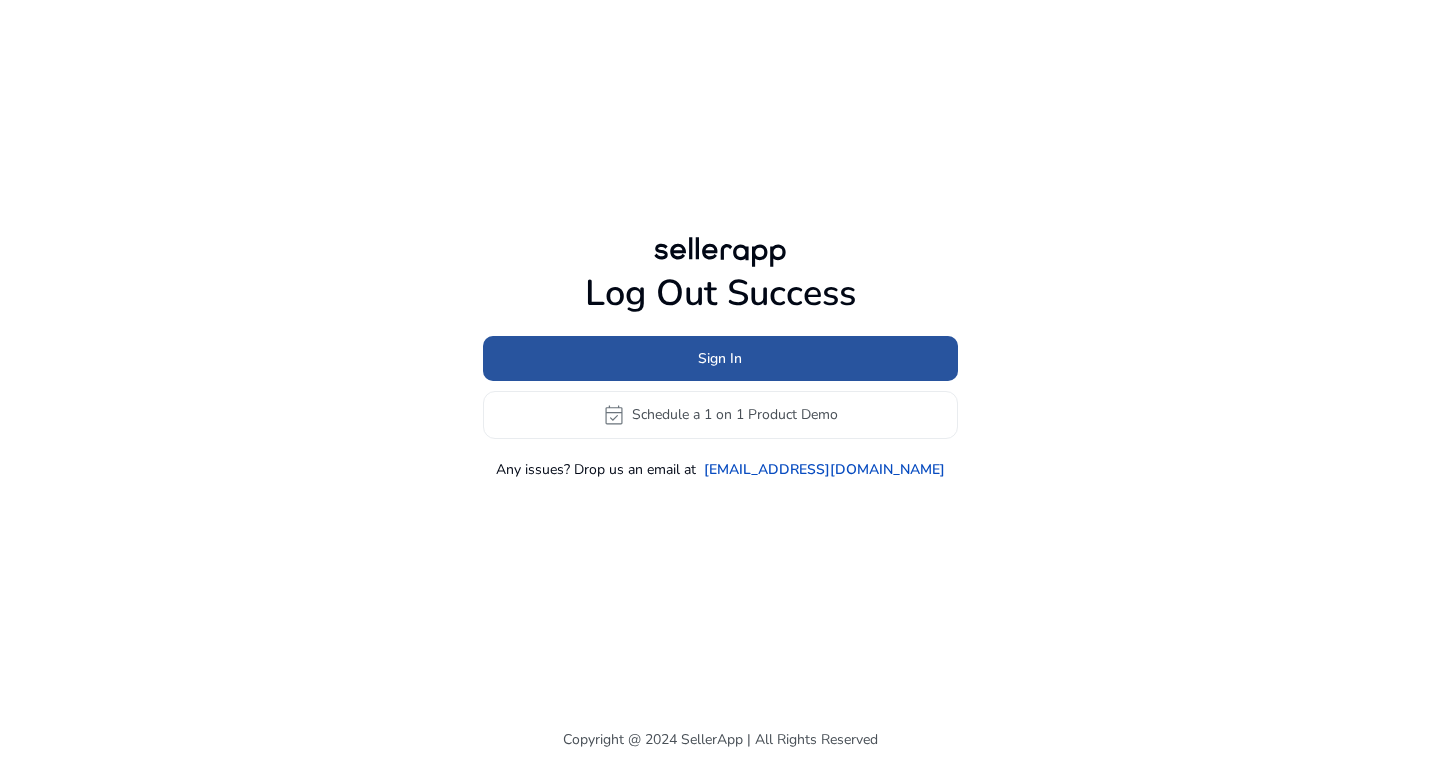 click 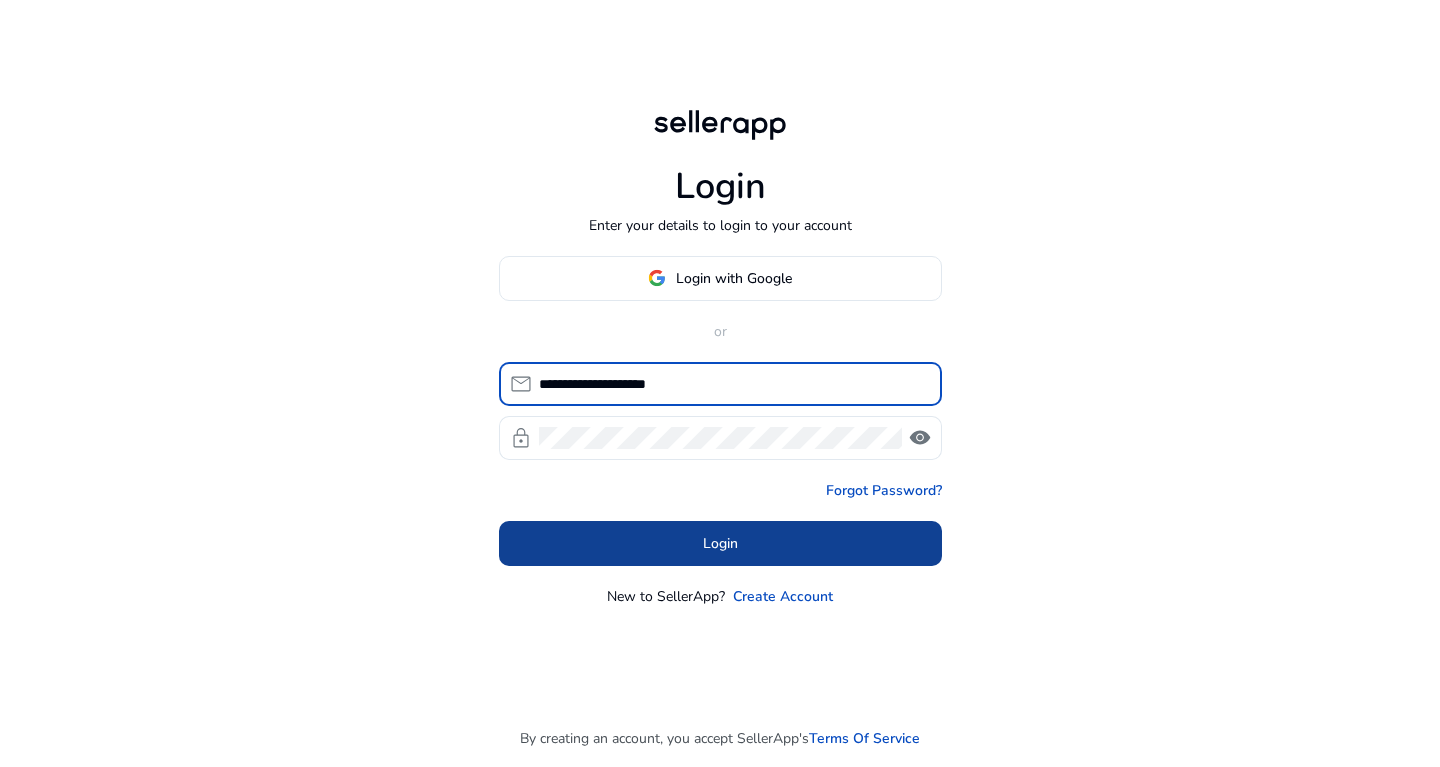 type on "**********" 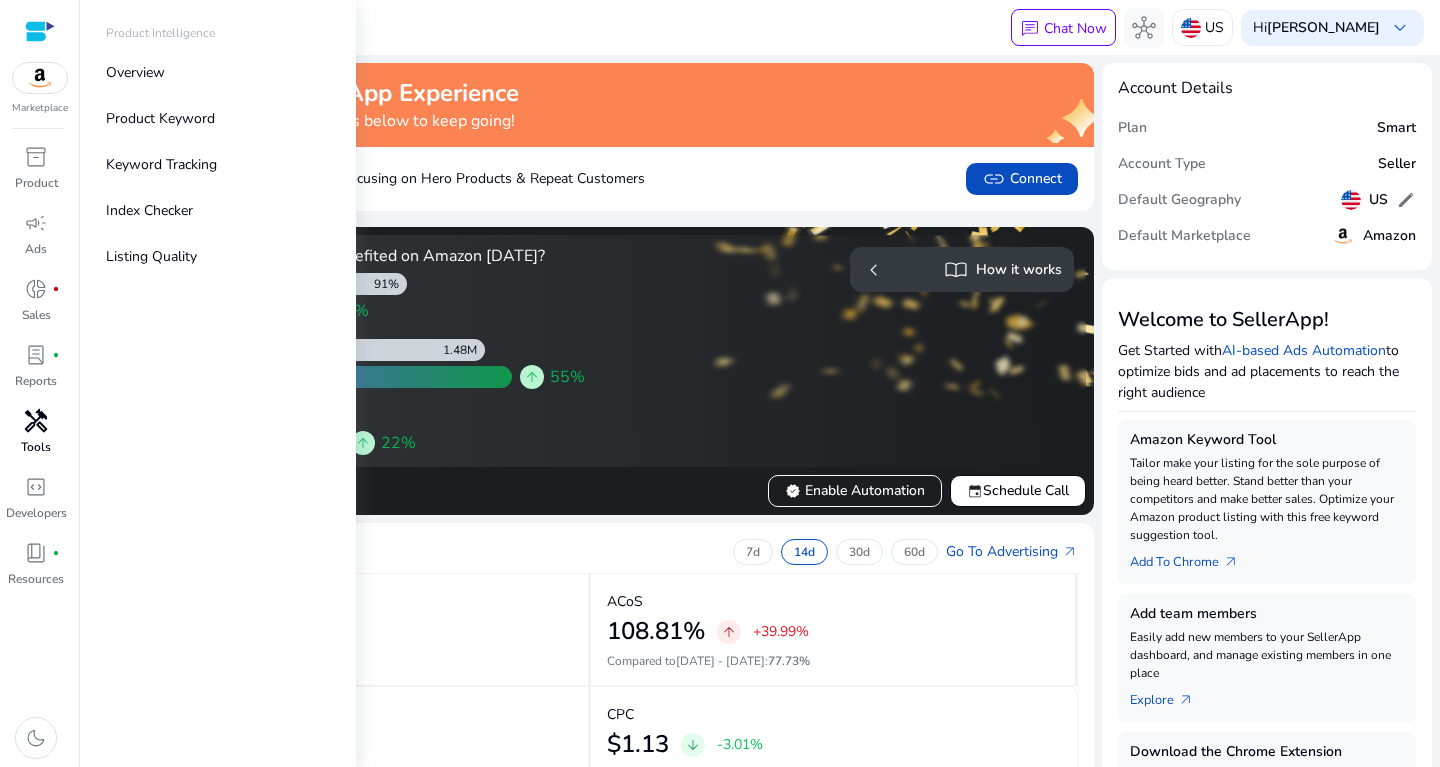 click on "handyman" at bounding box center (36, 421) 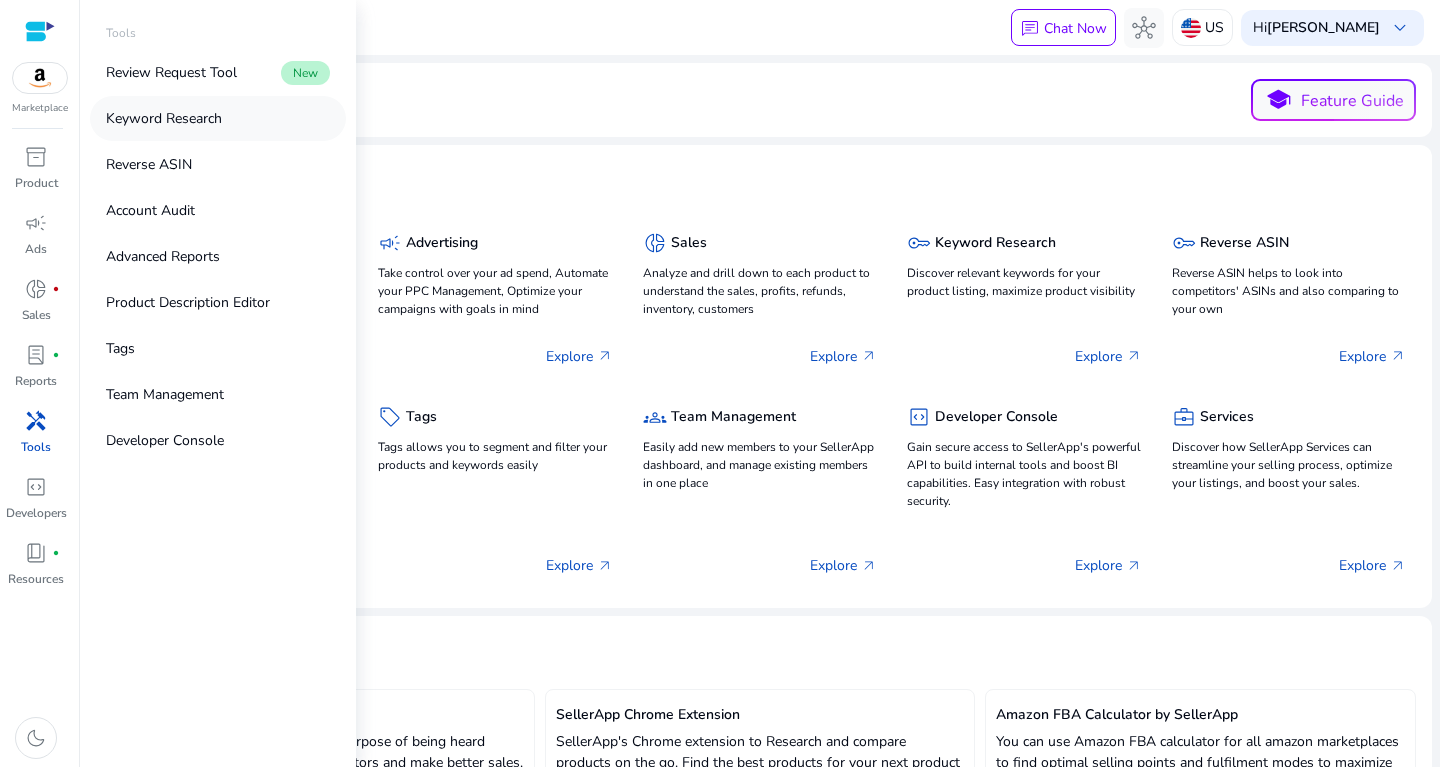 click on "Keyword Research" at bounding box center (164, 118) 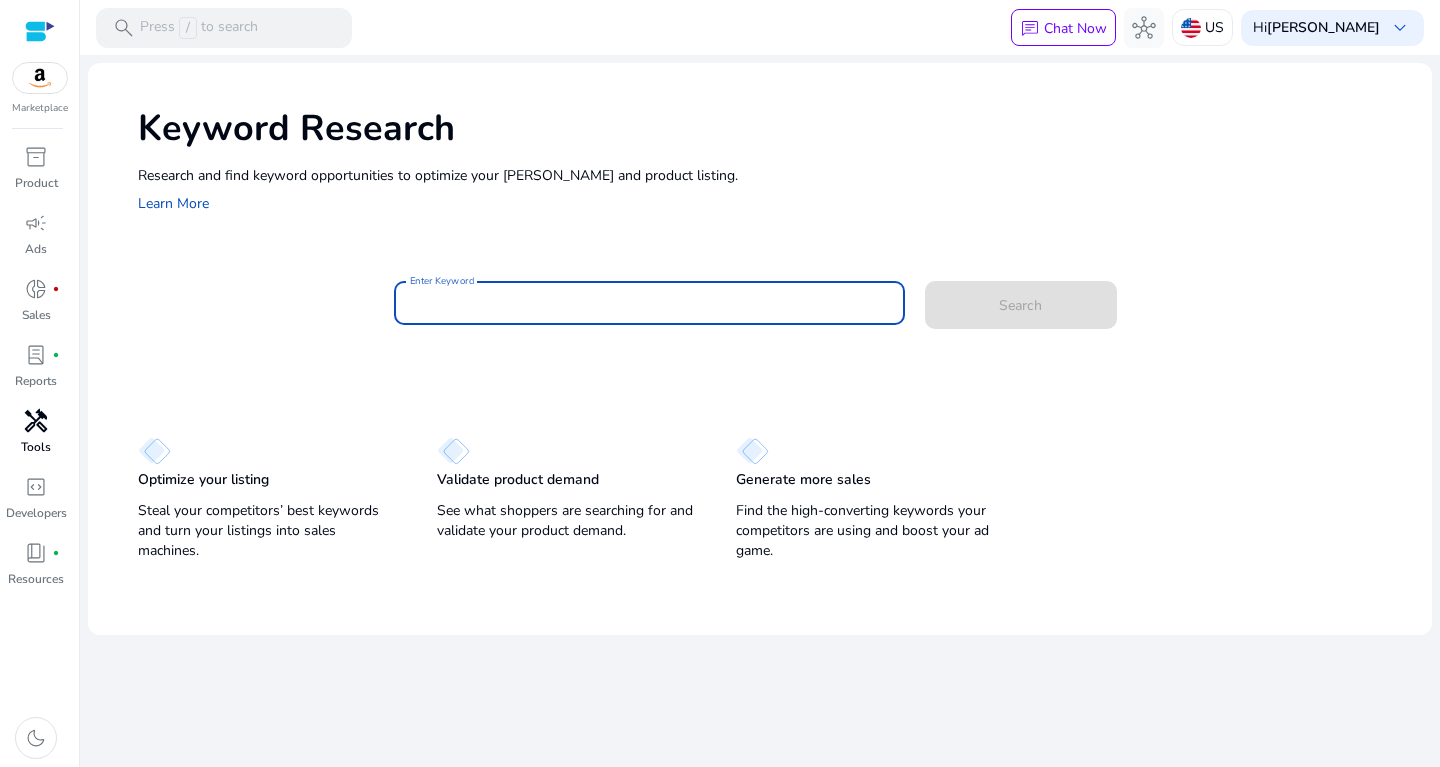 click on "Enter Keyword" at bounding box center (649, 303) 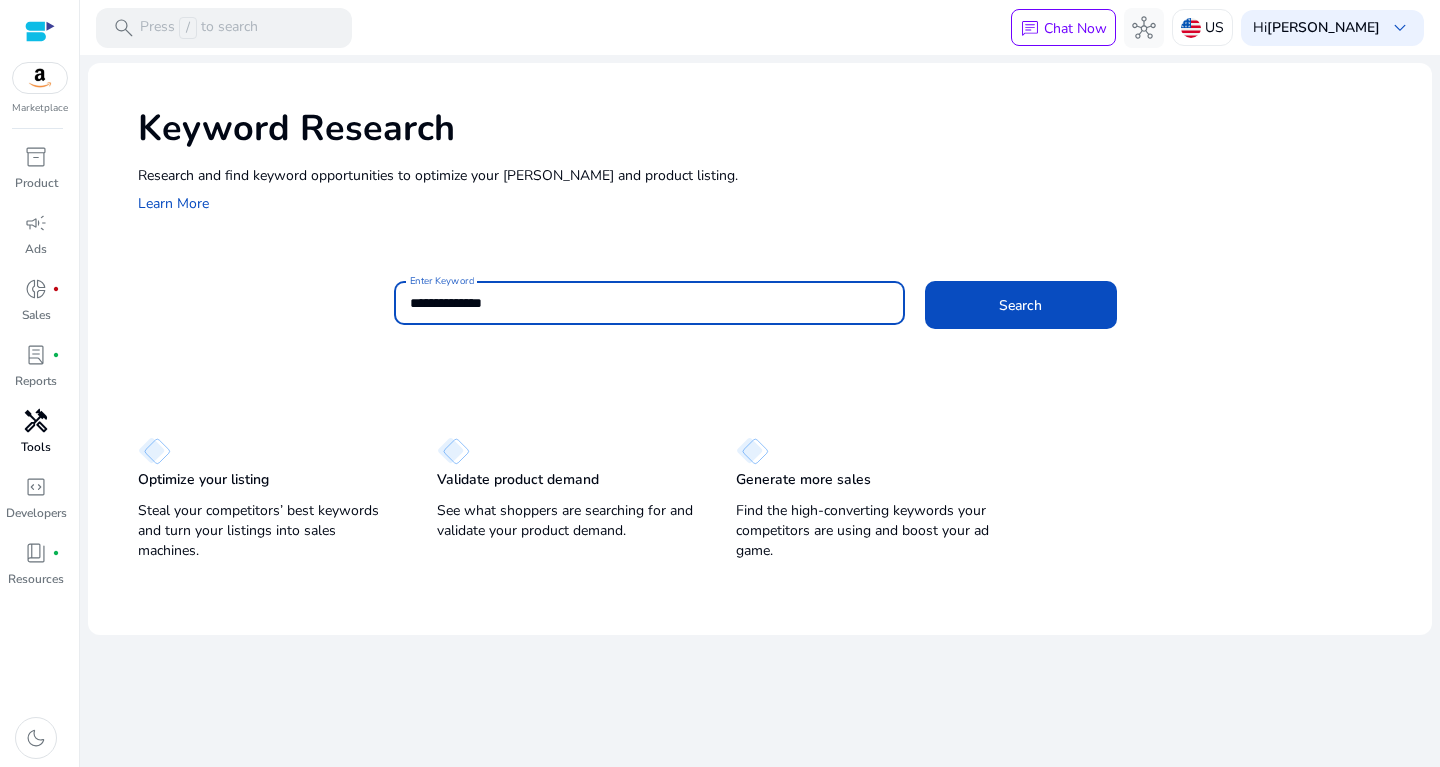 type on "**********" 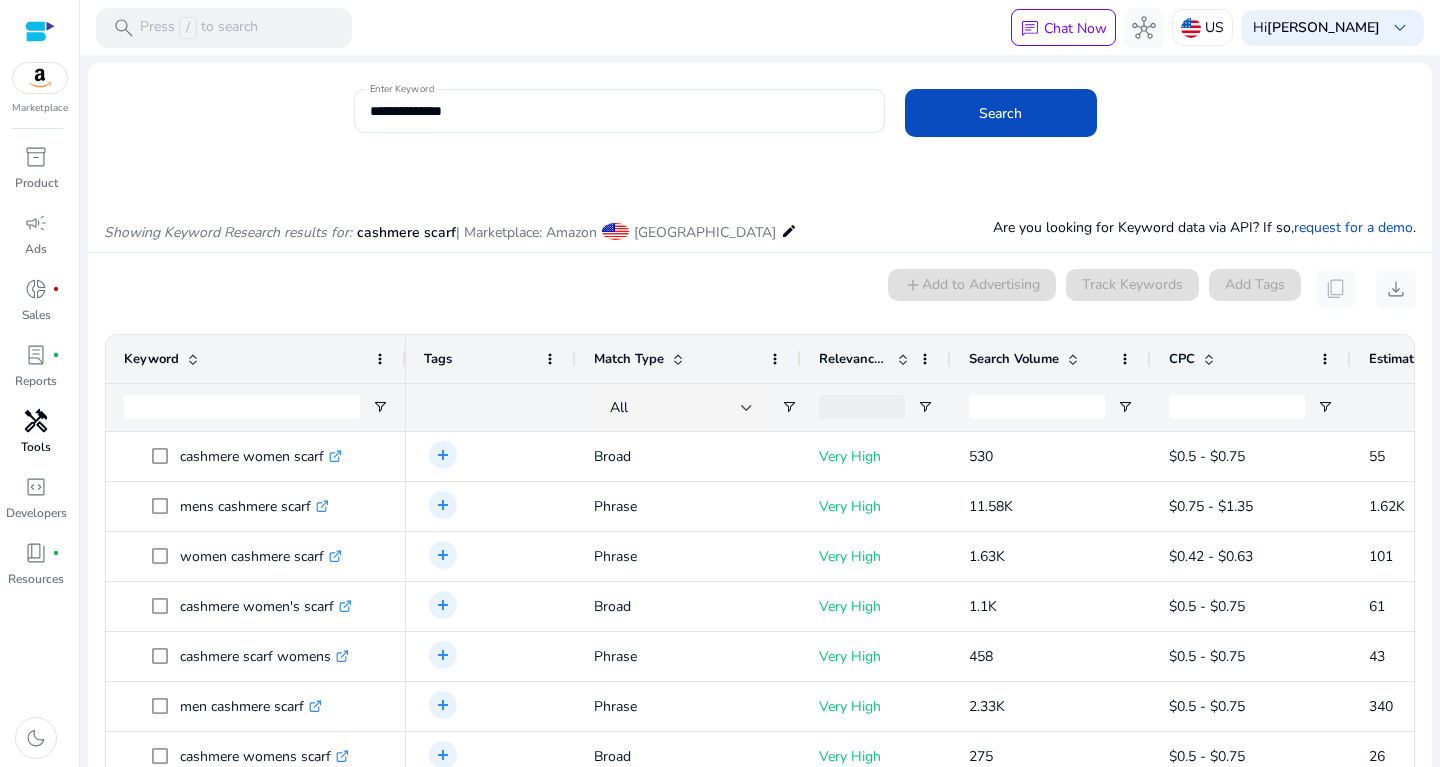 click on "Search Volume" at bounding box center (1040, 359) 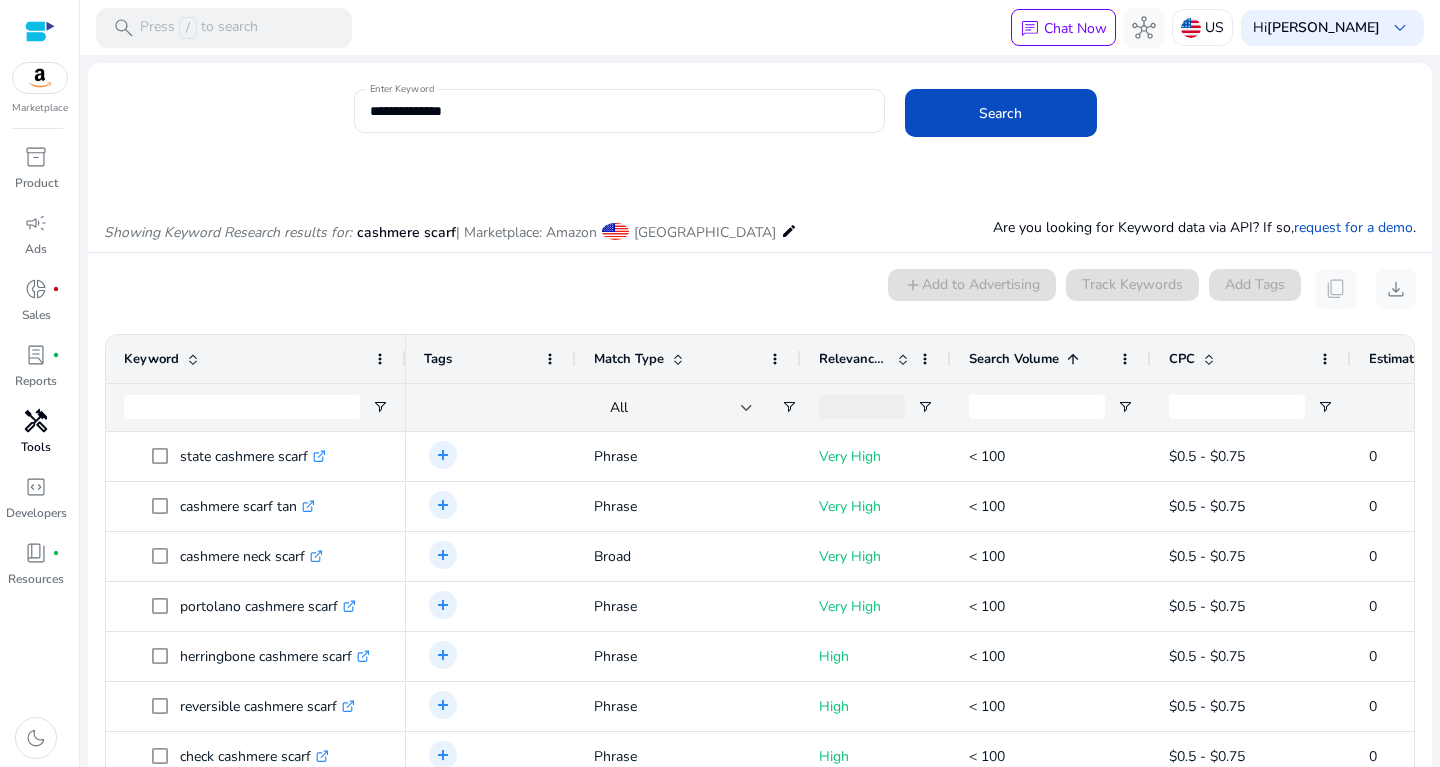 click on "Search Volume
1" at bounding box center [1040, 359] 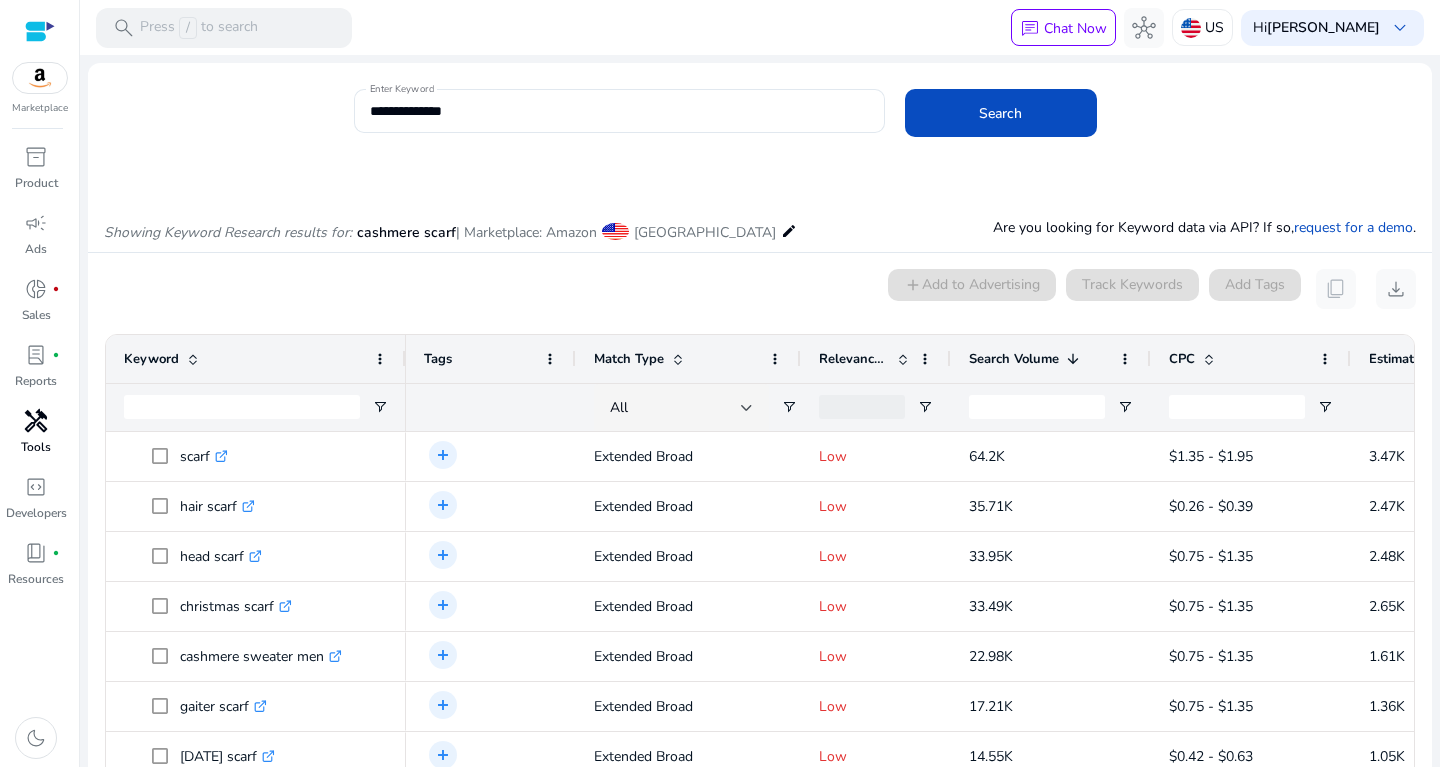 click at bounding box center [900, 359] 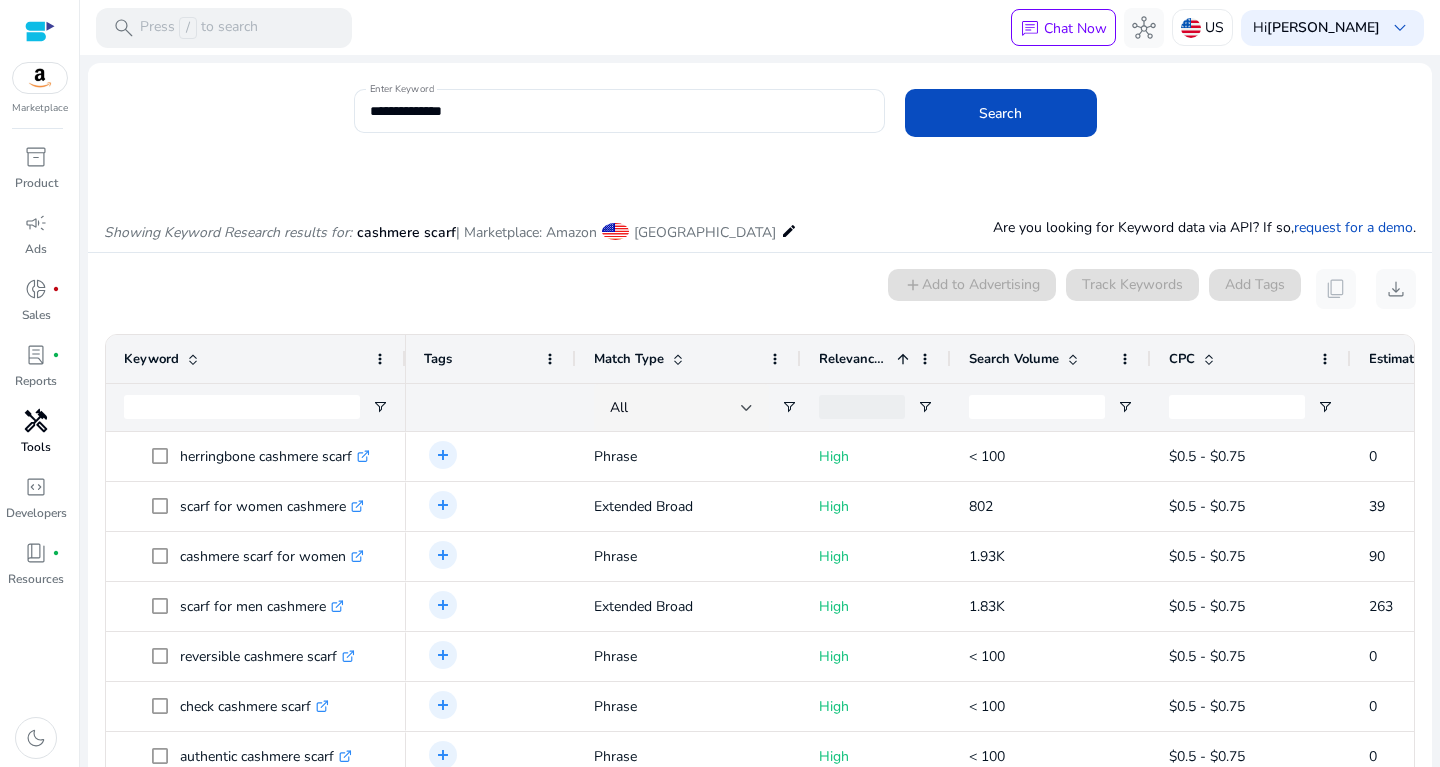 click at bounding box center [900, 359] 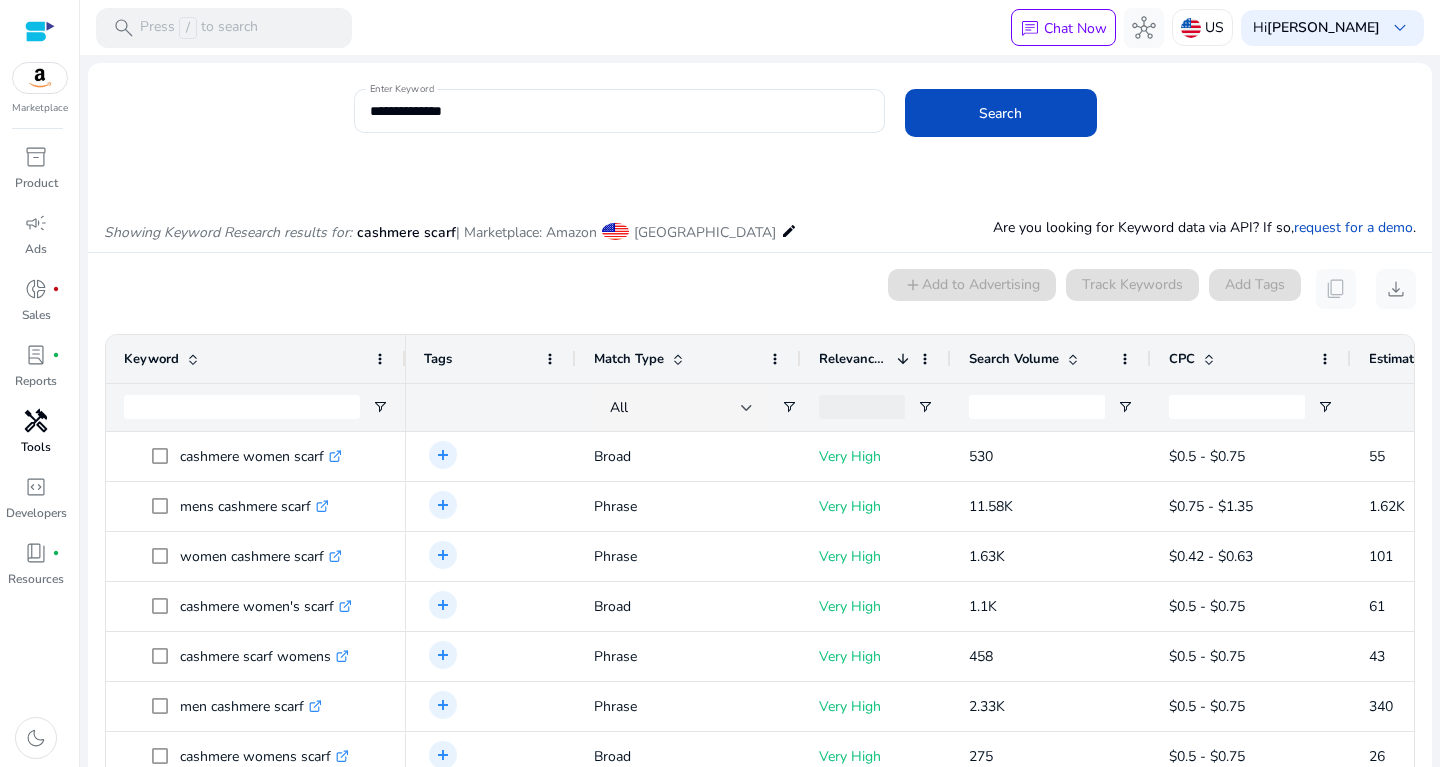 click on "Search Volume" at bounding box center (1040, 359) 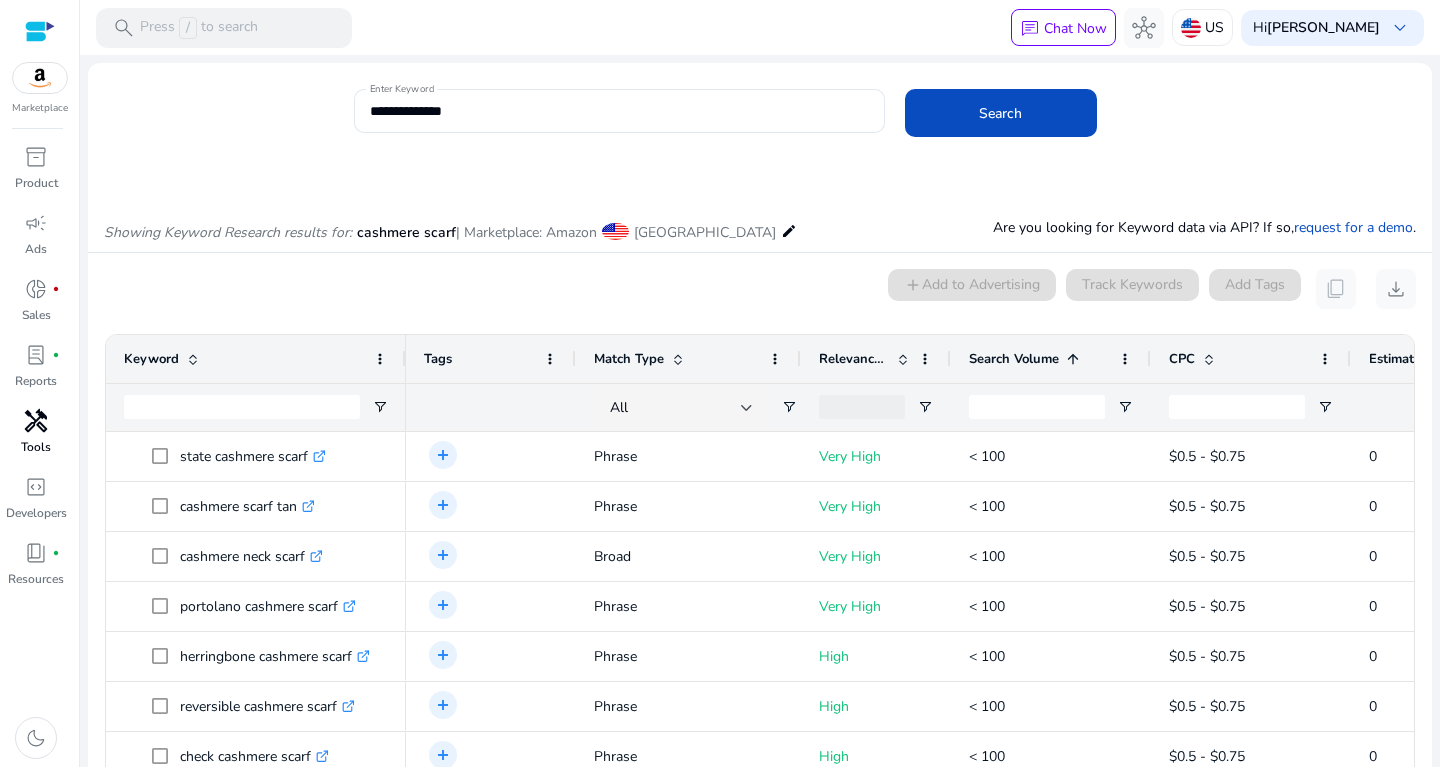 click on "Search Volume
1" at bounding box center (1040, 359) 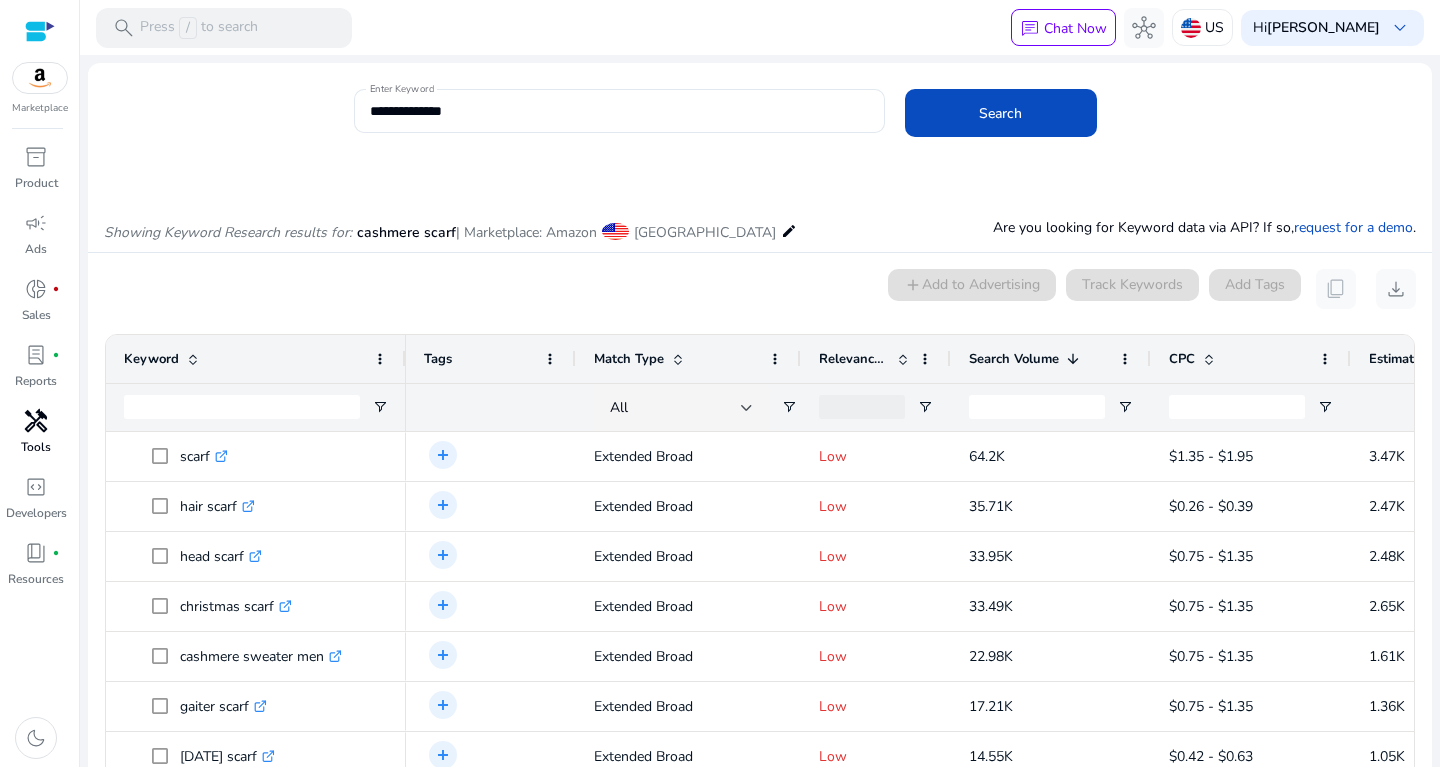 click at bounding box center [862, 407] 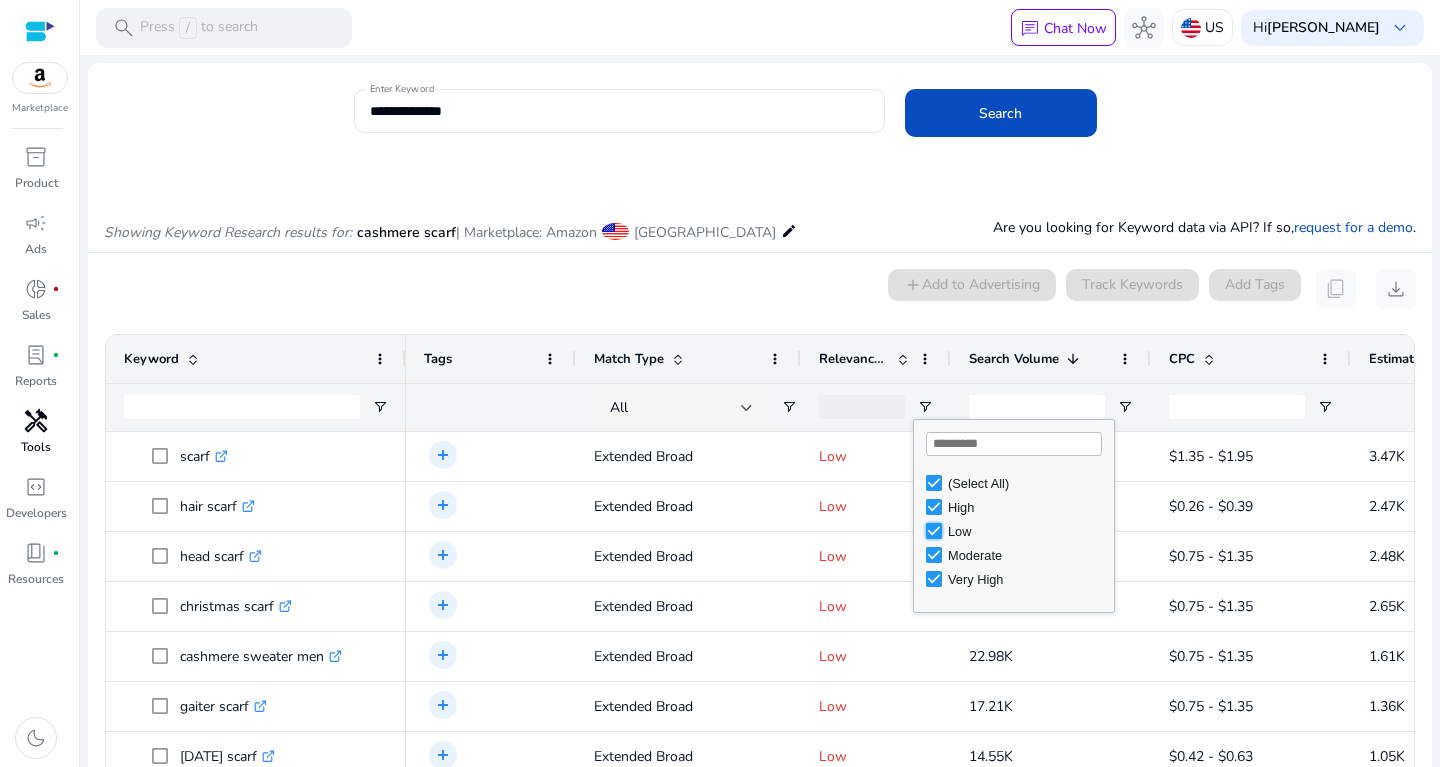 type on "**********" 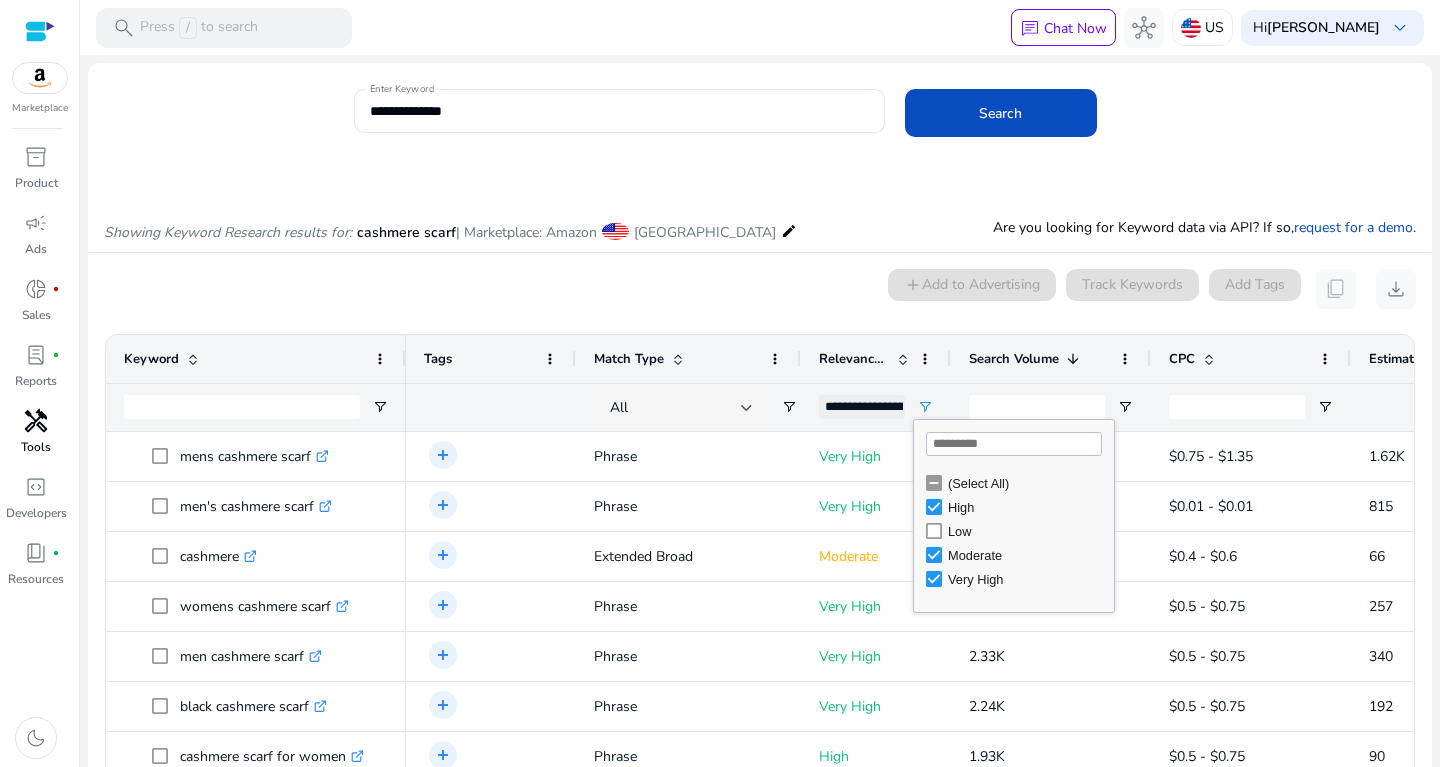click on "0 keyword(s) selected  add  Add to Advertising   Track Keywords   Add Tags   content_copy   download  1 to 50 of 424. Page 1 of 9
Drag here to set row groups Drag here to set column labels
Keyword
Tags
1" at bounding box center [760, 605] 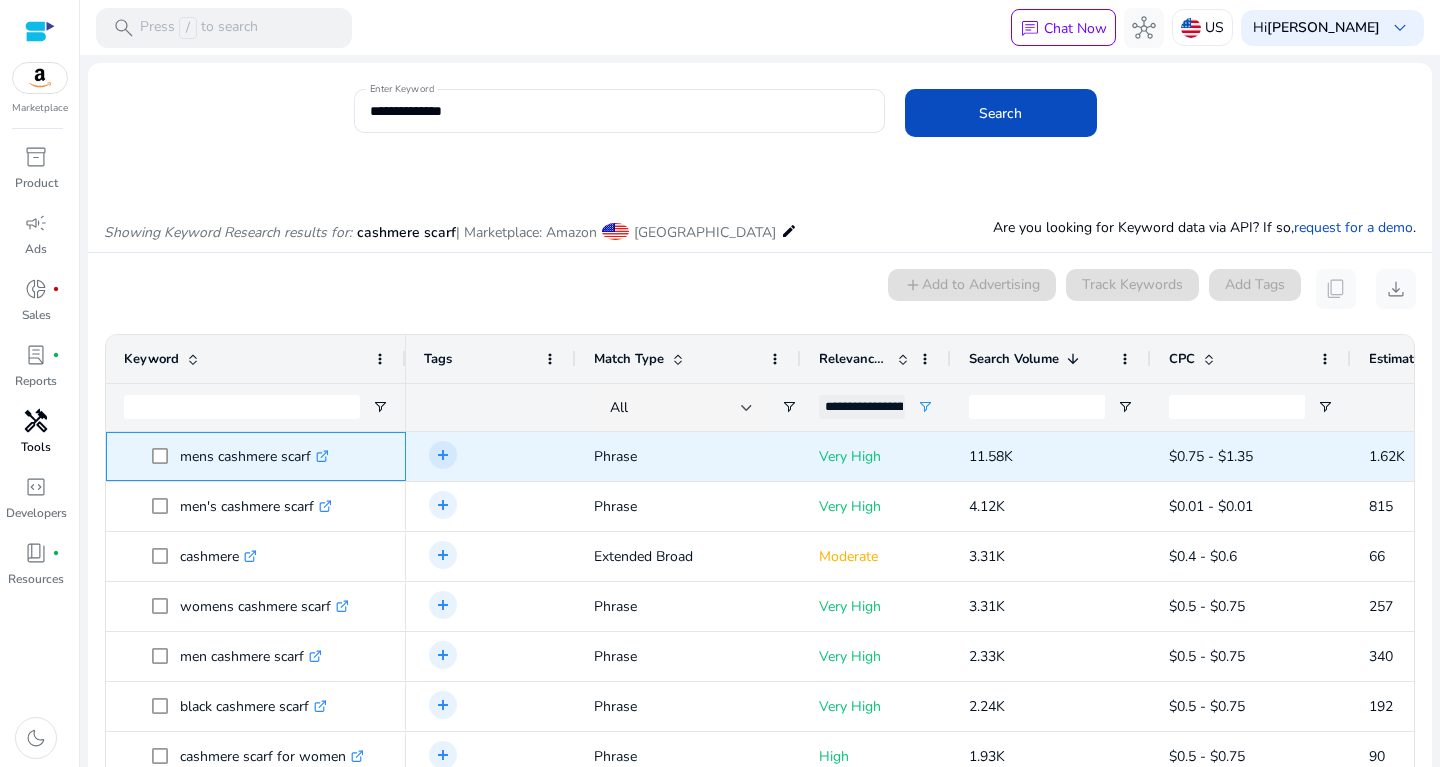drag, startPoint x: 184, startPoint y: 445, endPoint x: 318, endPoint y: 438, distance: 134.18271 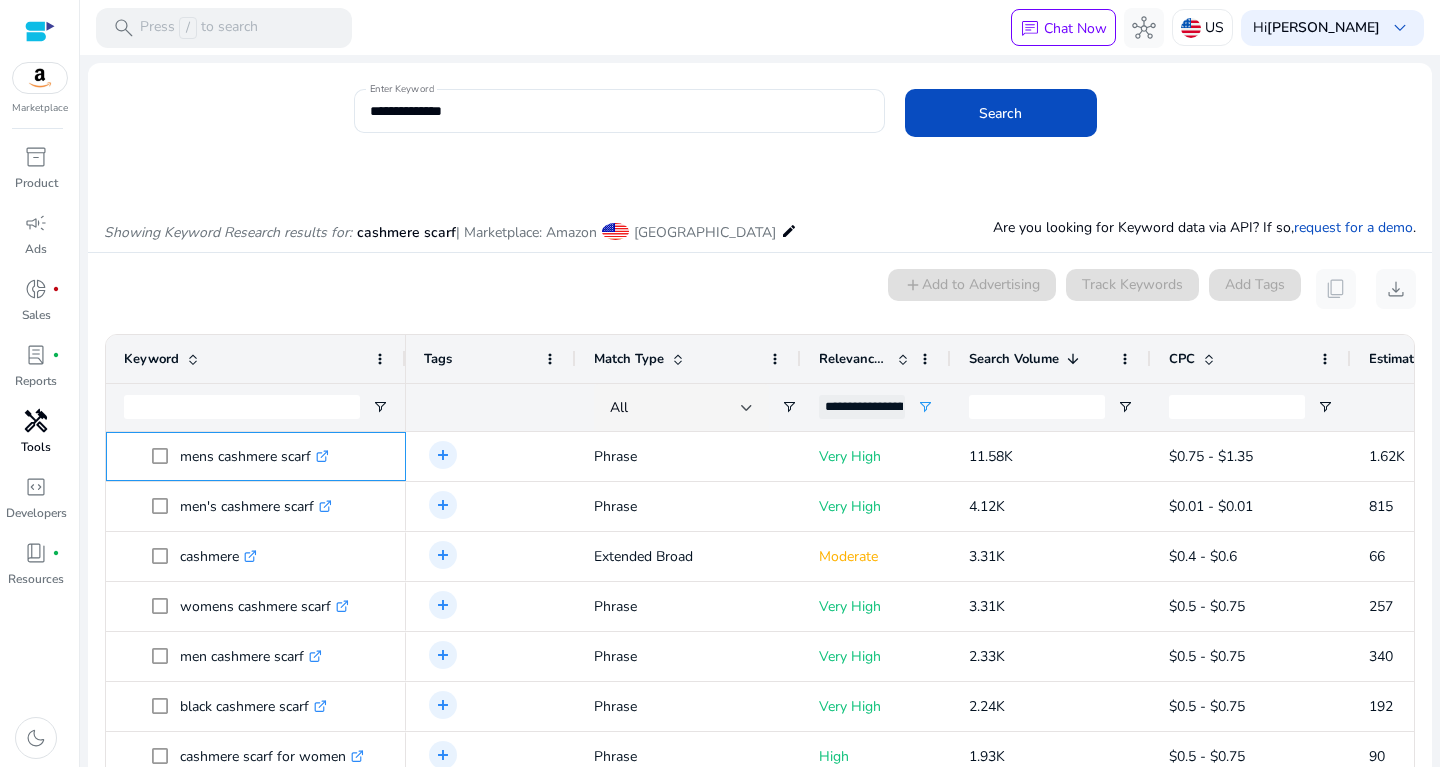 copy on "mens cashmere scarf" 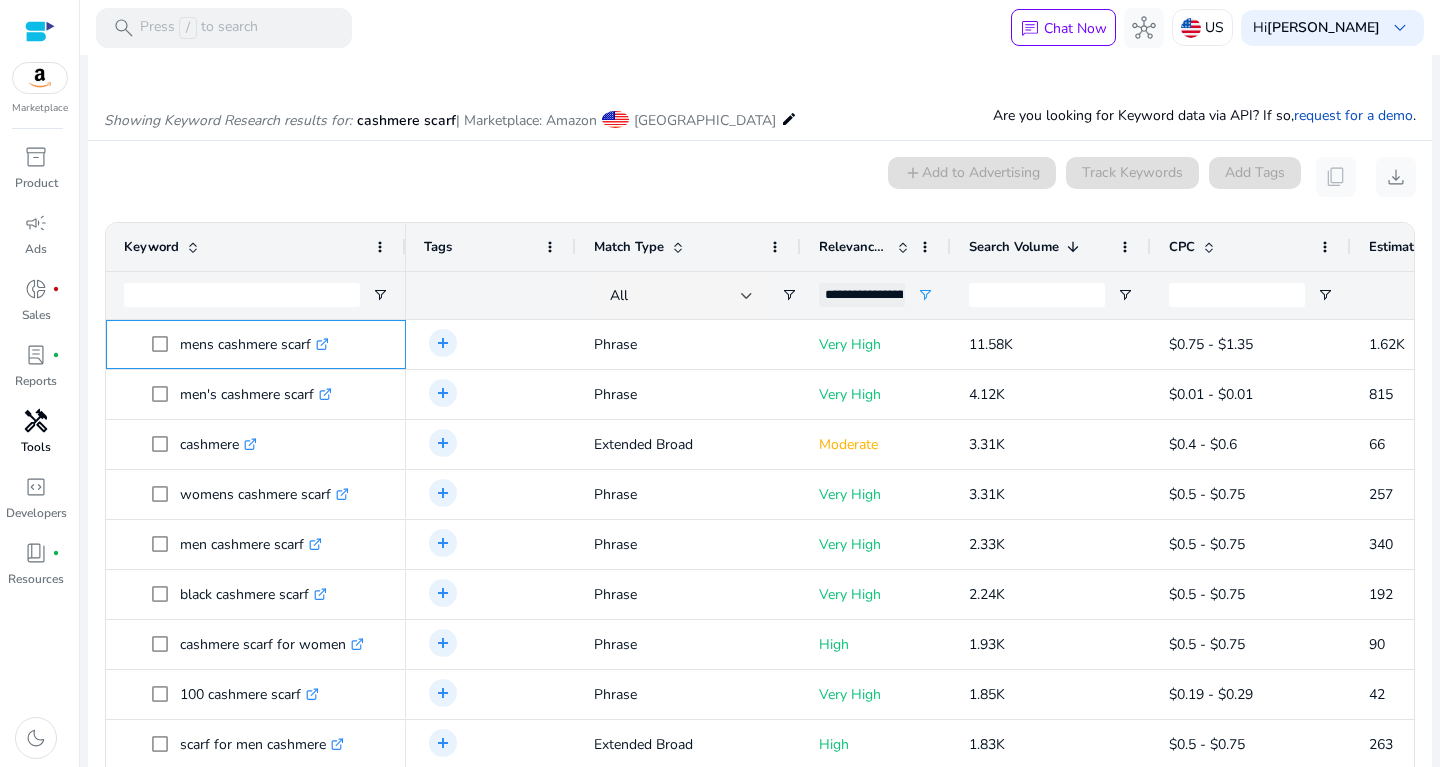 scroll, scrollTop: 113, scrollLeft: 0, axis: vertical 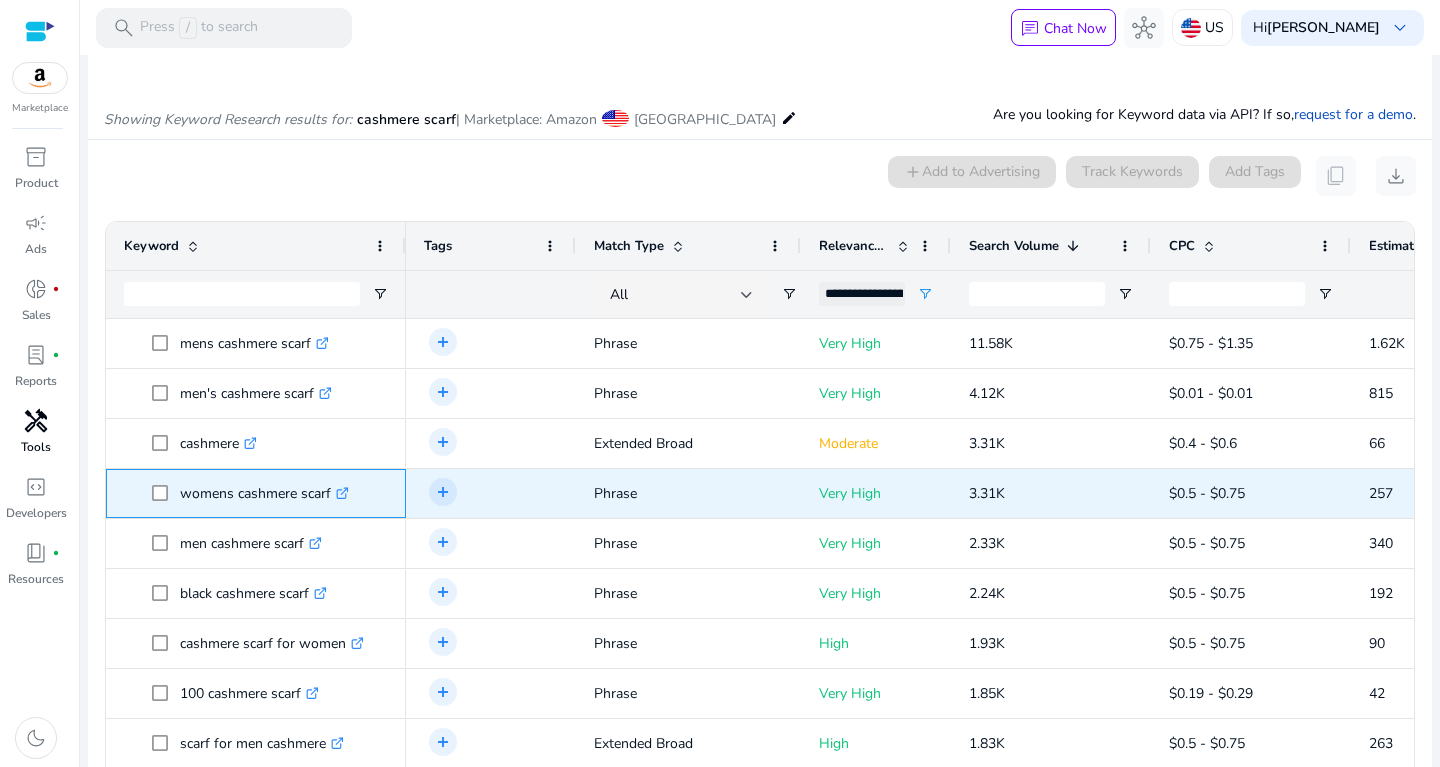 drag, startPoint x: 178, startPoint y: 483, endPoint x: 349, endPoint y: 481, distance: 171.01169 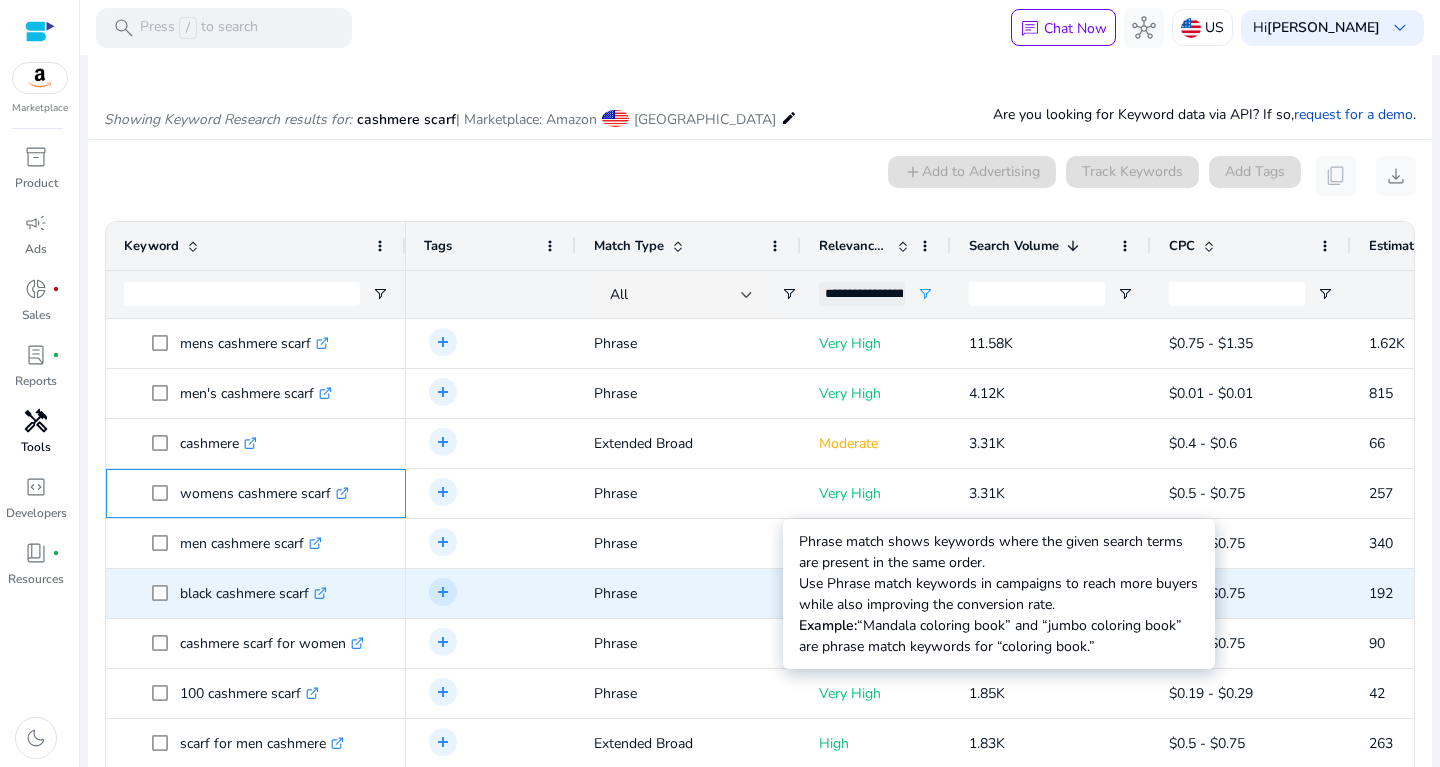 scroll, scrollTop: 58, scrollLeft: 0, axis: vertical 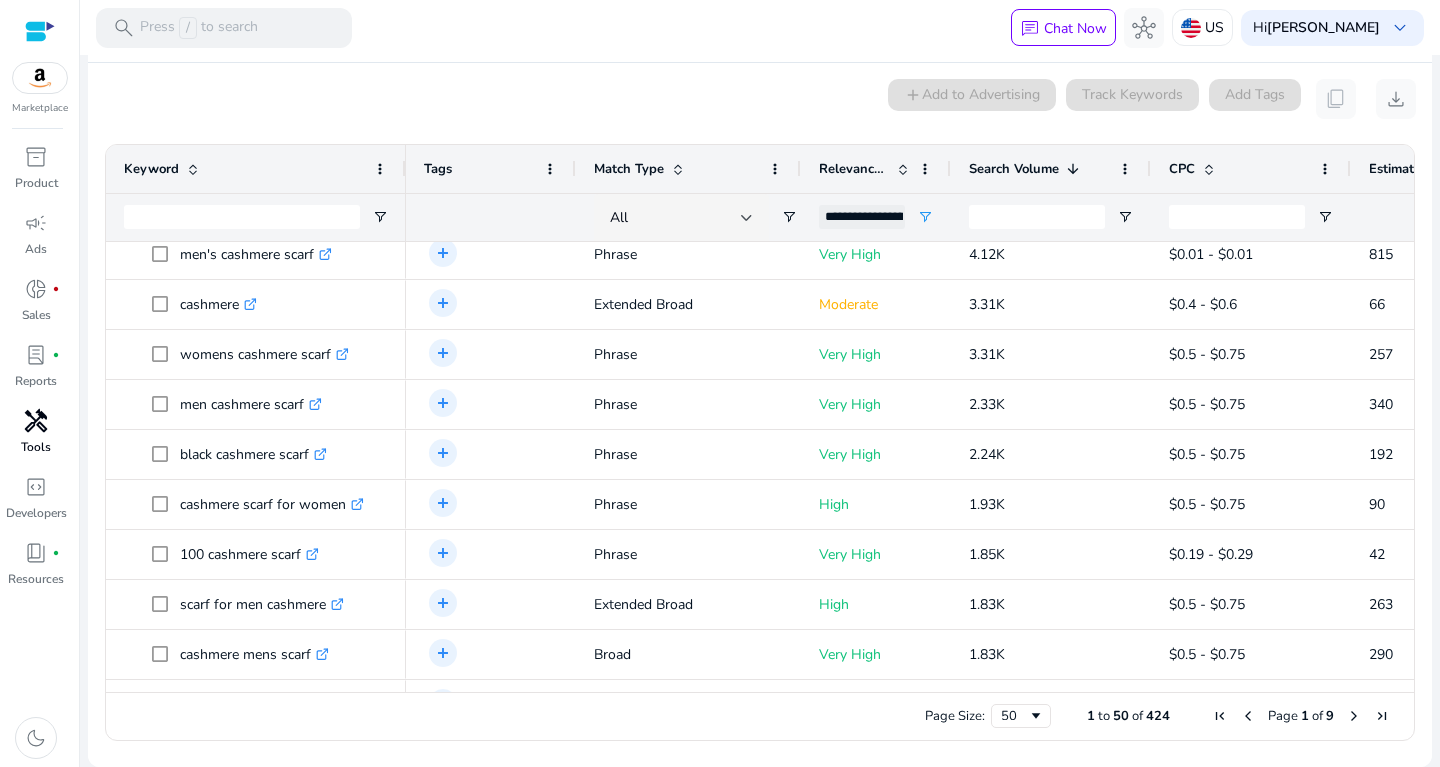 click at bounding box center (1354, 716) 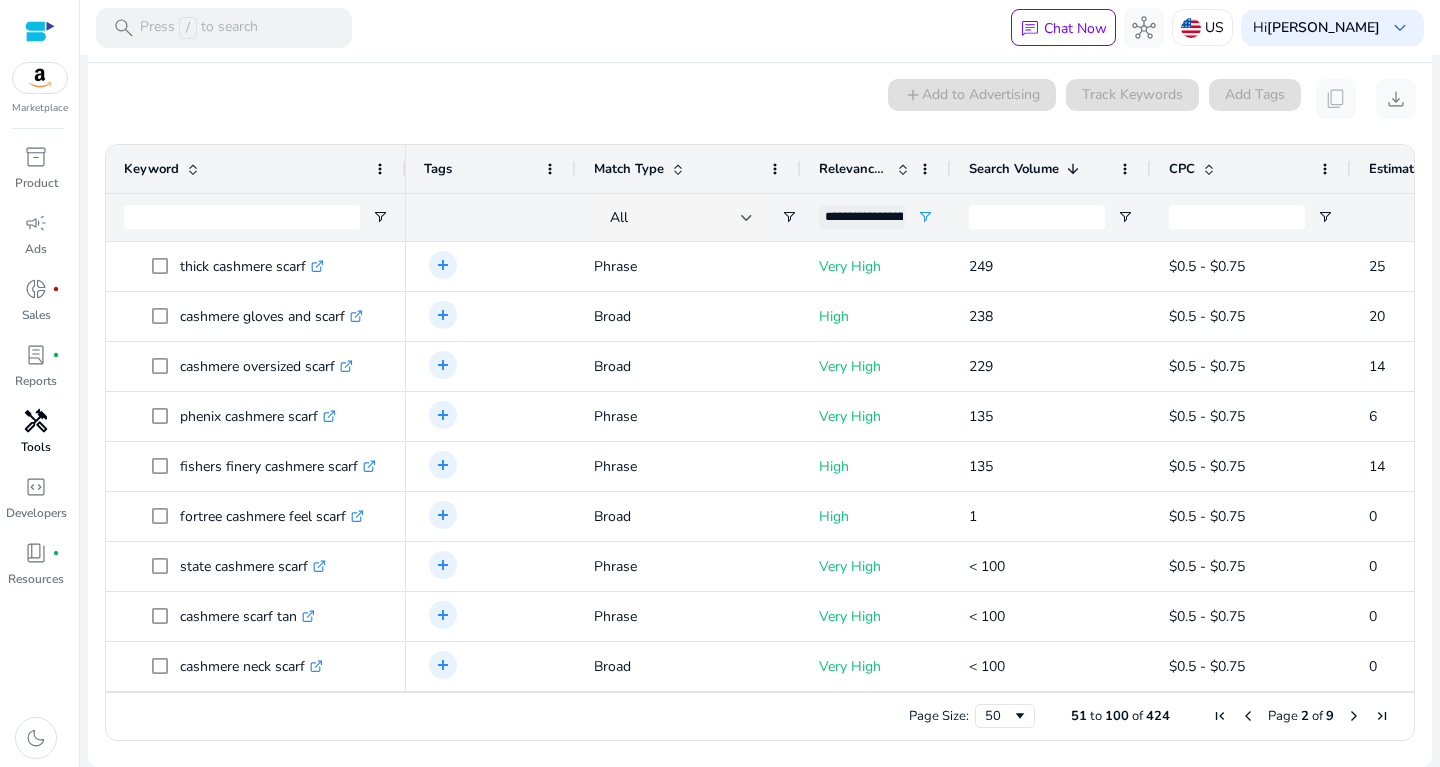 scroll, scrollTop: 0, scrollLeft: 0, axis: both 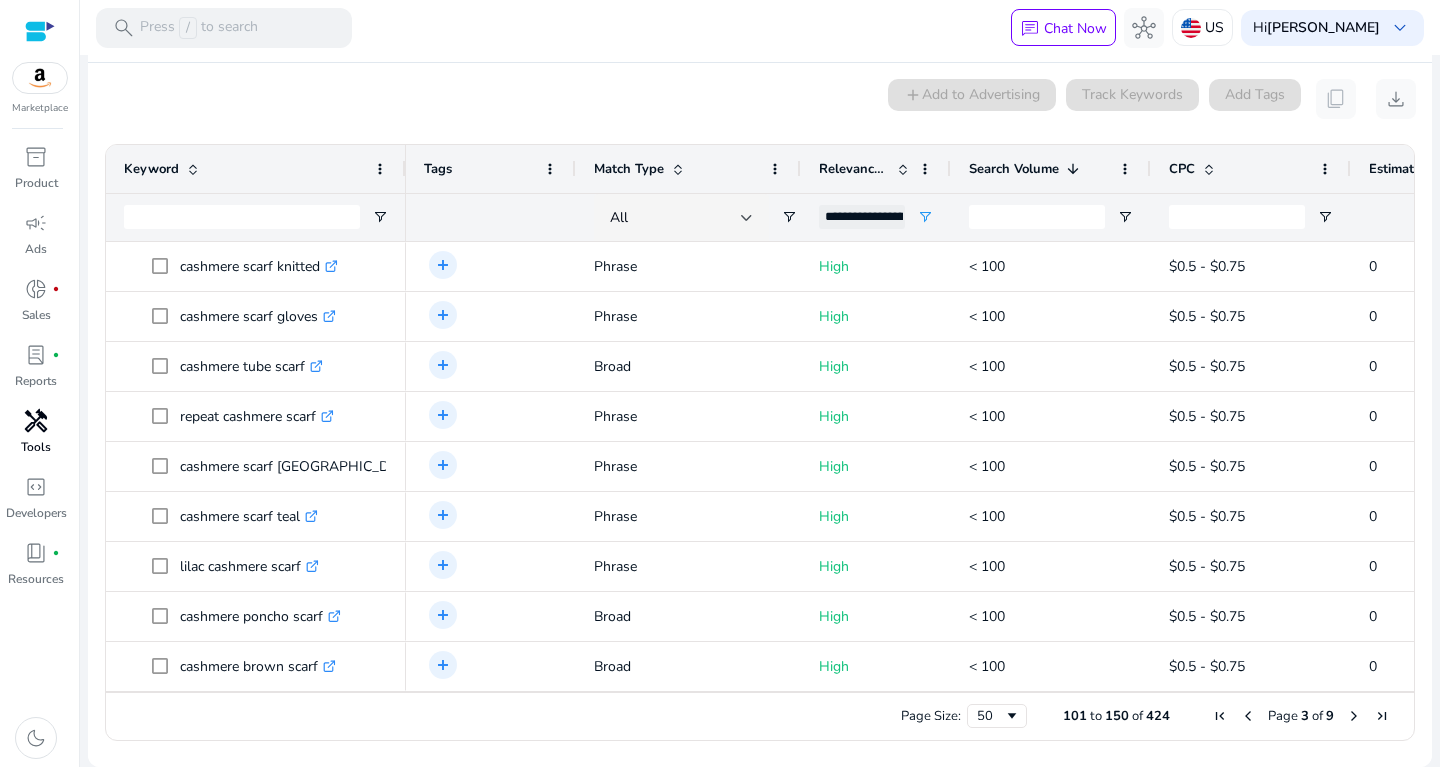 click at bounding box center [1354, 716] 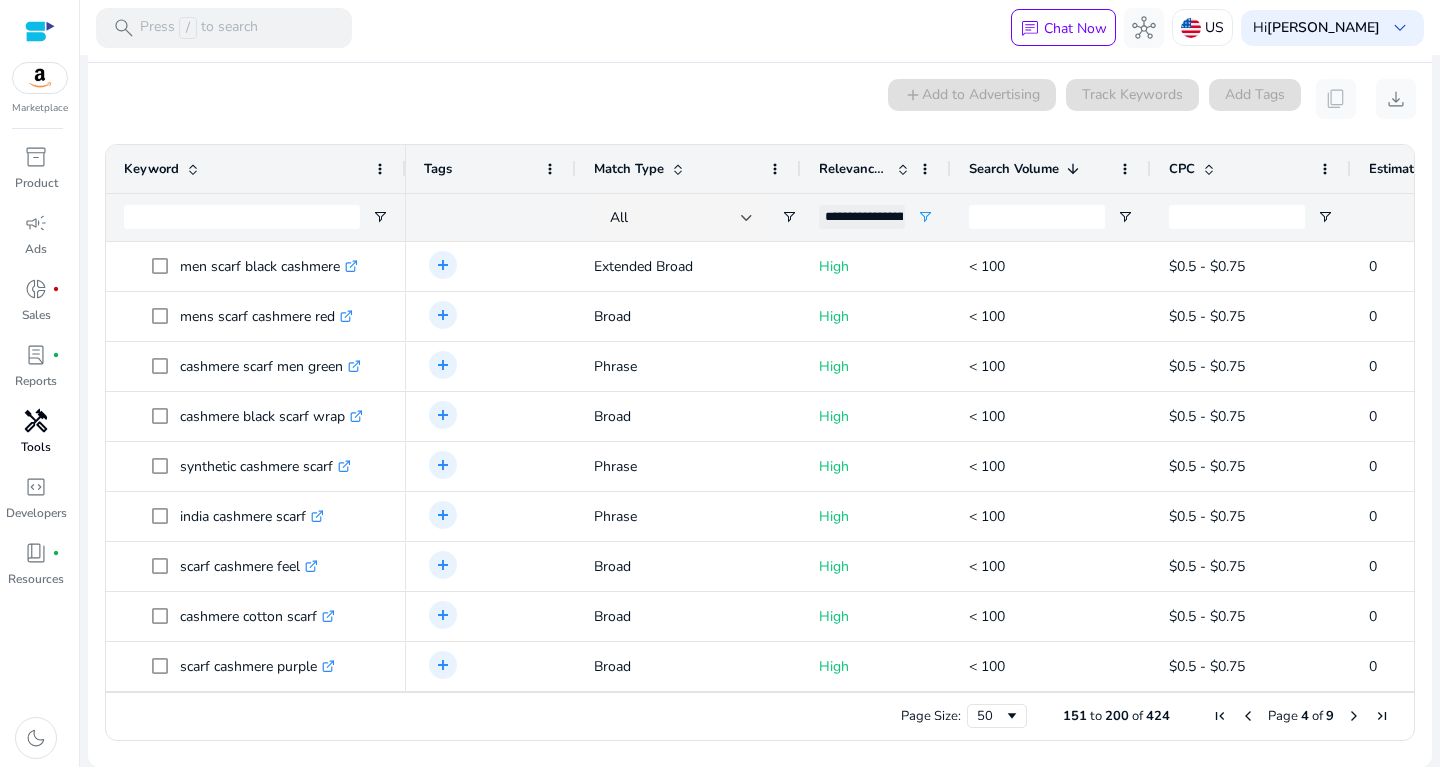 click at bounding box center (1354, 716) 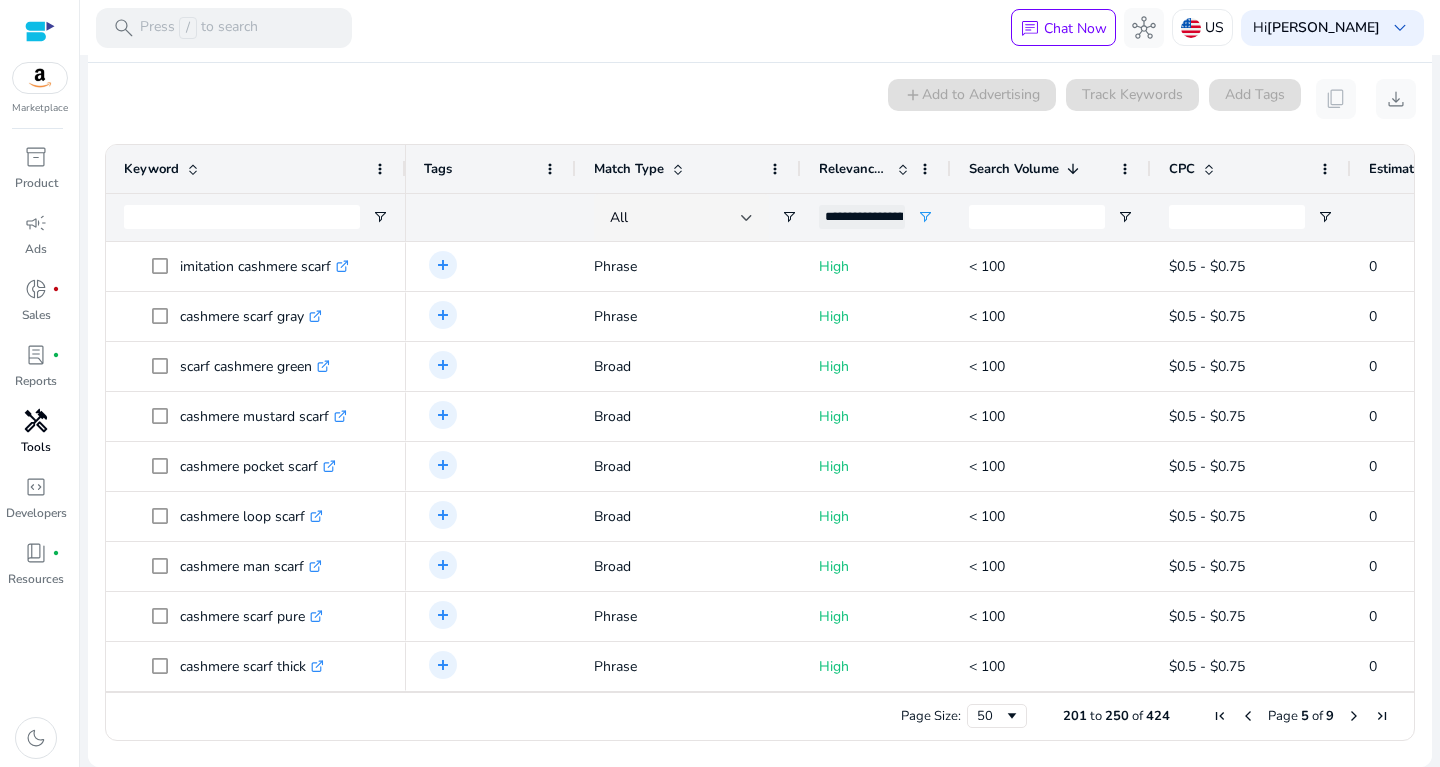 click at bounding box center (1354, 716) 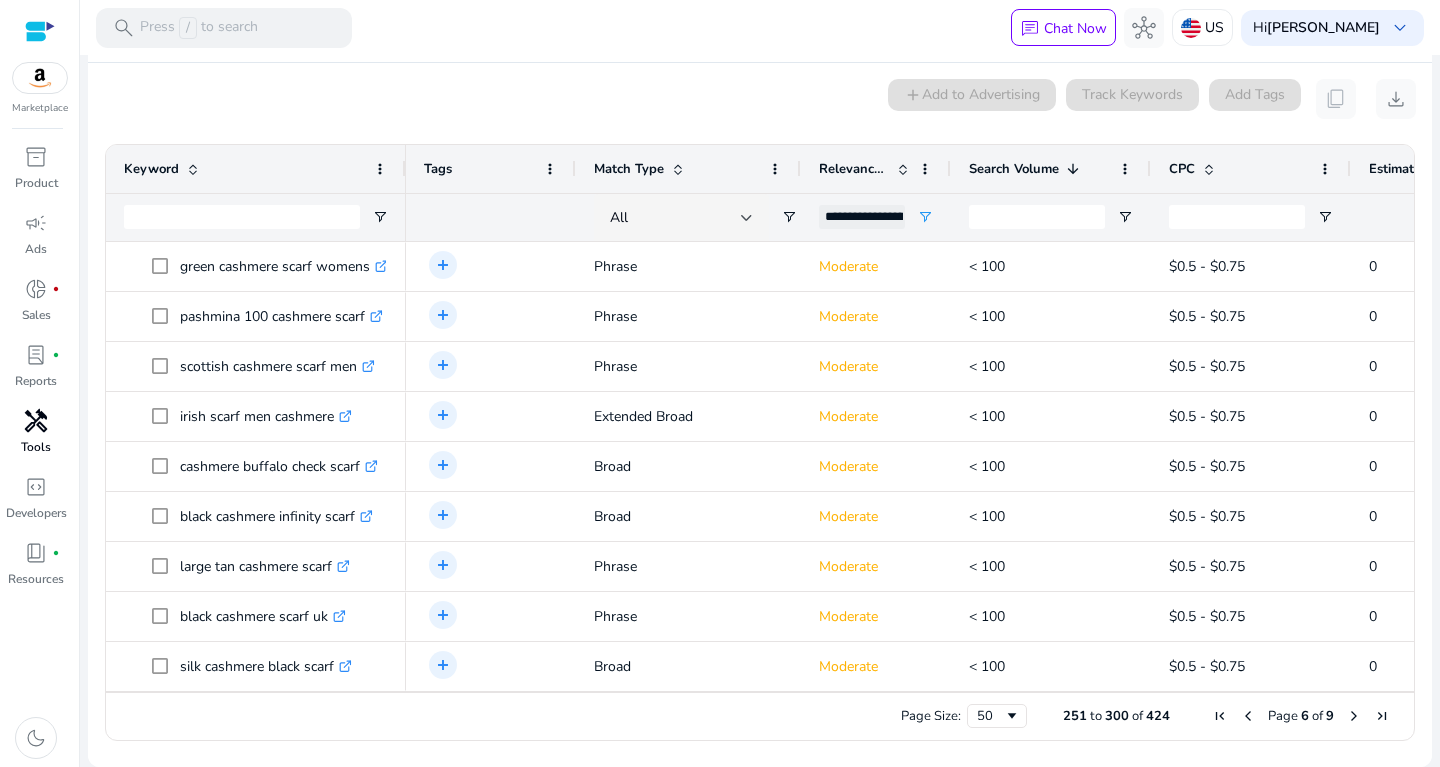 click at bounding box center [1354, 716] 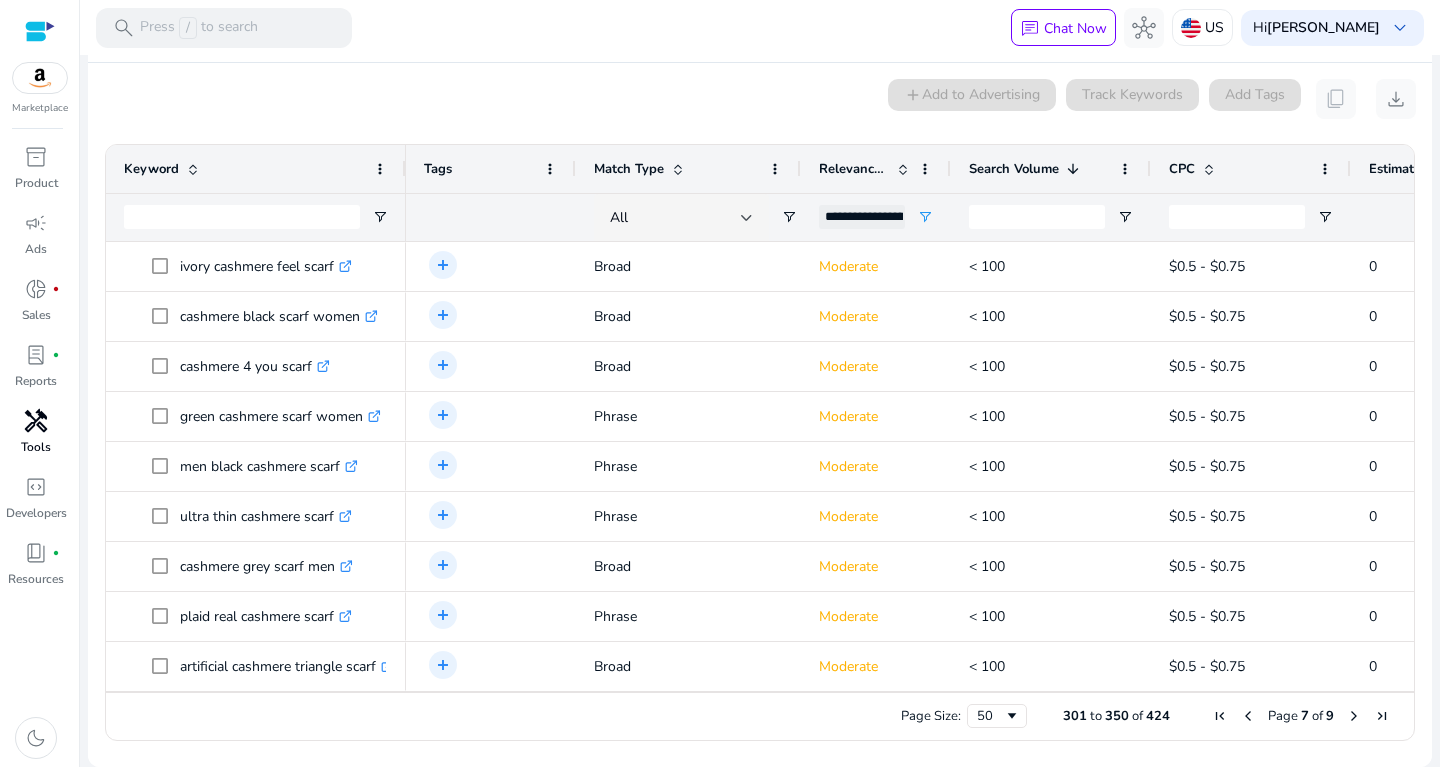 click at bounding box center [1354, 716] 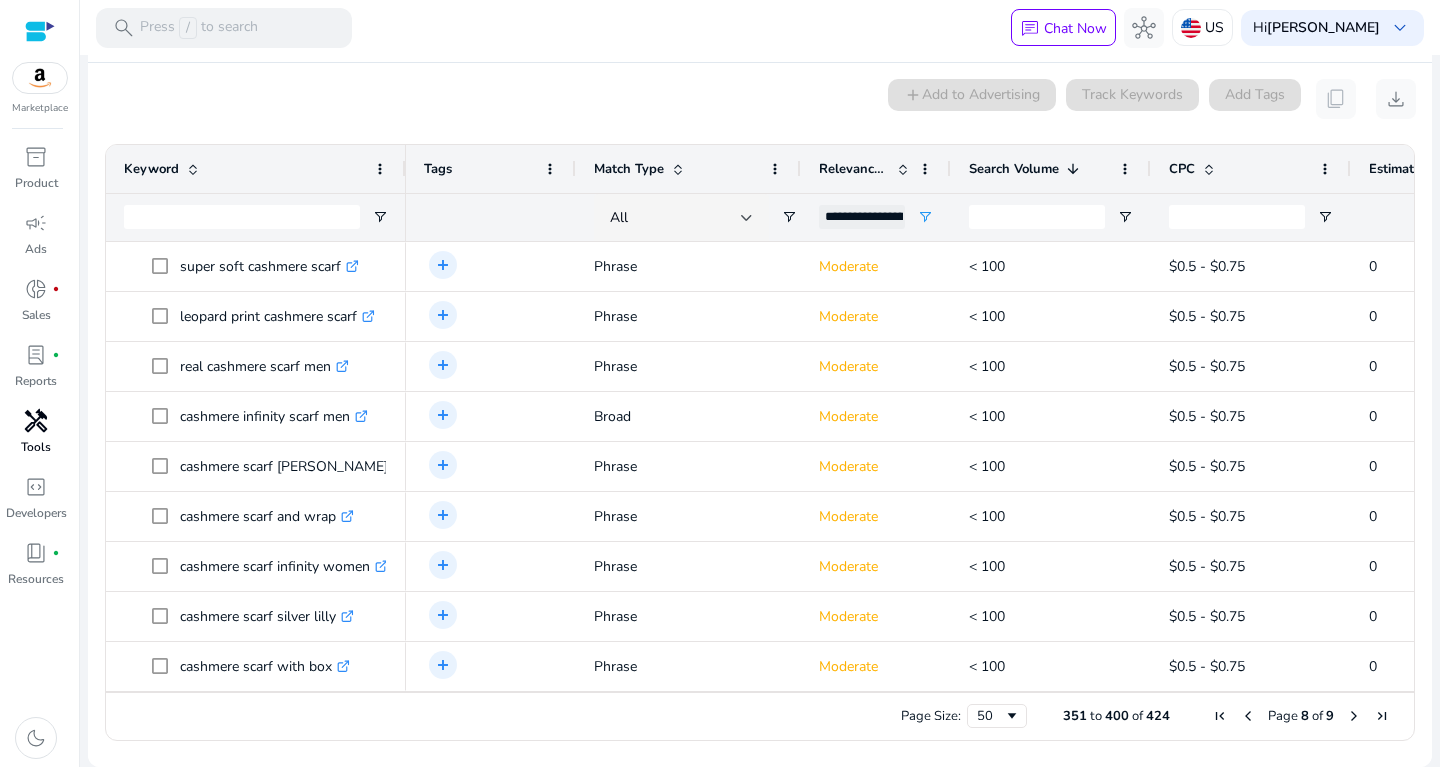 click at bounding box center (1354, 716) 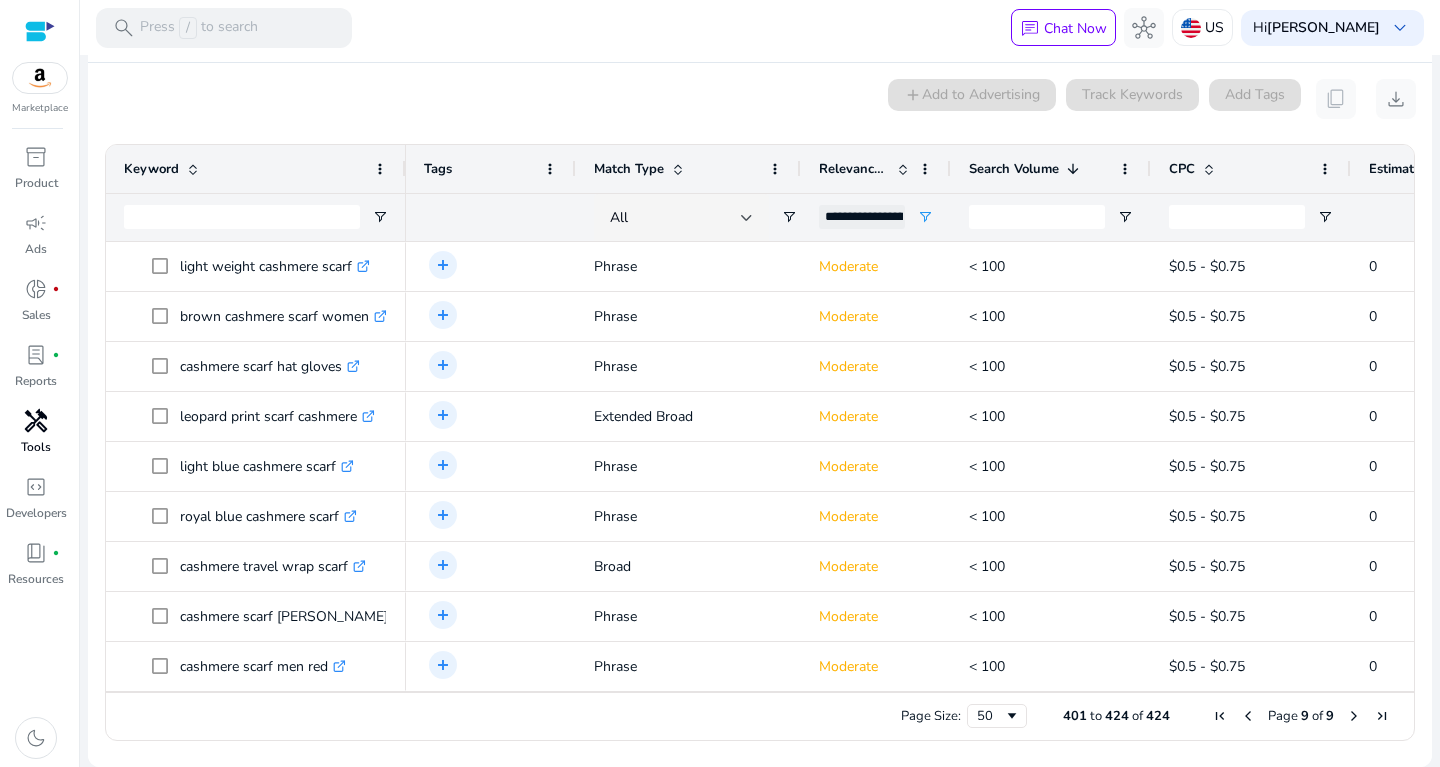 click at bounding box center [1354, 716] 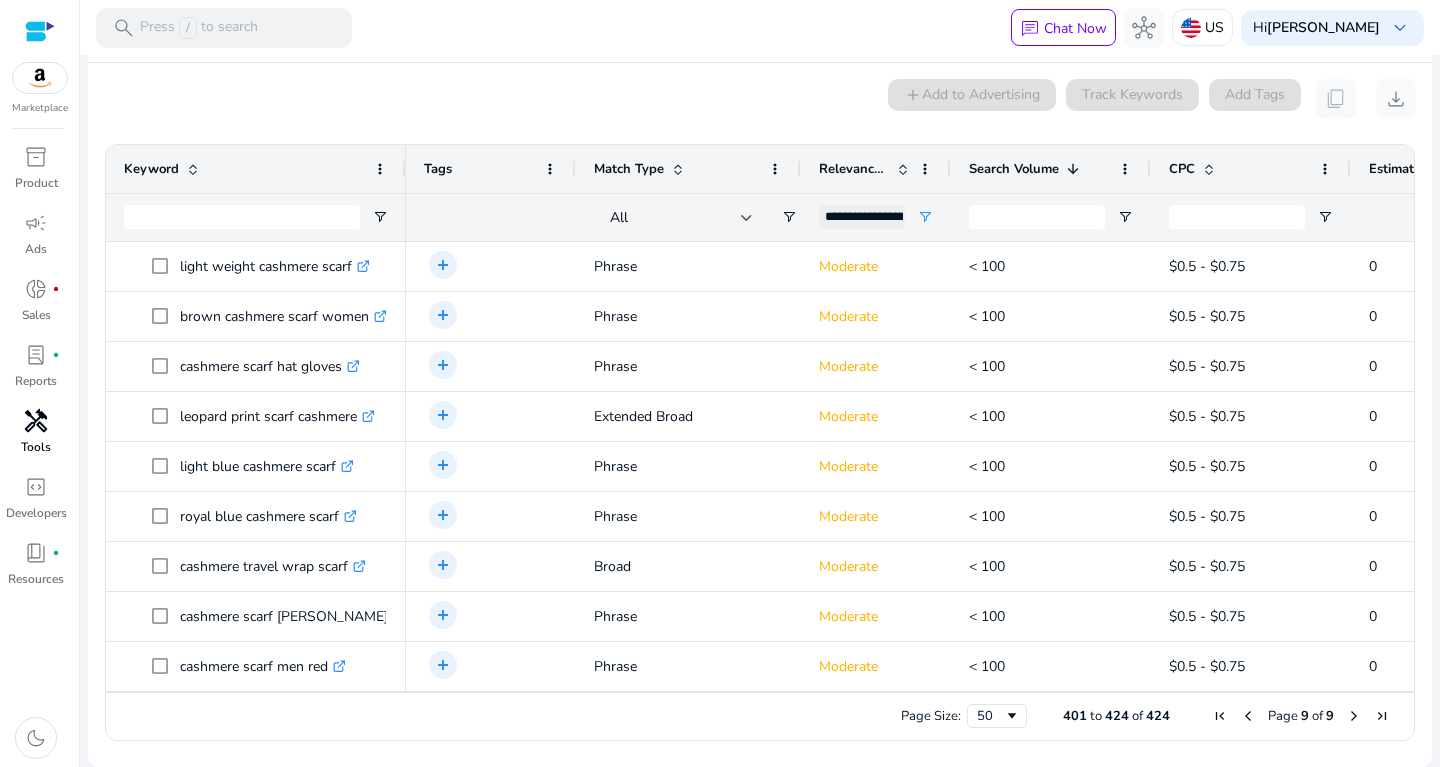 click on "Page
9
of
9" at bounding box center (1301, 716) 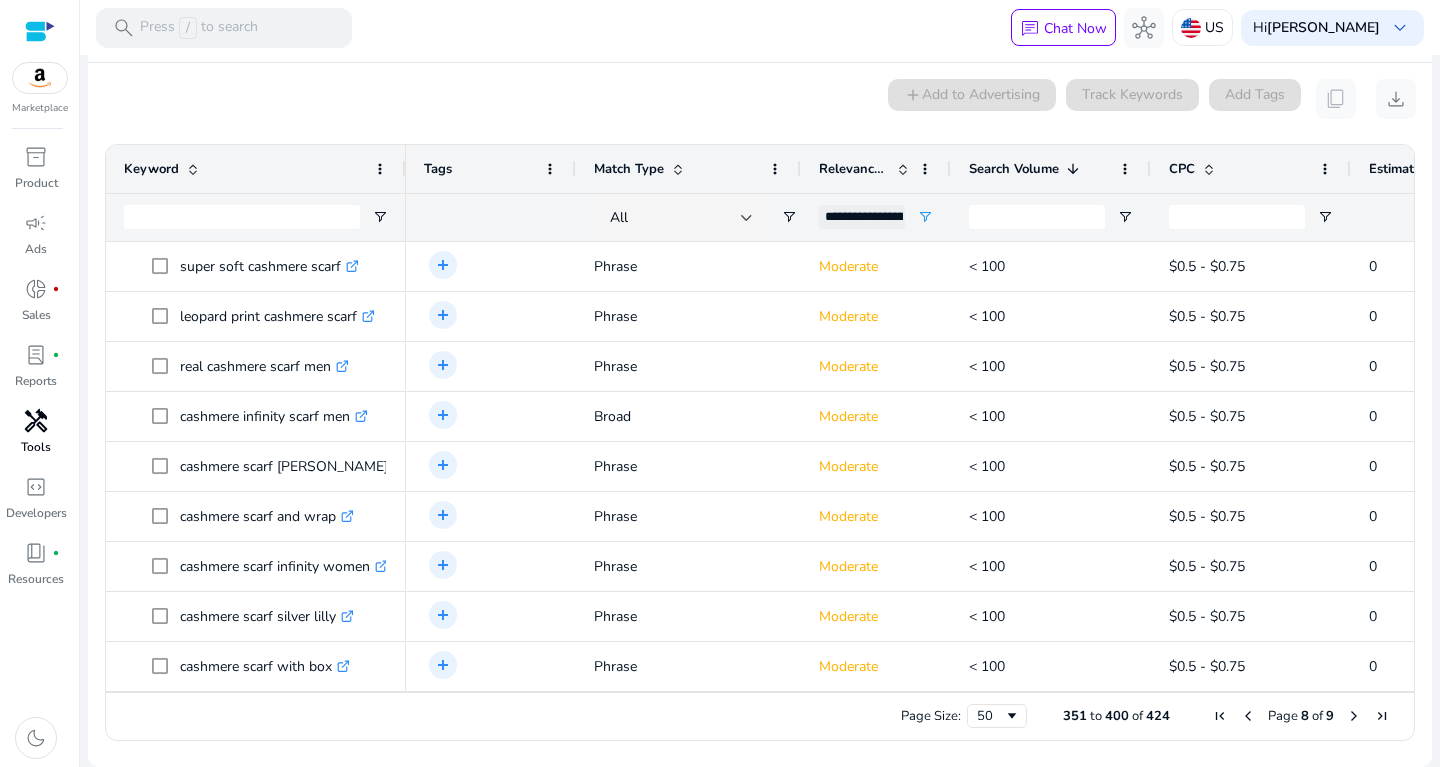 click at bounding box center (1248, 716) 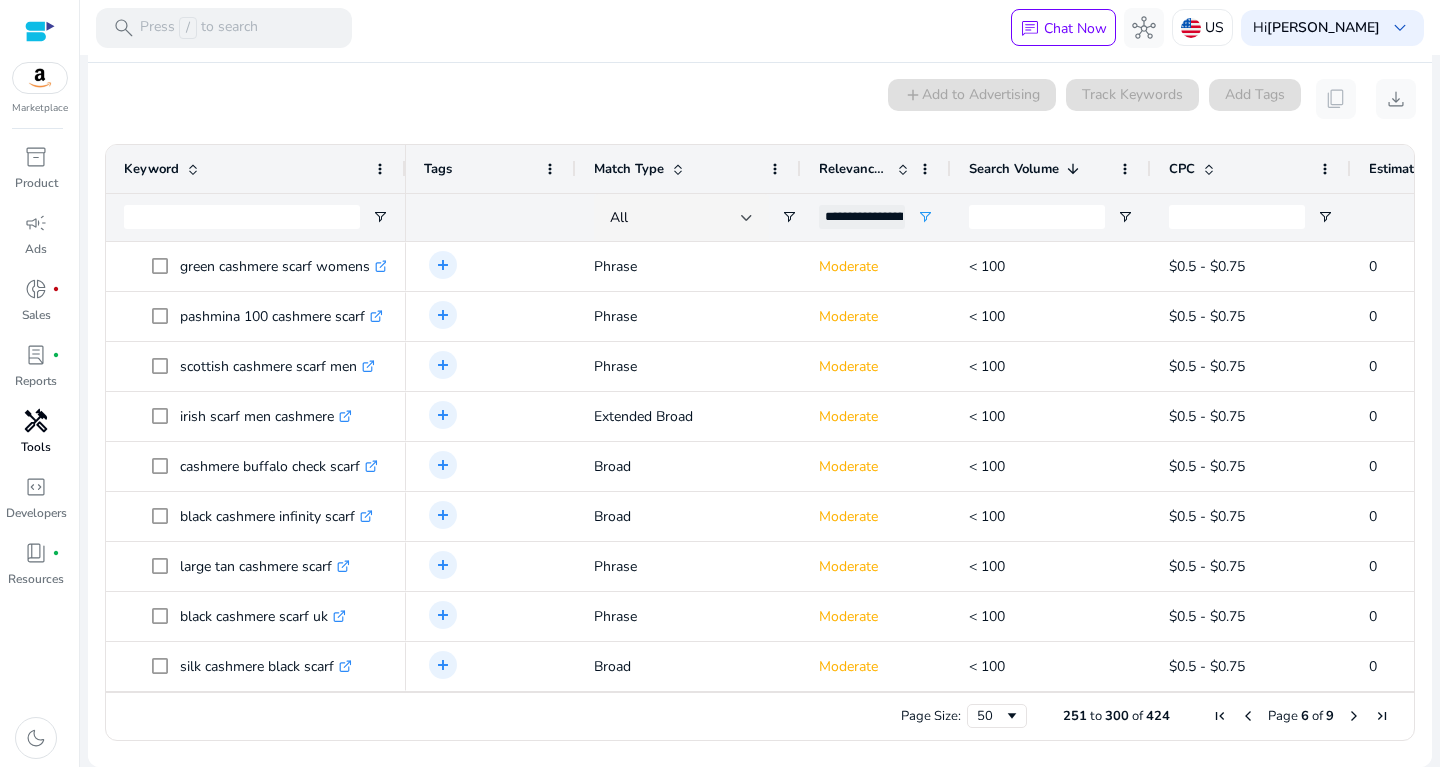 click at bounding box center [1248, 716] 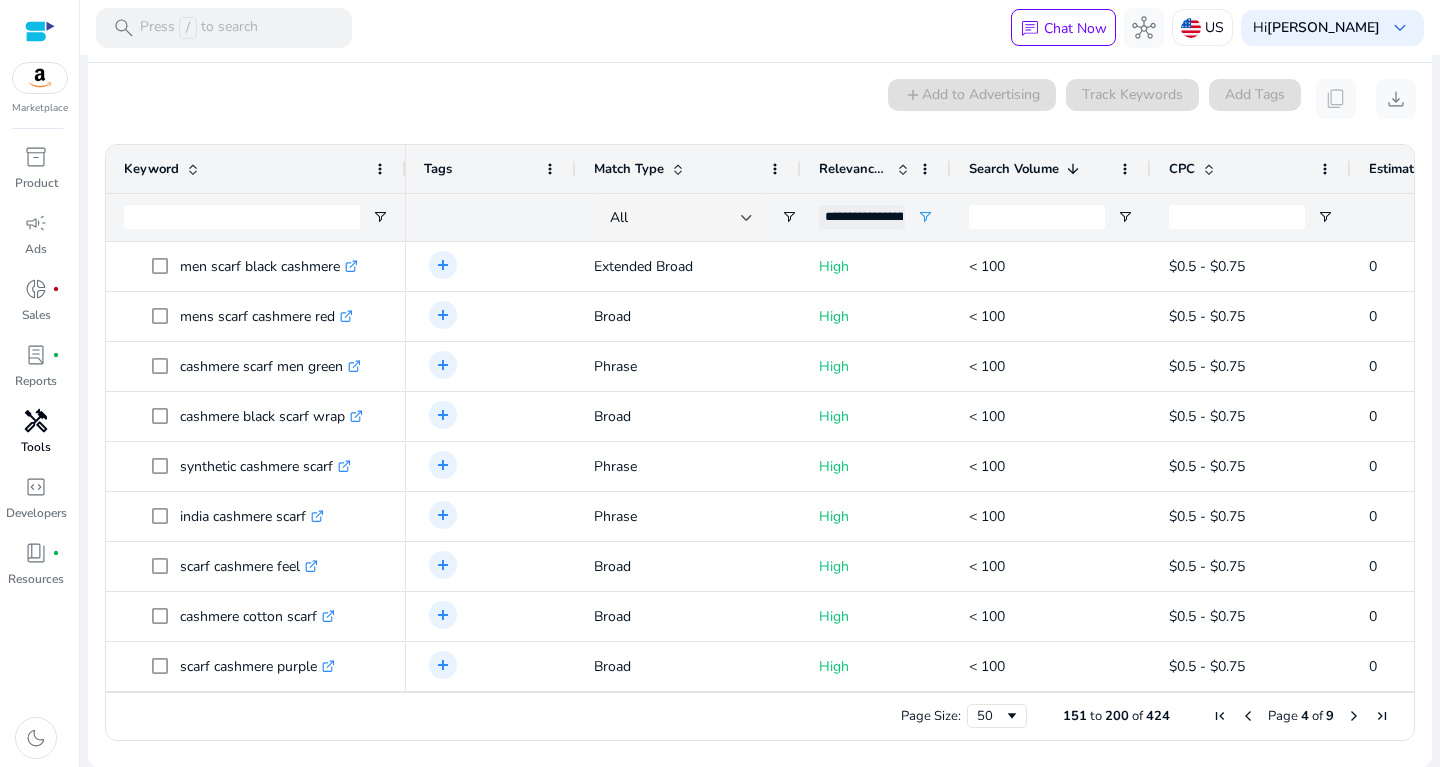 click at bounding box center (1248, 716) 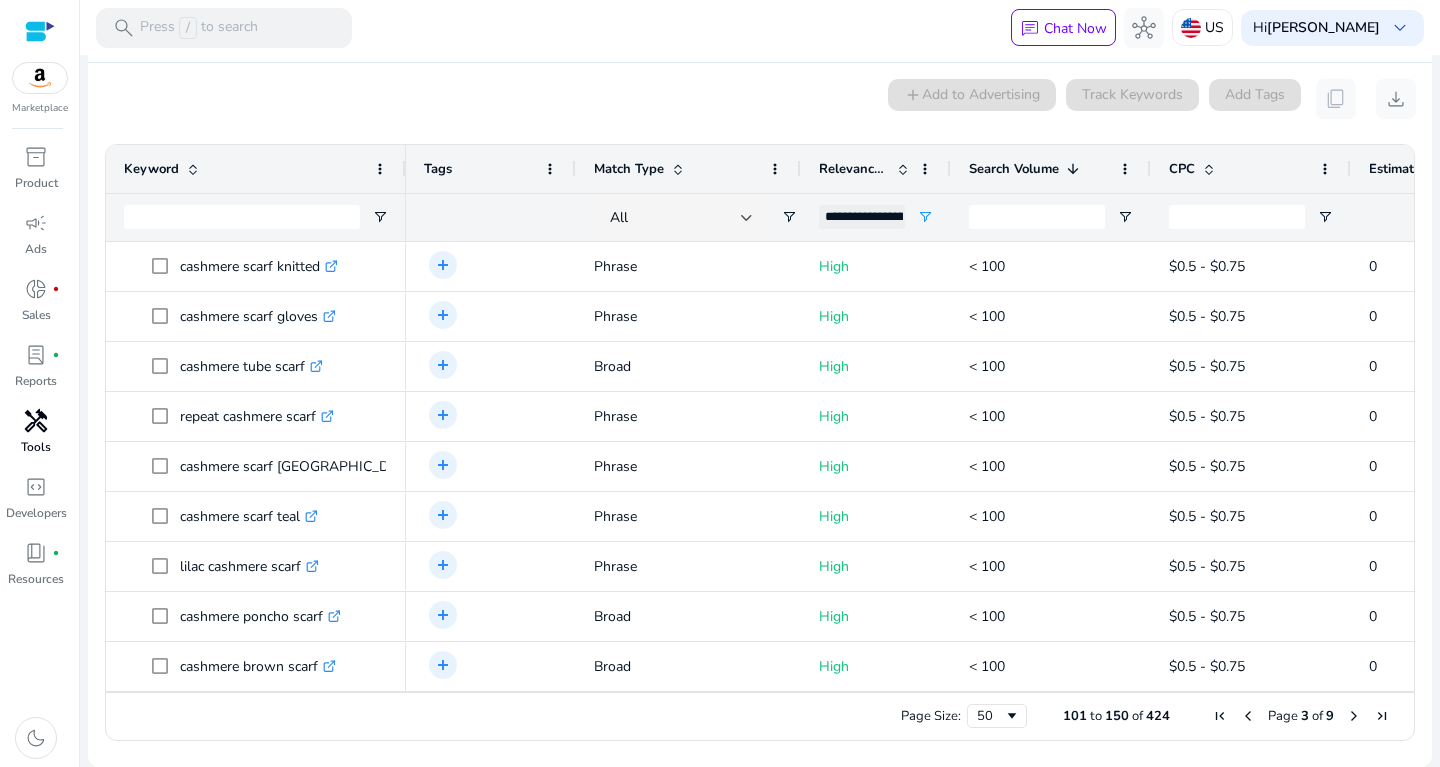click at bounding box center (1248, 716) 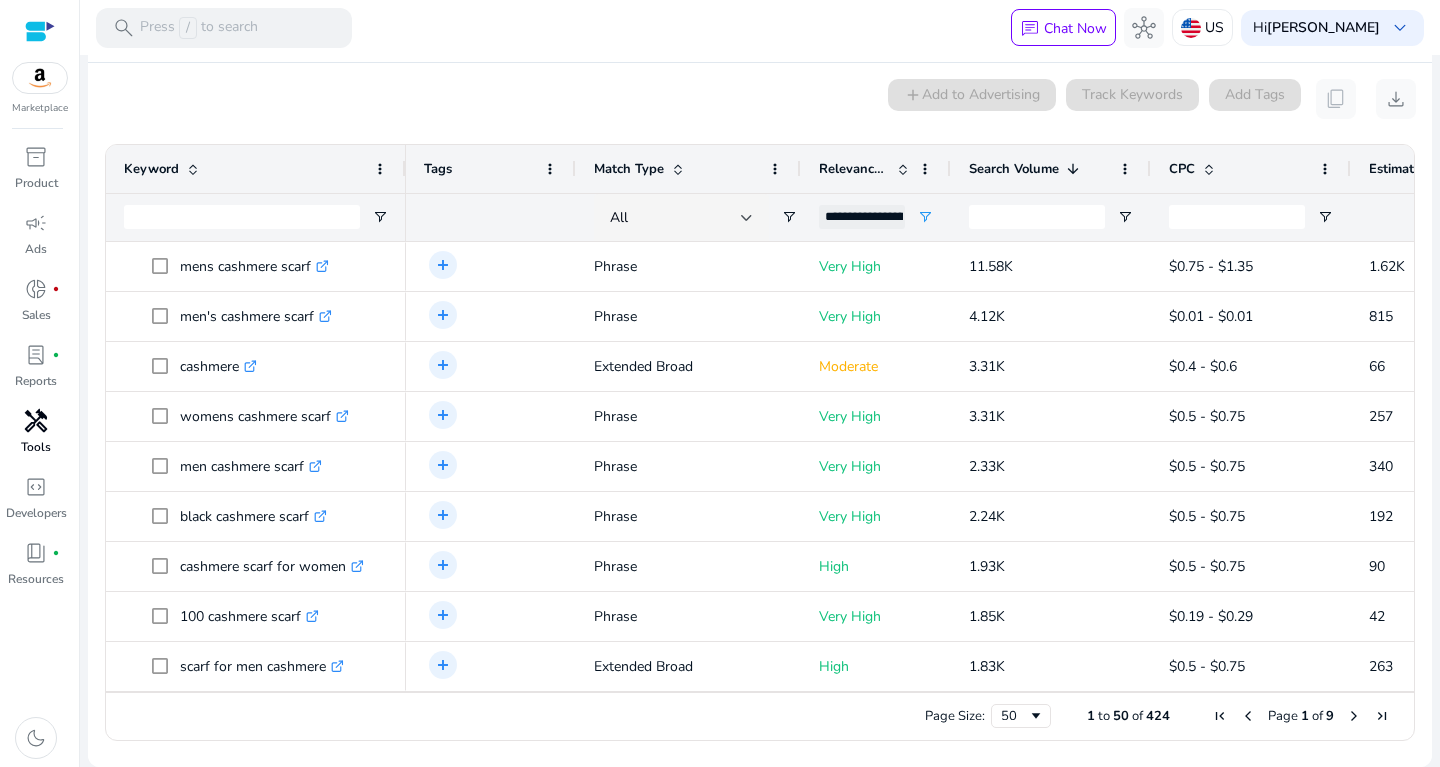 click at bounding box center (1248, 716) 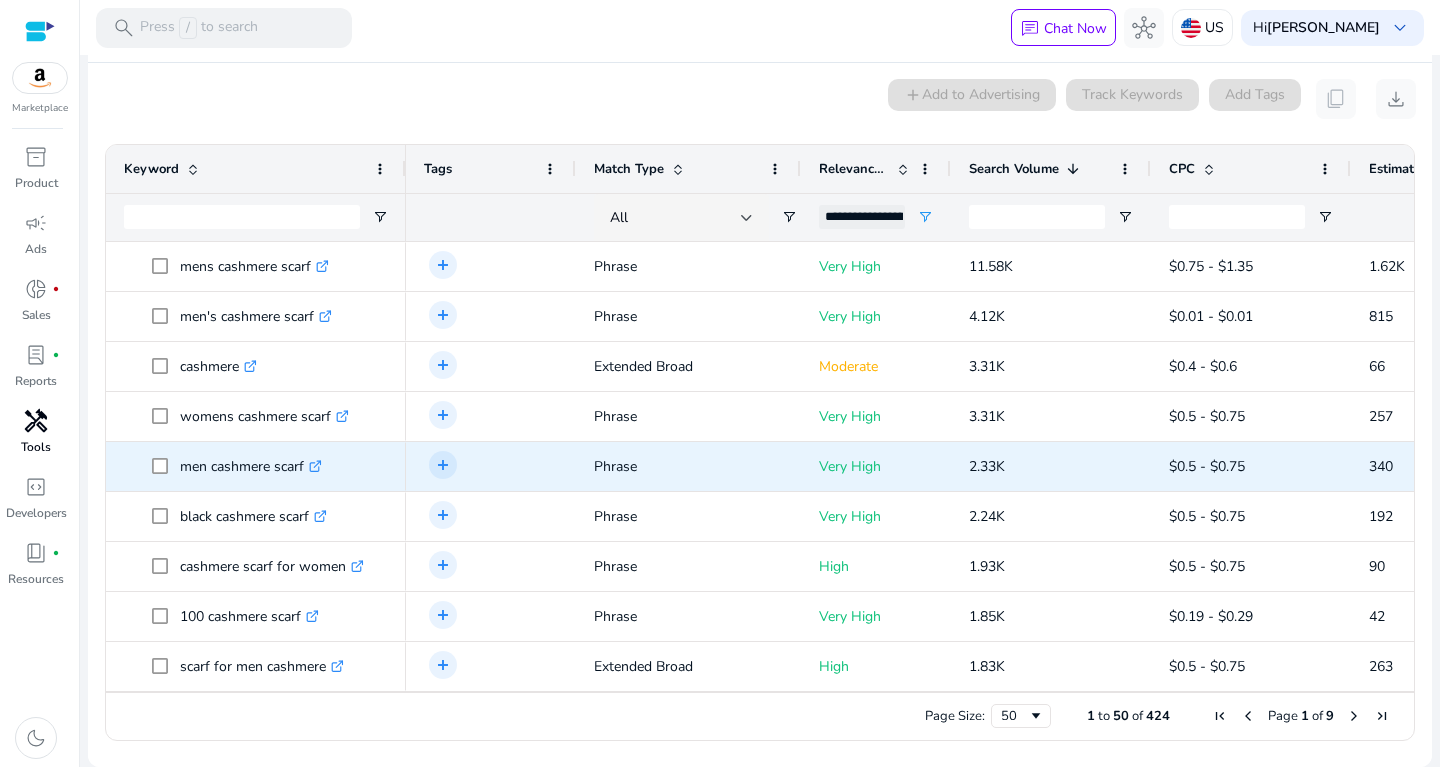 scroll, scrollTop: 0, scrollLeft: 0, axis: both 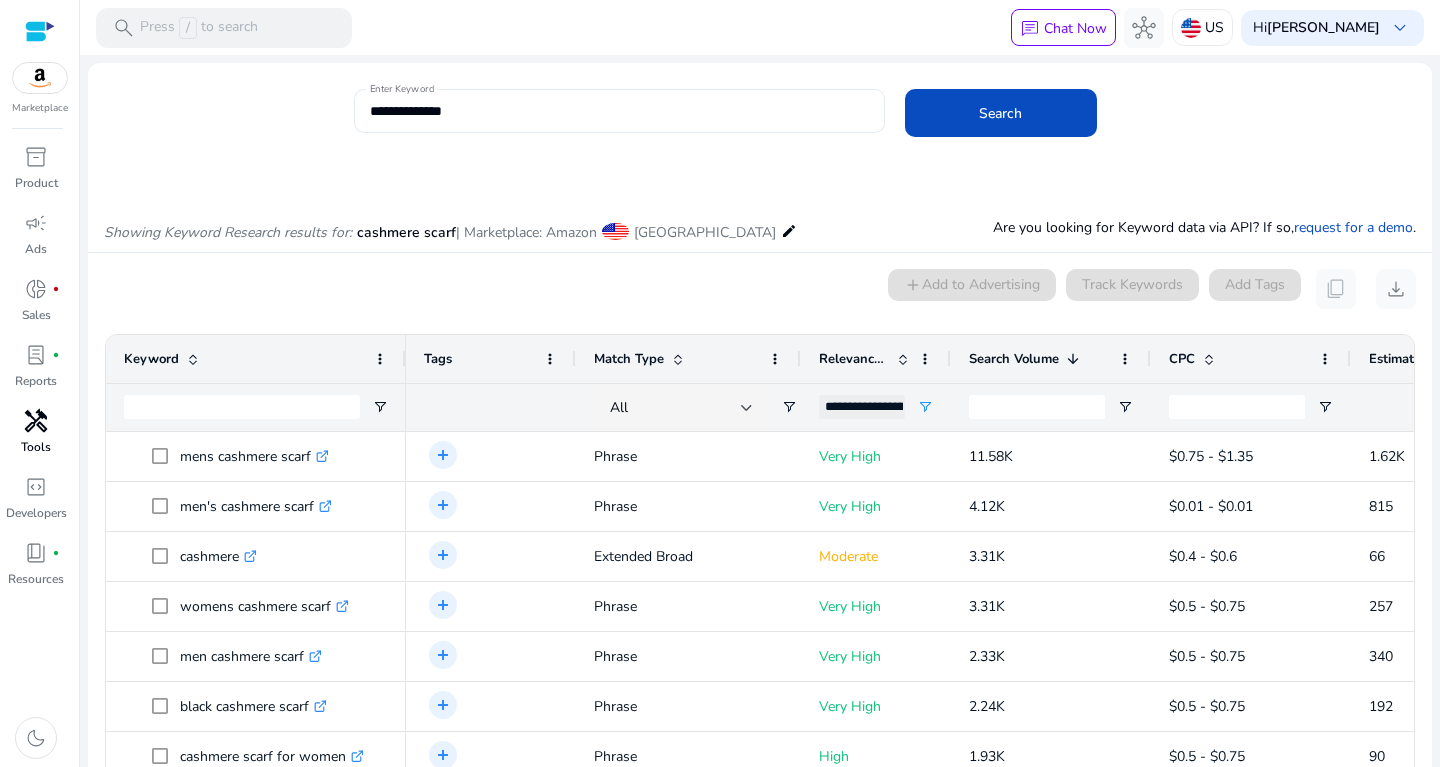 click on "**********" at bounding box center (619, 111) 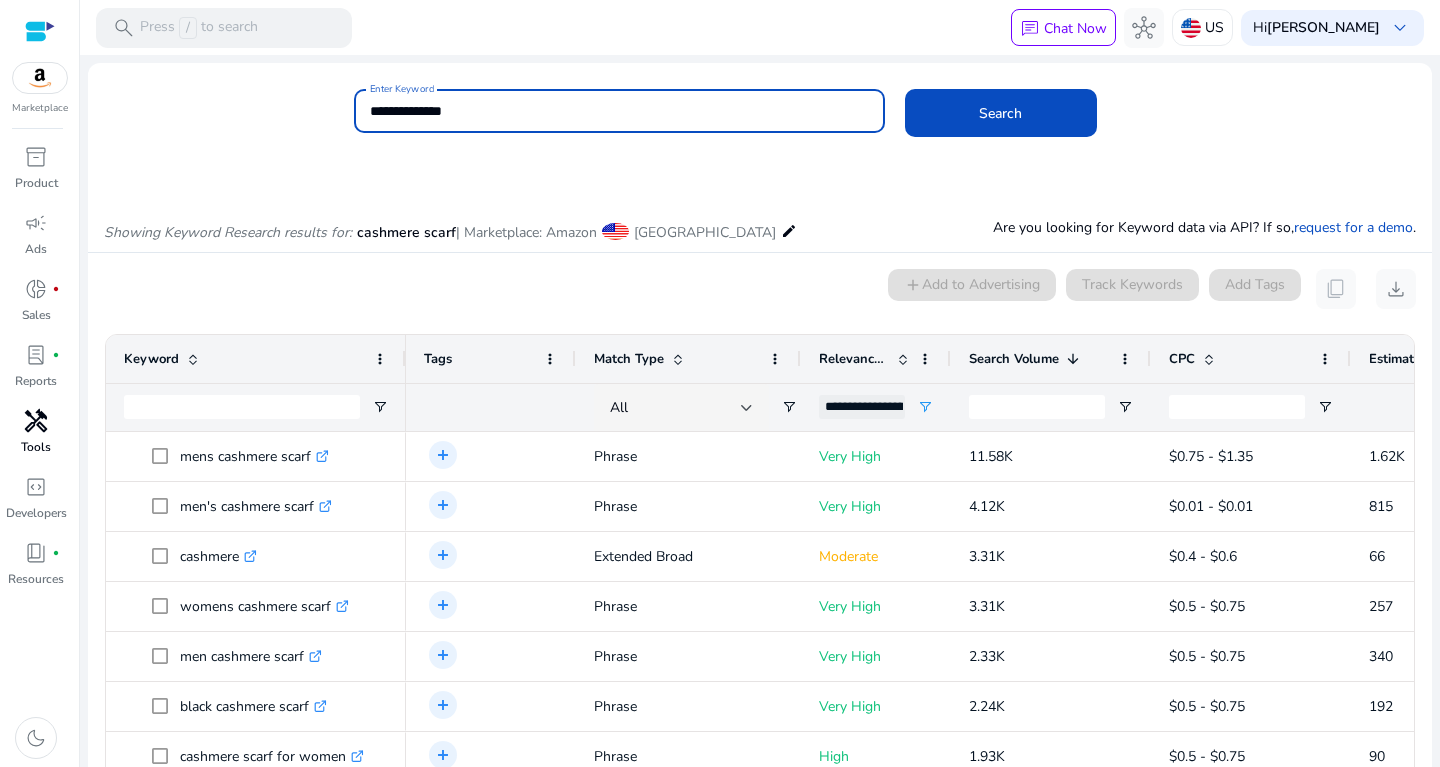 click on "**********" at bounding box center [619, 111] 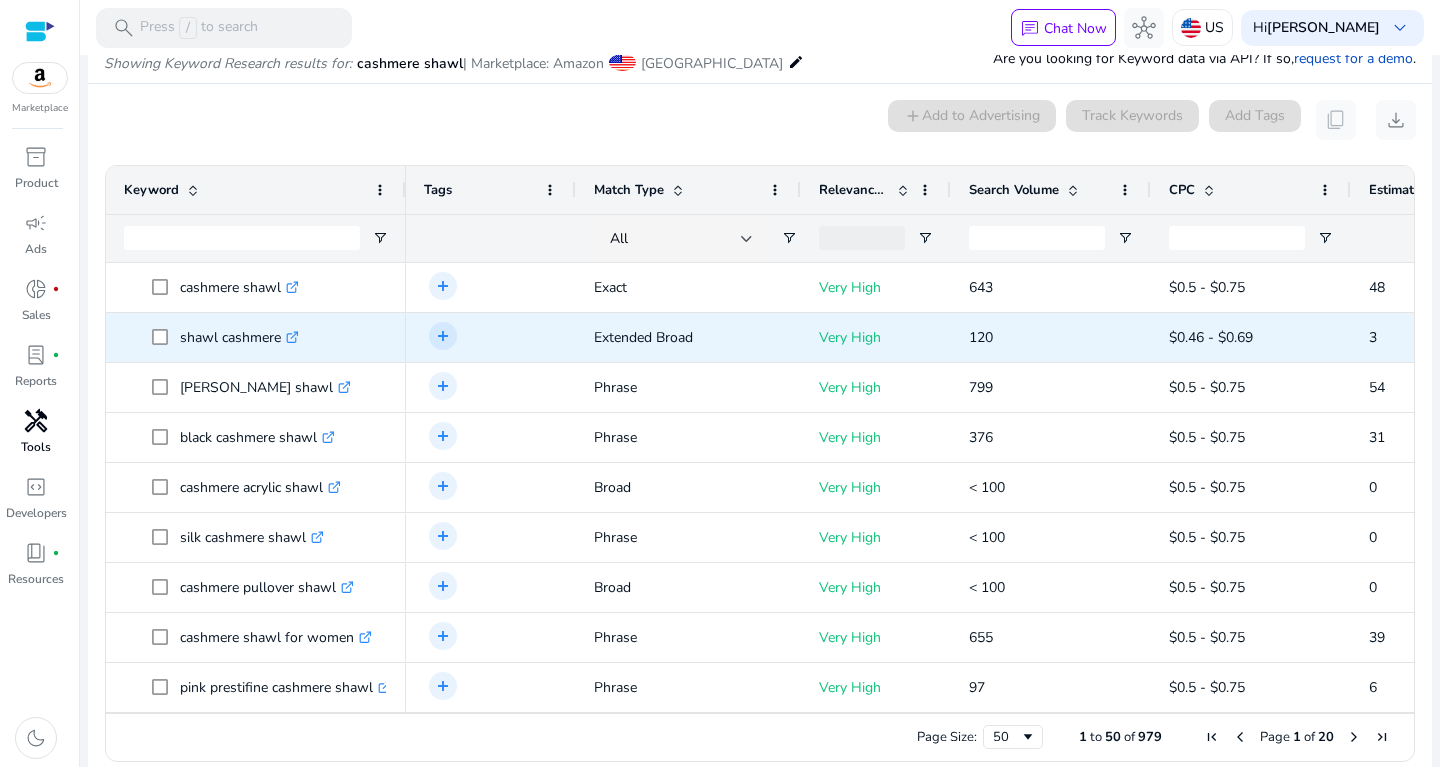 scroll, scrollTop: 170, scrollLeft: 0, axis: vertical 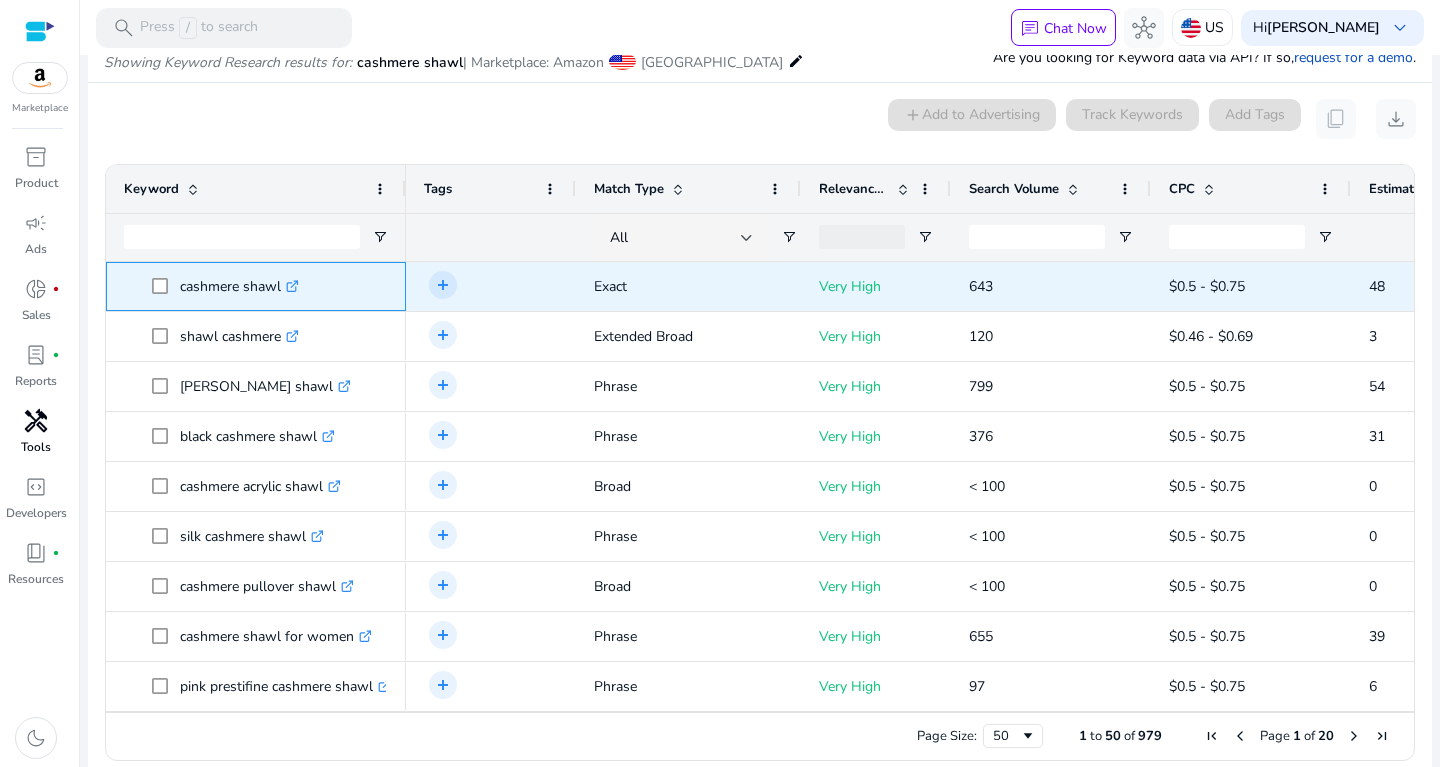 drag, startPoint x: 180, startPoint y: 281, endPoint x: 280, endPoint y: 278, distance: 100.04499 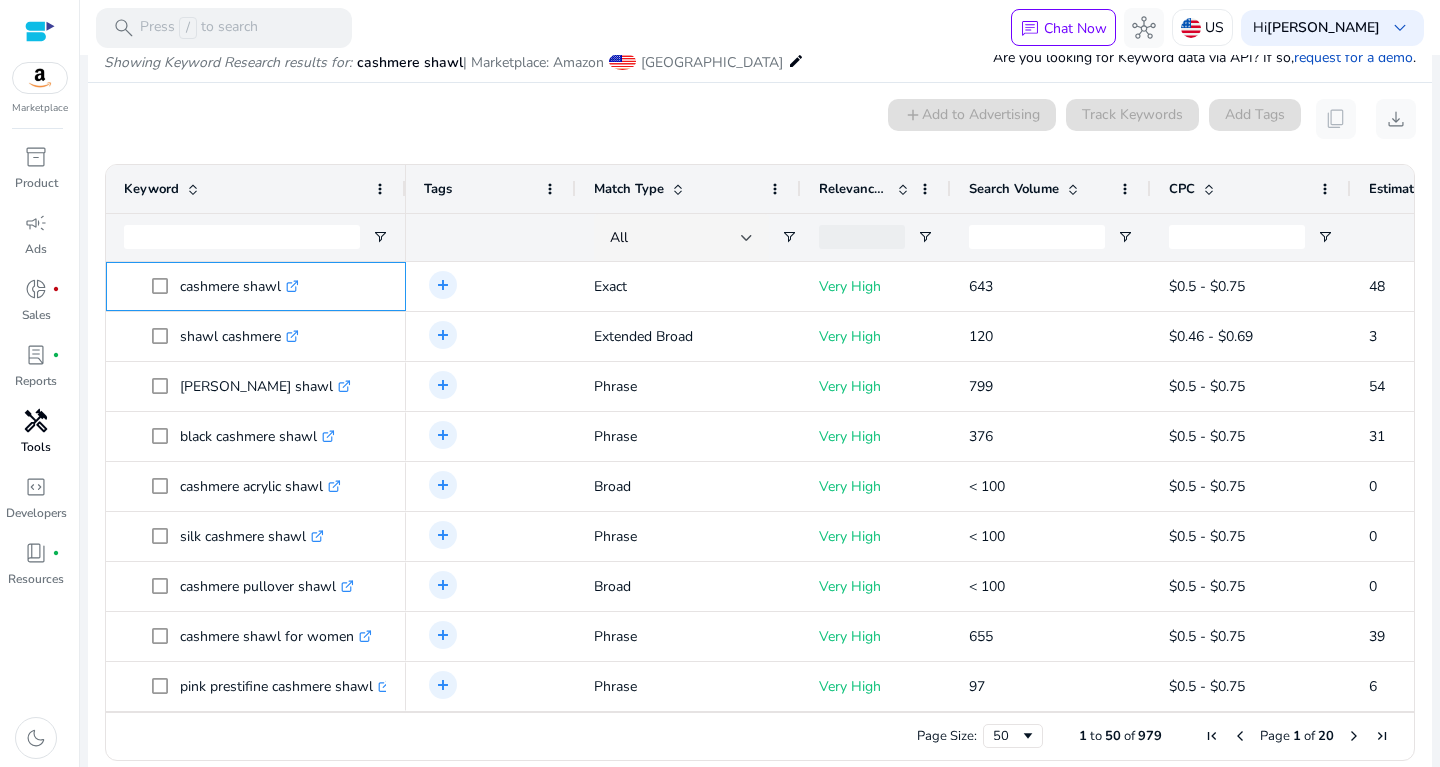 copy on "cashmere shawl" 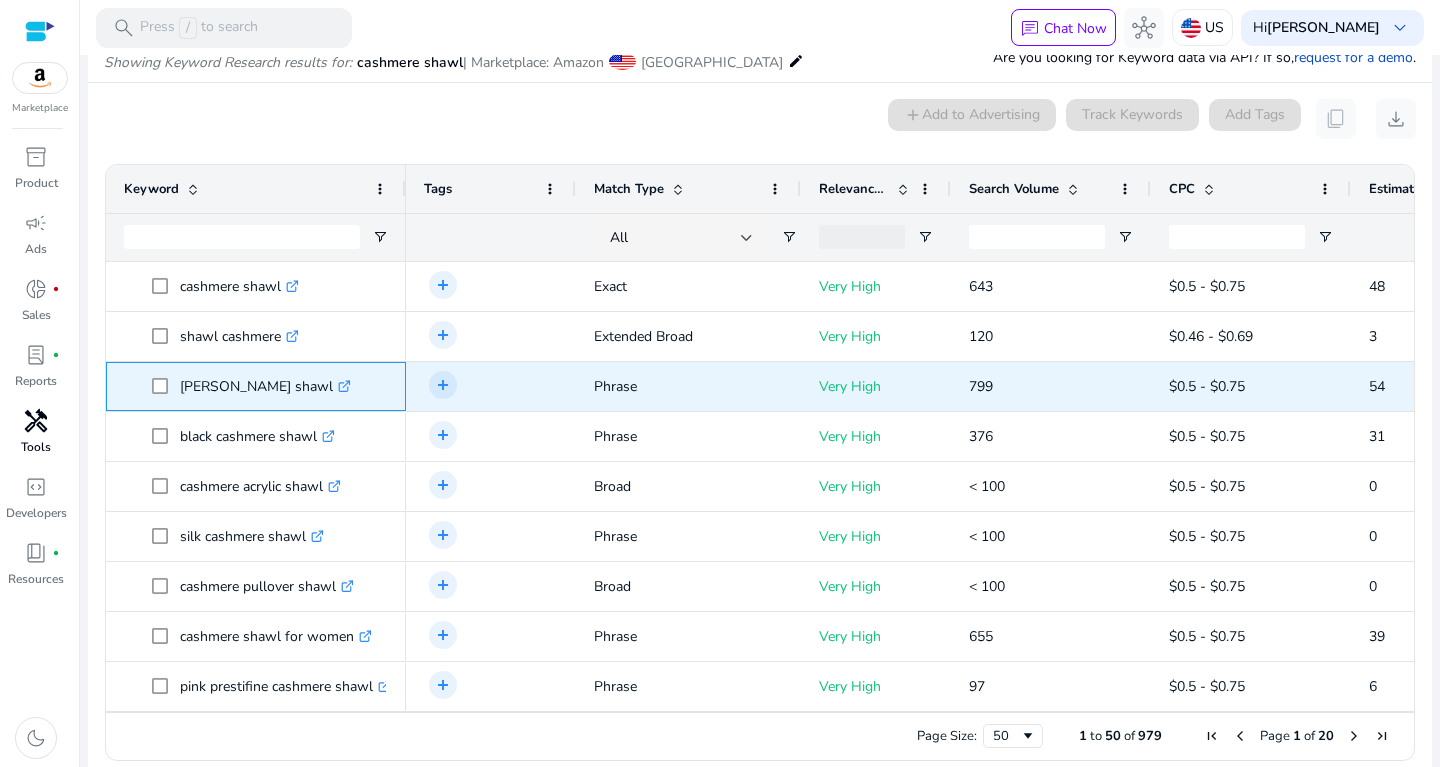 drag, startPoint x: 181, startPoint y: 379, endPoint x: 361, endPoint y: 378, distance: 180.00278 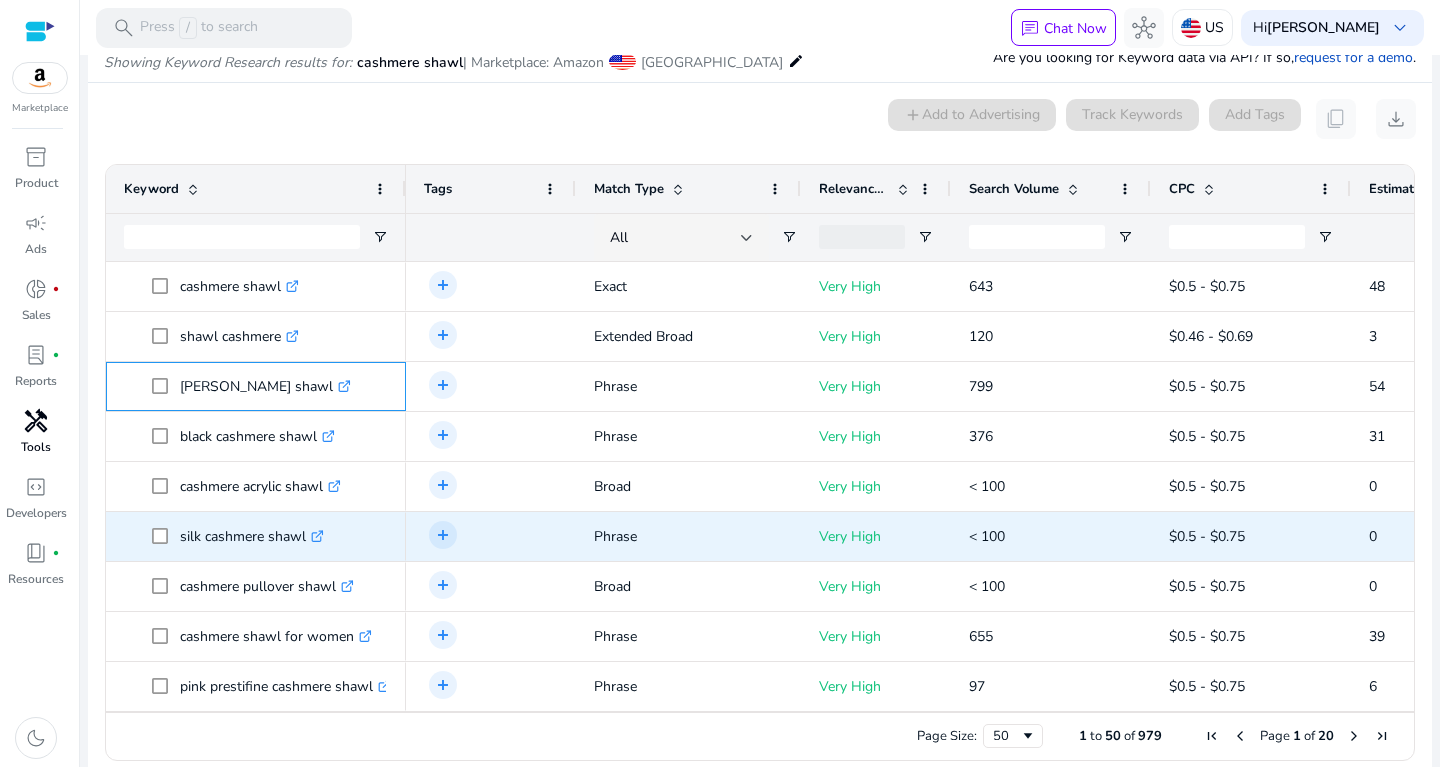 scroll, scrollTop: 8, scrollLeft: 0, axis: vertical 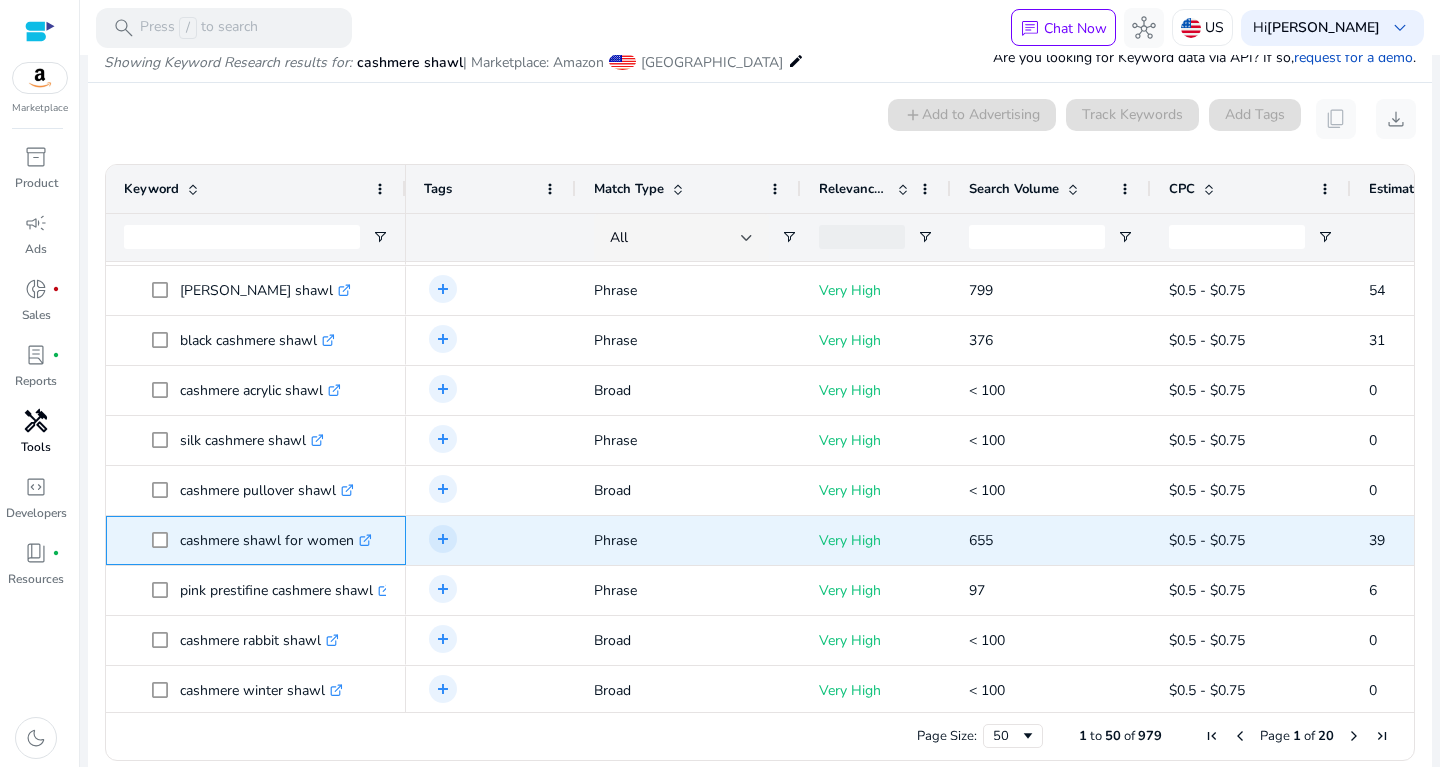 drag, startPoint x: 179, startPoint y: 529, endPoint x: 361, endPoint y: 543, distance: 182.53767 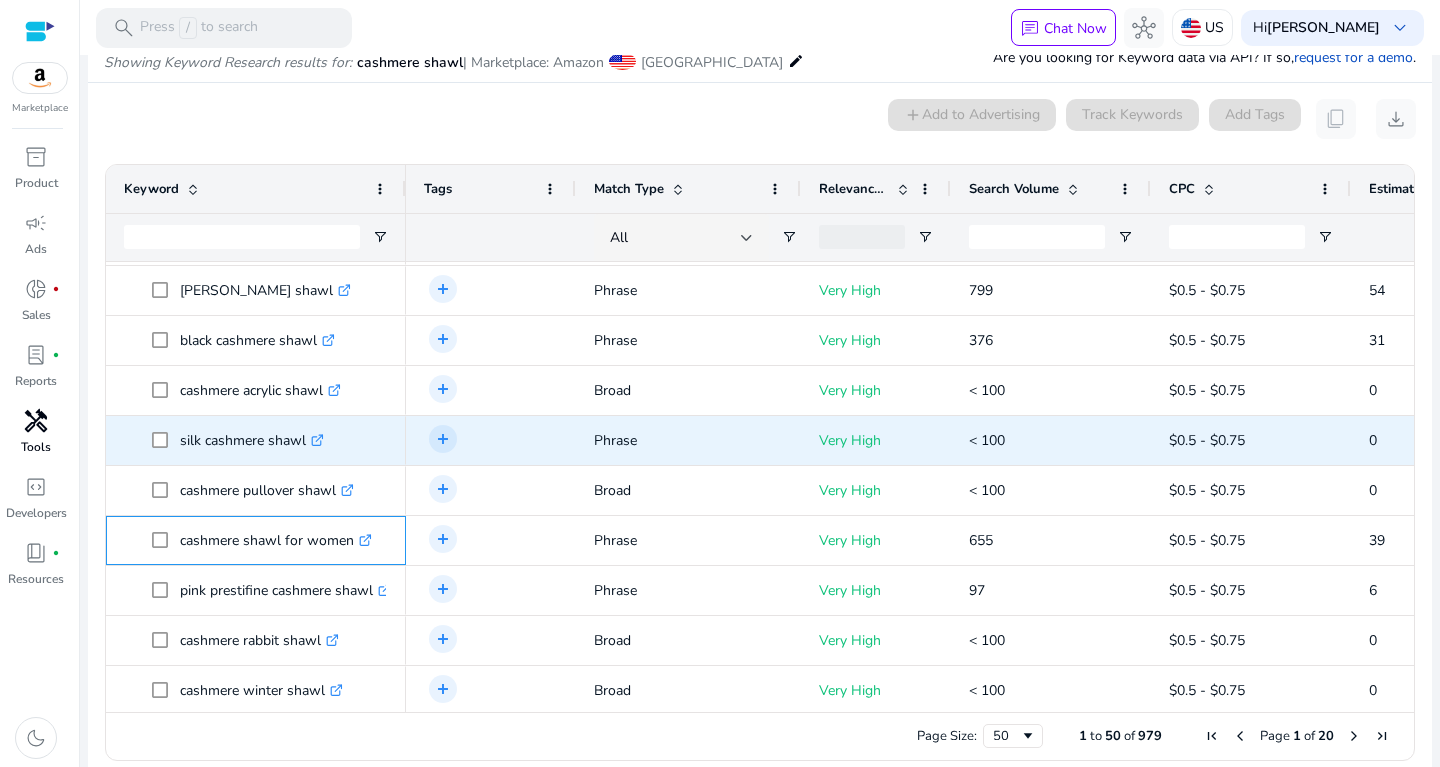 scroll, scrollTop: 114, scrollLeft: 0, axis: vertical 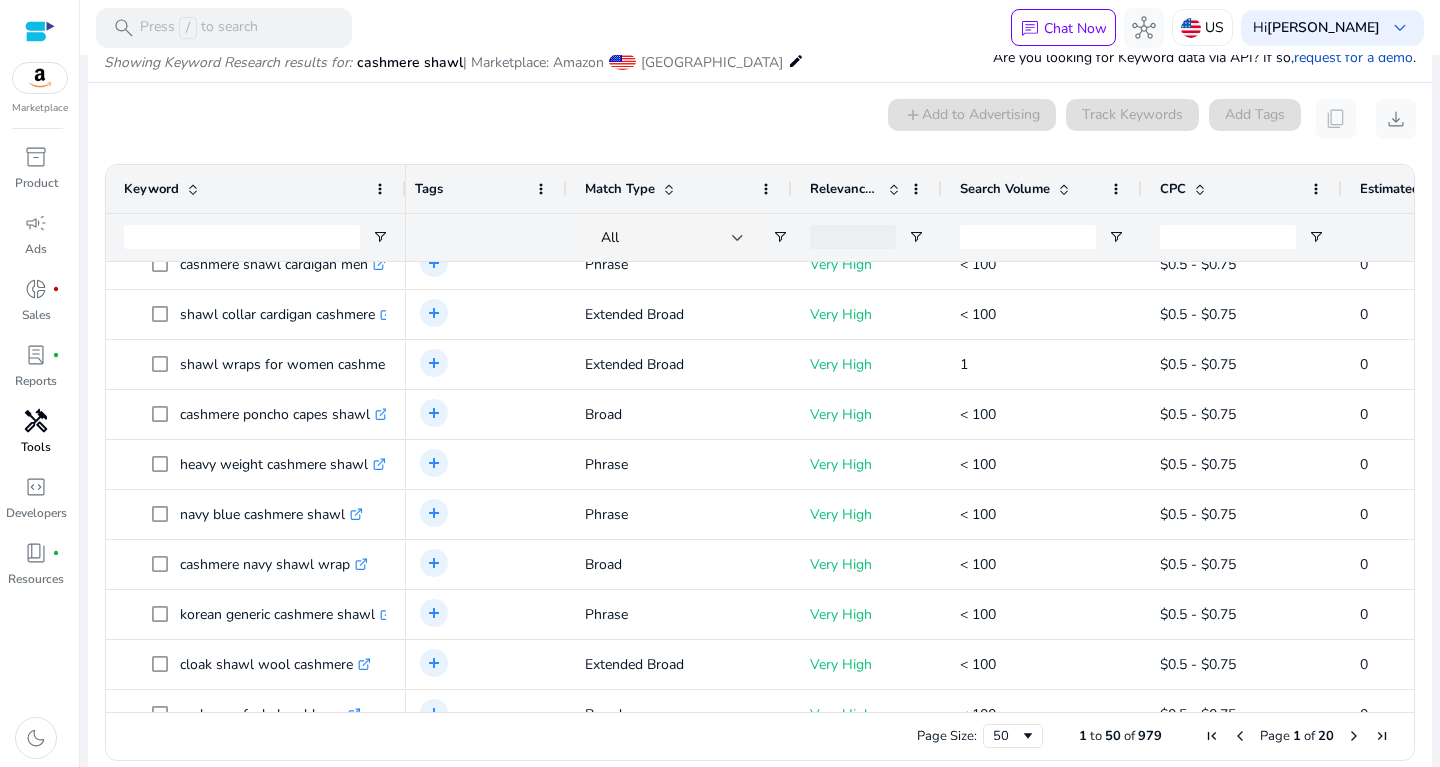 click on "Search Volume" at bounding box center [1005, 189] 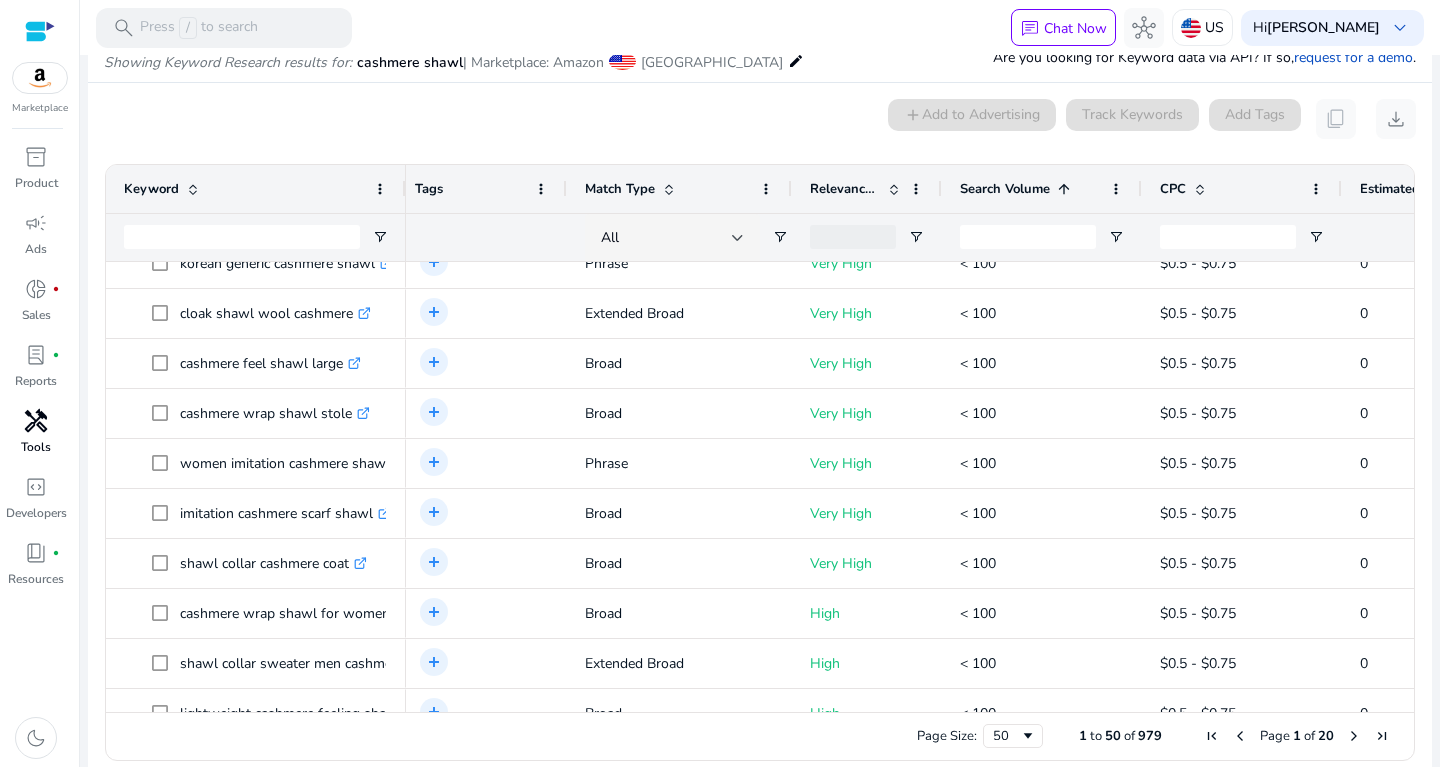click at bounding box center (1061, 189) 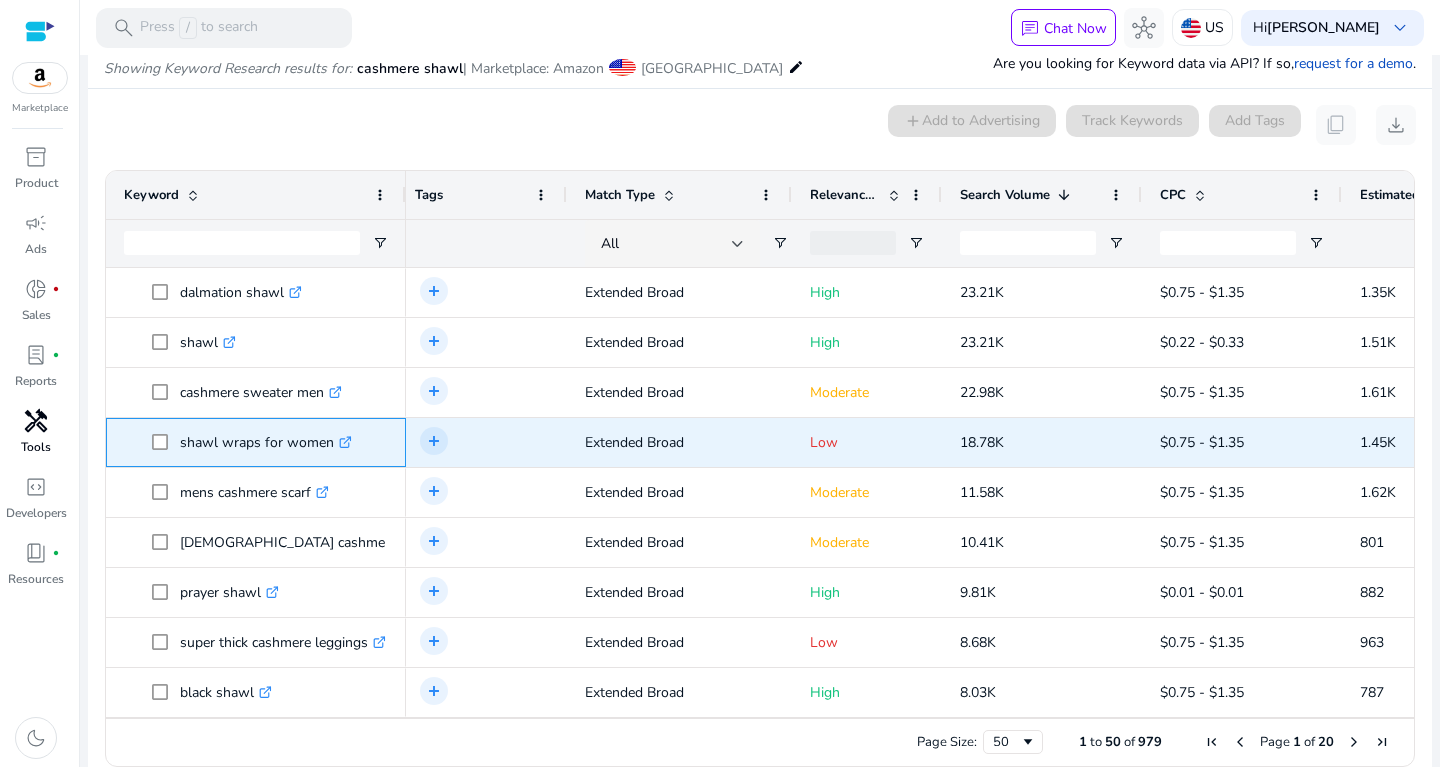 drag, startPoint x: 177, startPoint y: 431, endPoint x: 341, endPoint y: 432, distance: 164.00305 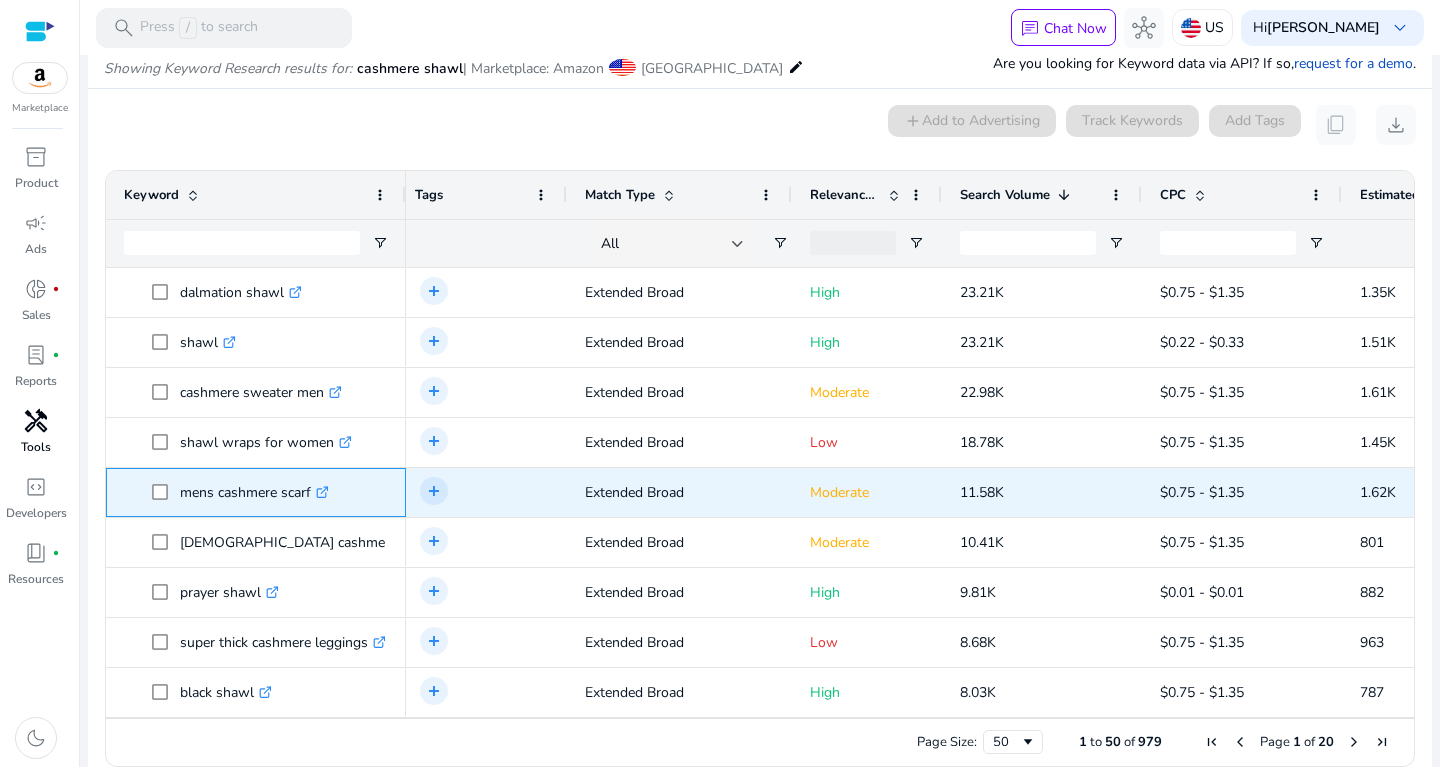 drag, startPoint x: 181, startPoint y: 483, endPoint x: 328, endPoint y: 484, distance: 147.0034 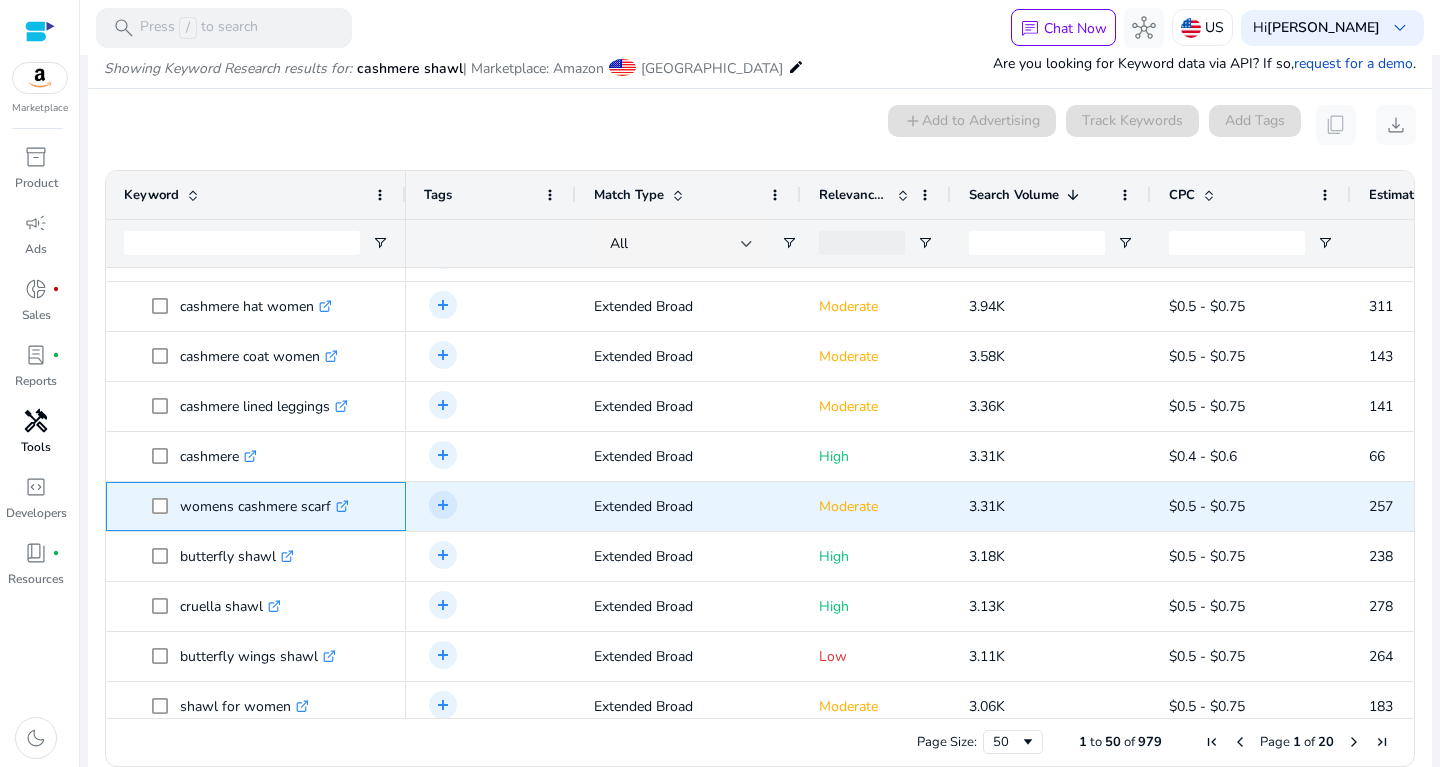 drag, startPoint x: 181, startPoint y: 499, endPoint x: 368, endPoint y: 492, distance: 187.13097 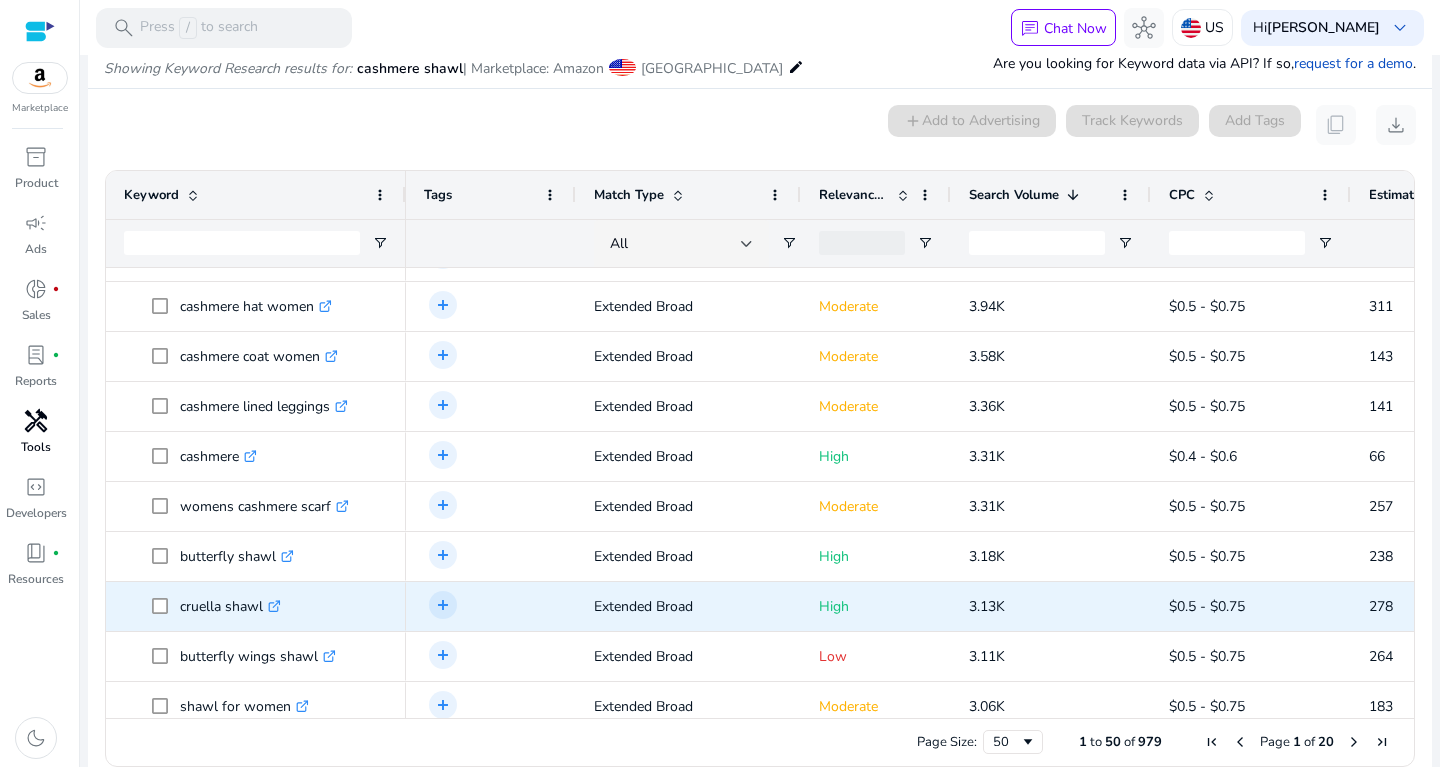 click on "cruella shawl  .st0{fill:#2c8af8}" at bounding box center [256, 606] 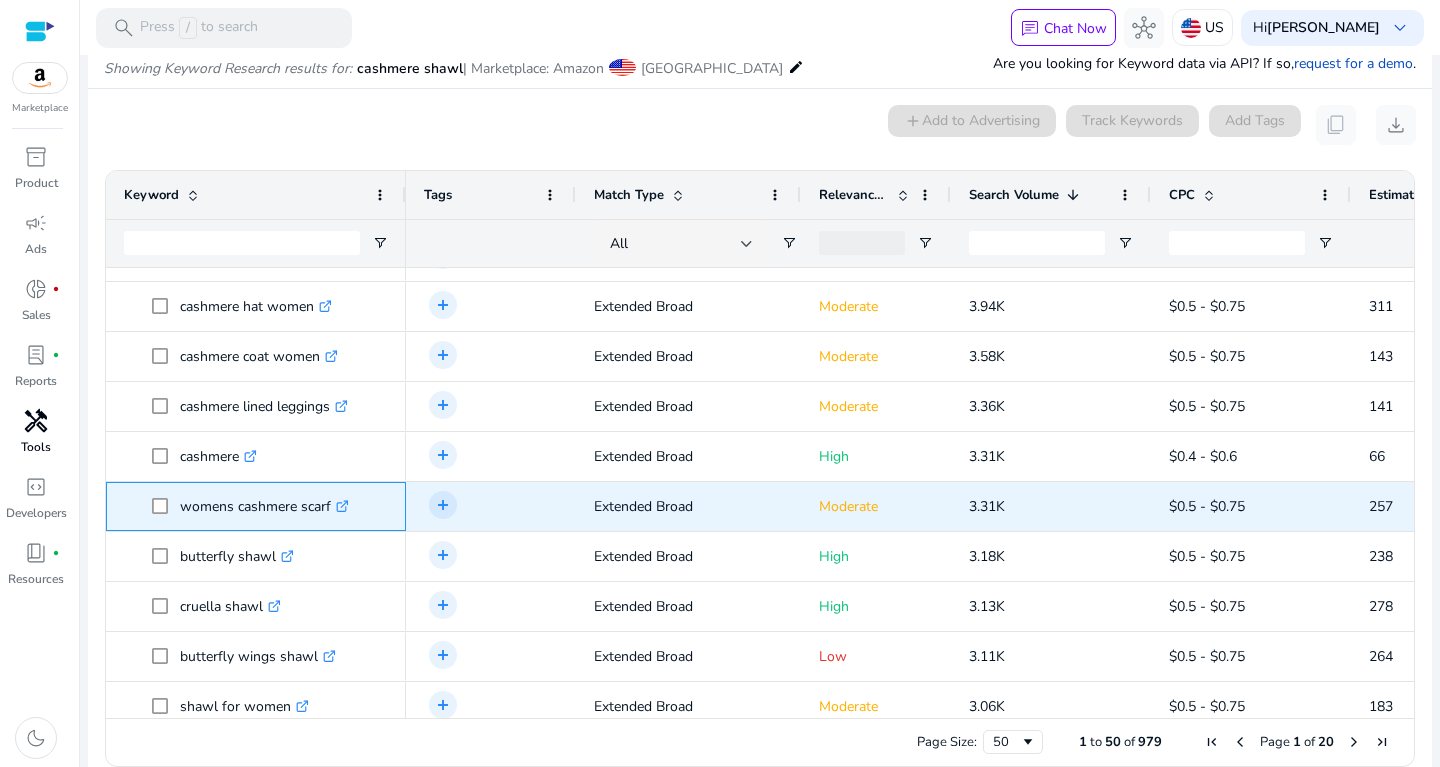 drag, startPoint x: 179, startPoint y: 496, endPoint x: 353, endPoint y: 487, distance: 174.2326 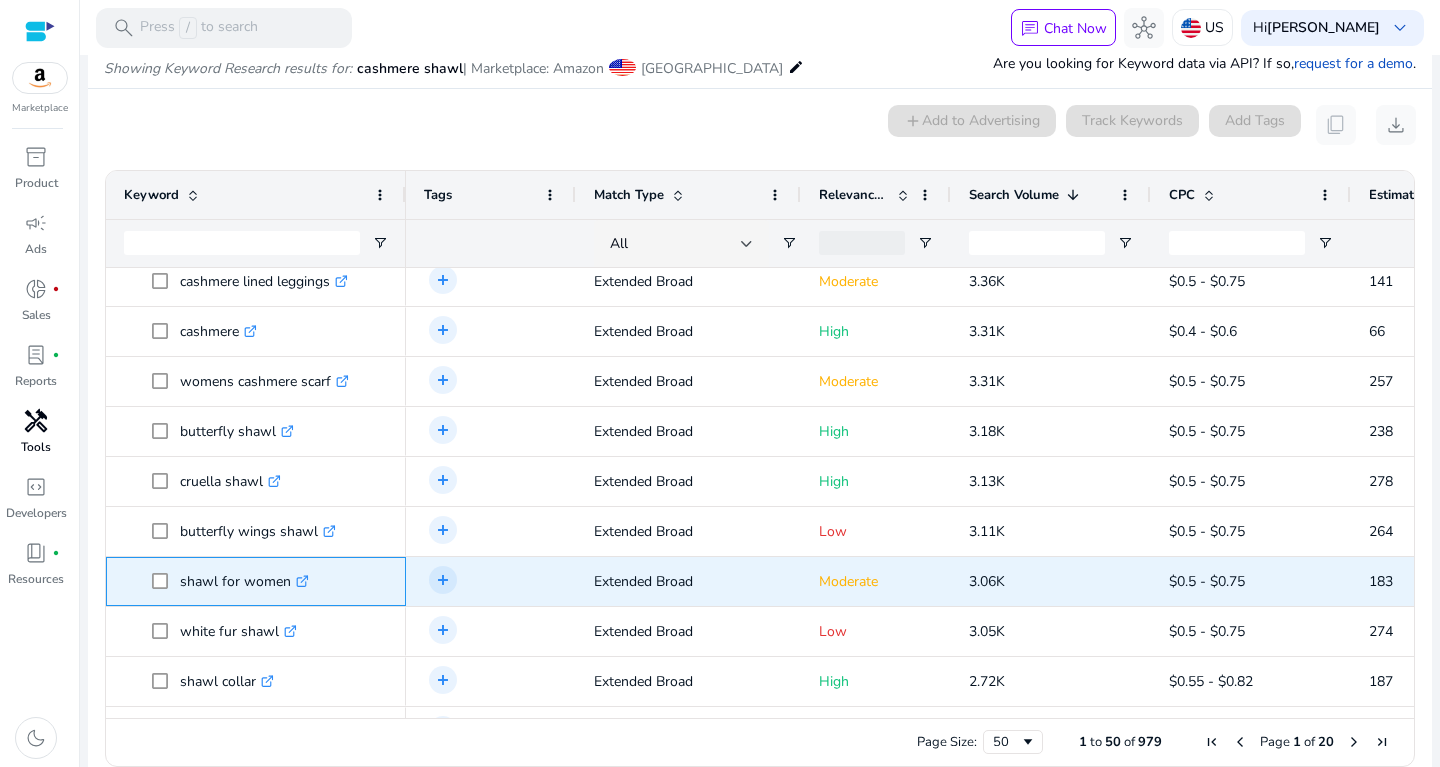 drag, startPoint x: 174, startPoint y: 566, endPoint x: 307, endPoint y: 563, distance: 133.03383 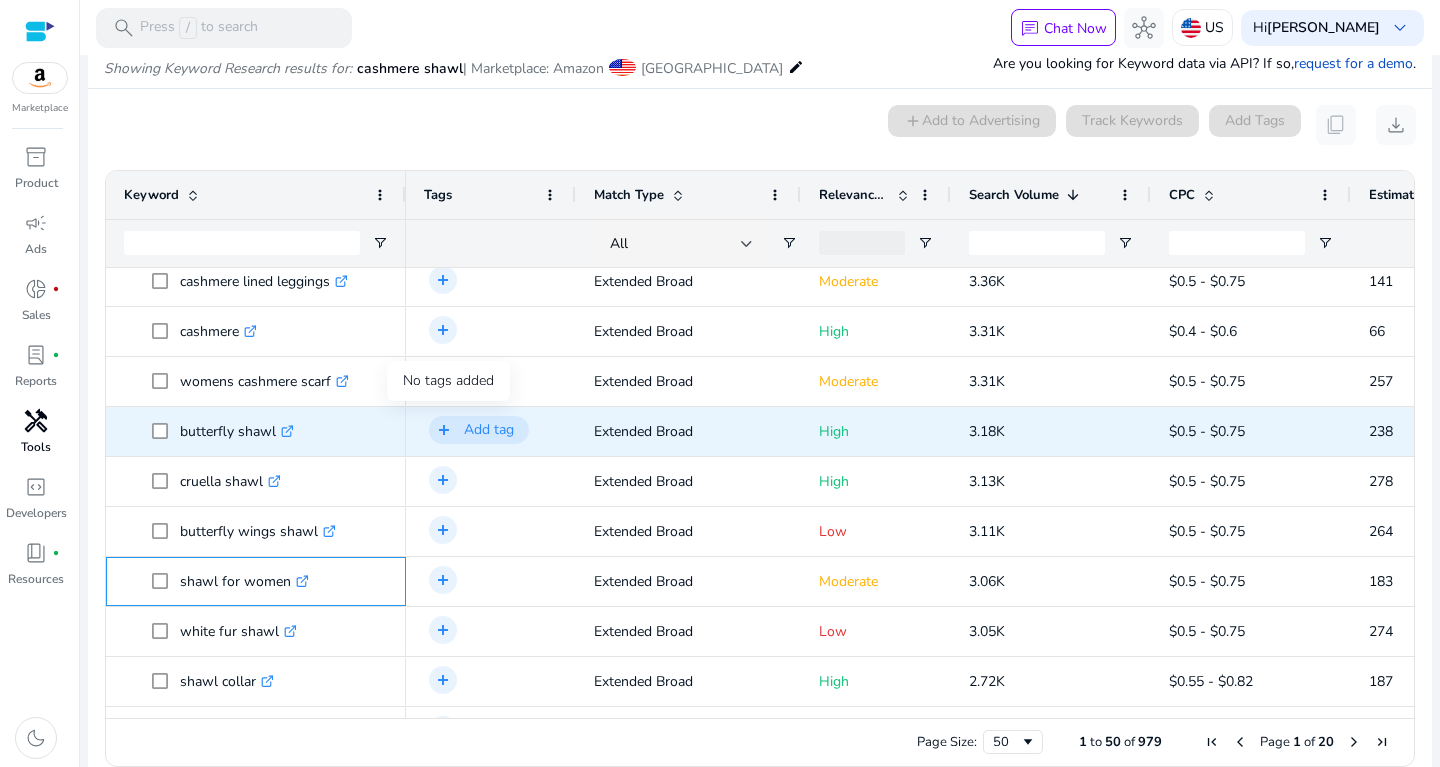 scroll, scrollTop: 947, scrollLeft: 0, axis: vertical 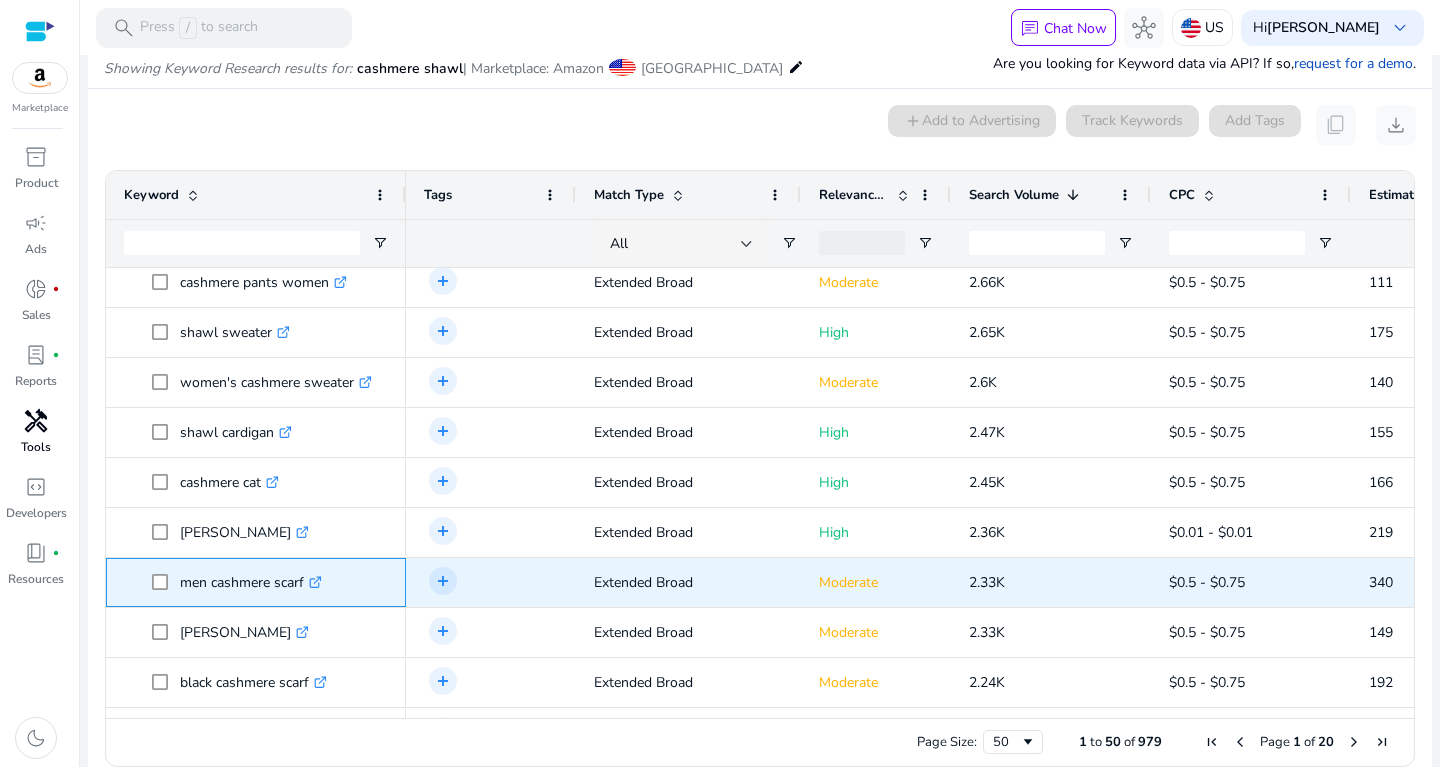 drag, startPoint x: 179, startPoint y: 567, endPoint x: 315, endPoint y: 570, distance: 136.03308 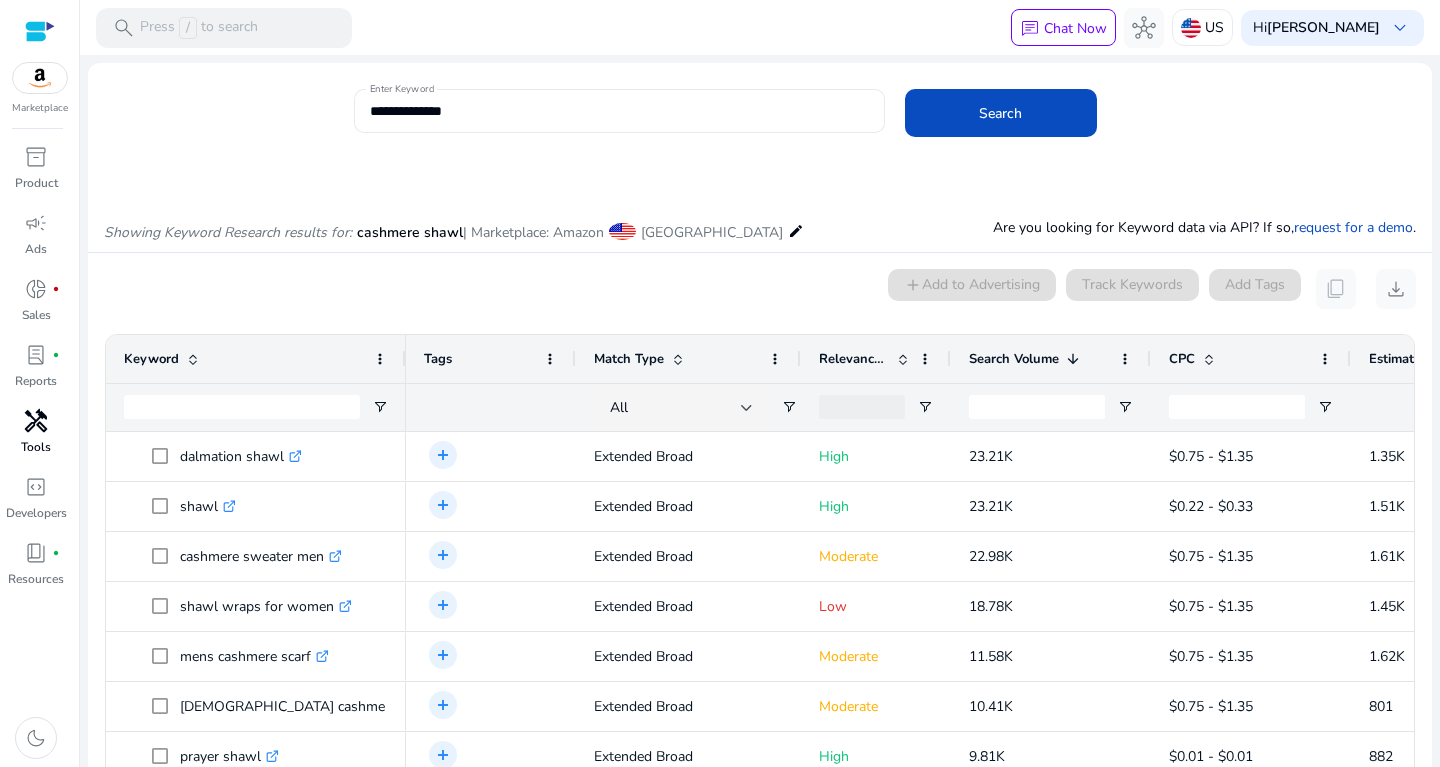 click on "**********" at bounding box center (619, 111) 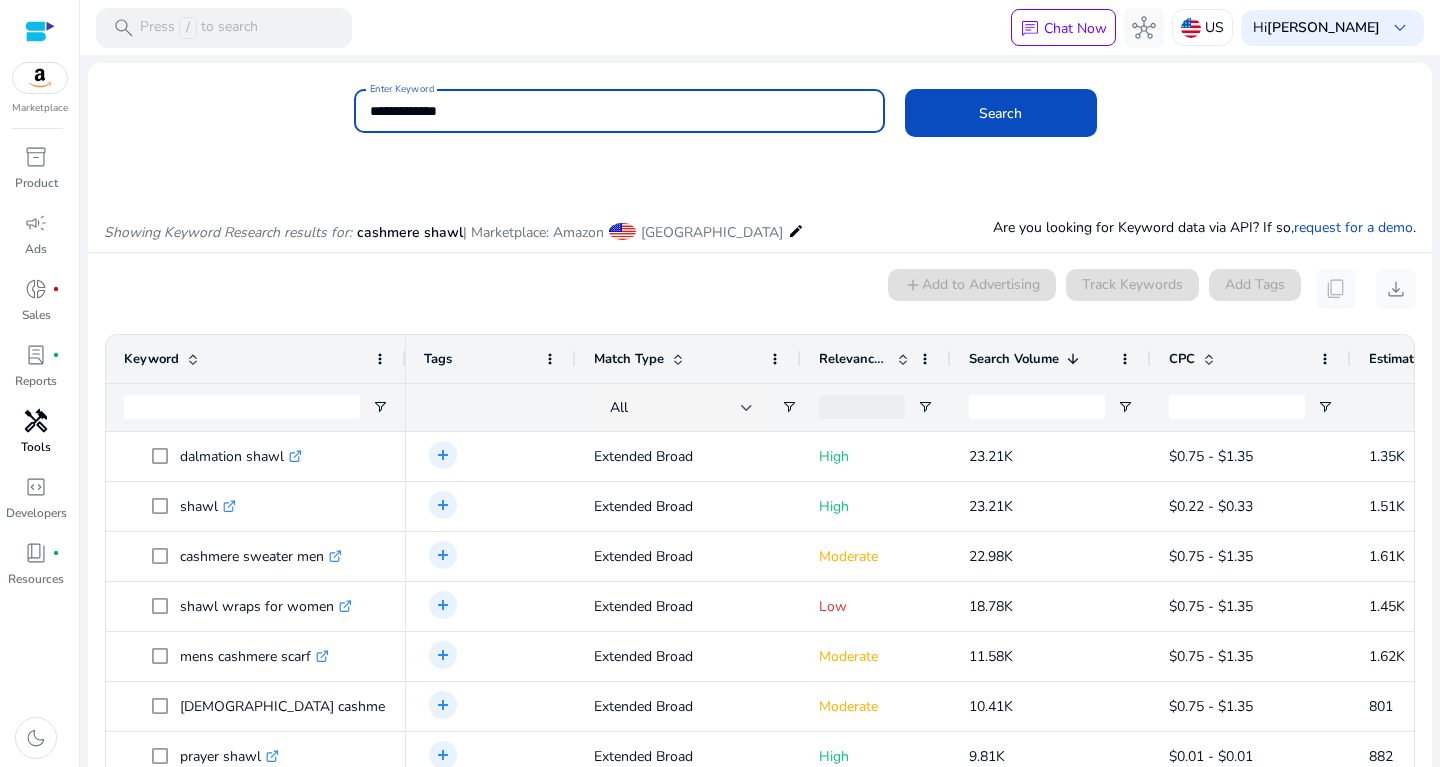 type on "**********" 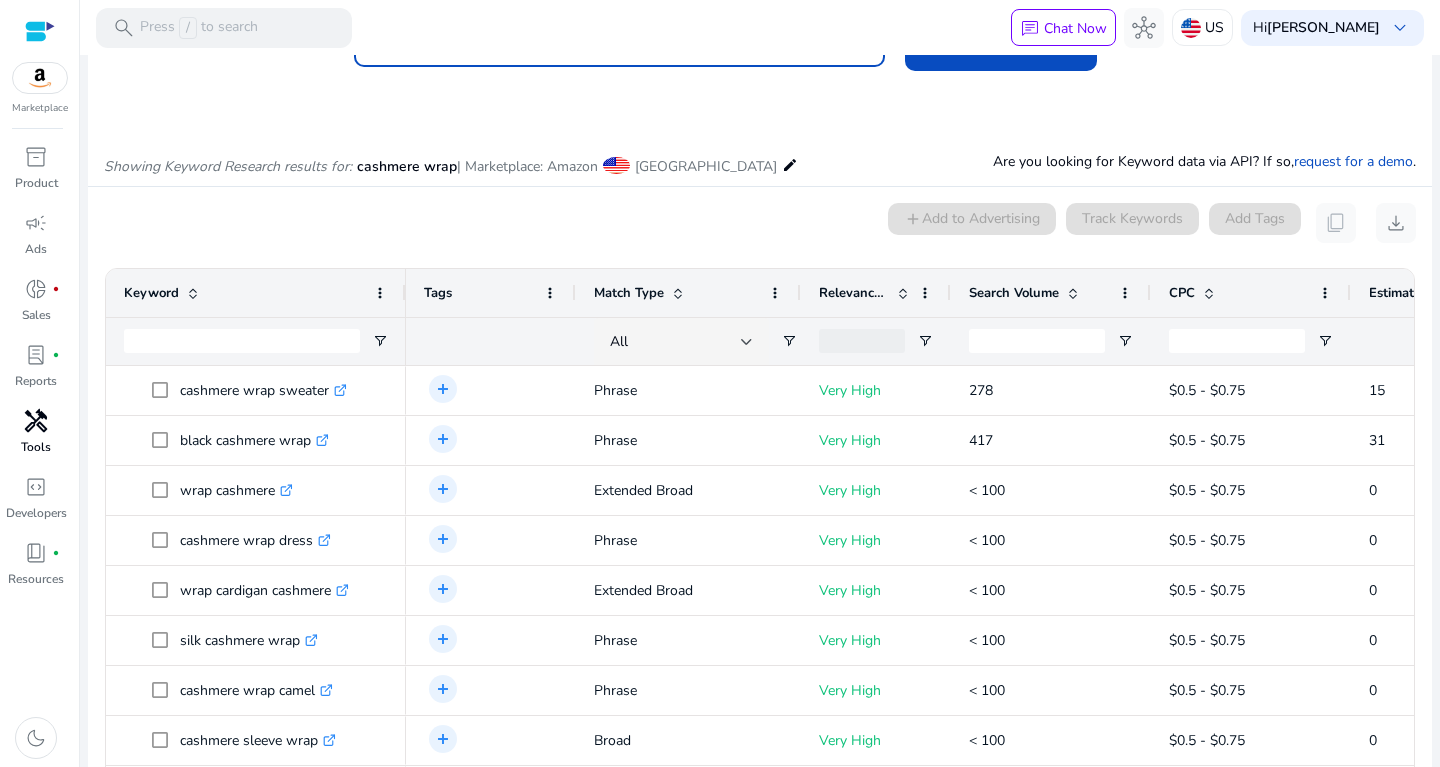 click at bounding box center (1070, 293) 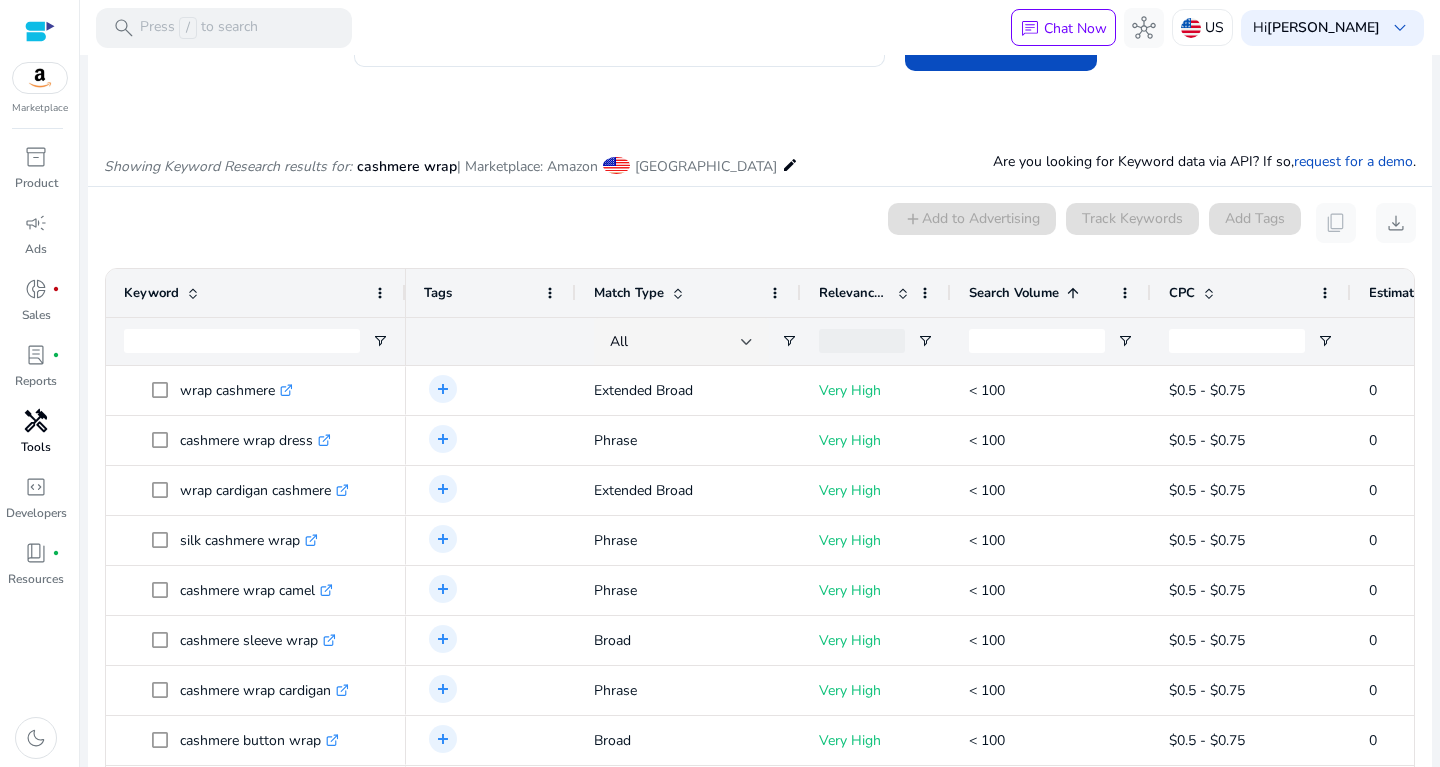 click at bounding box center (1070, 293) 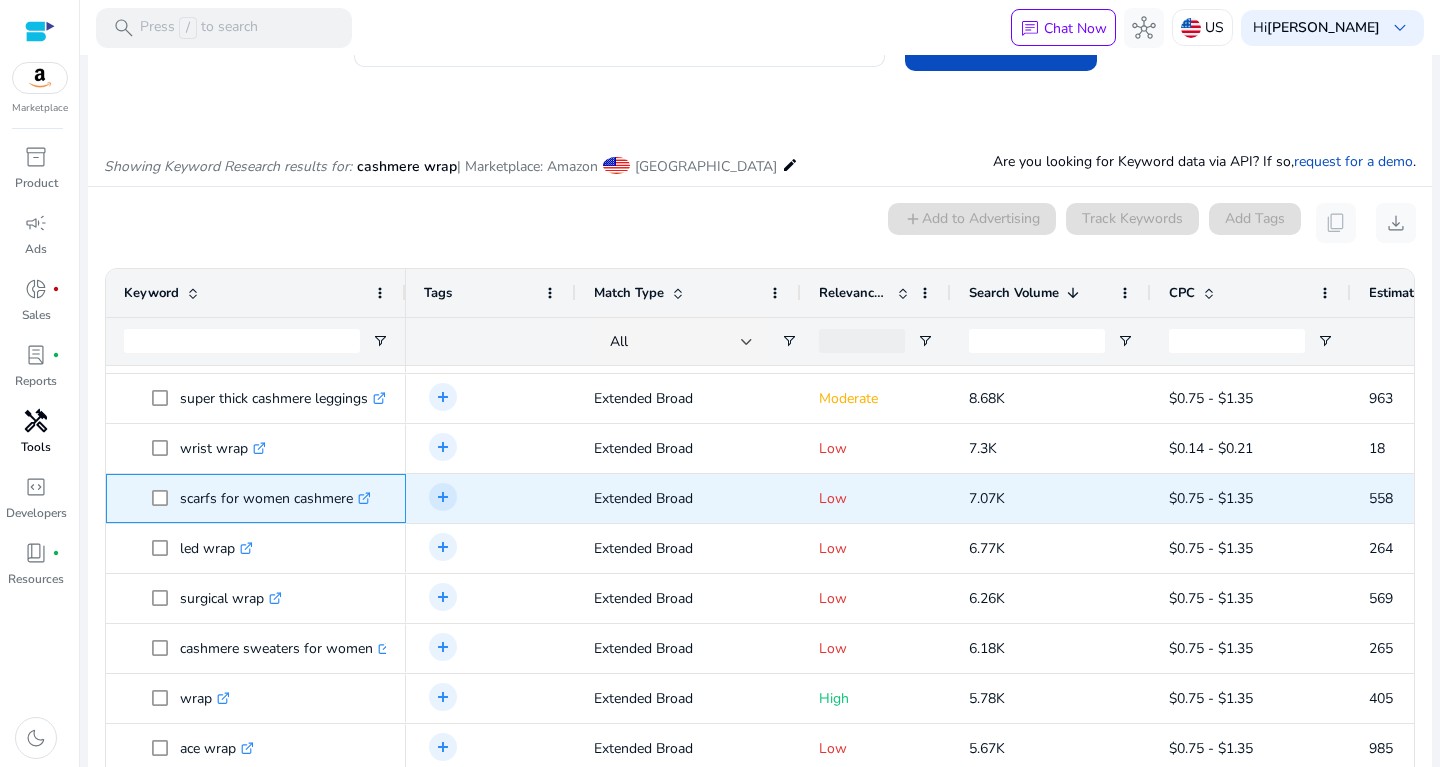 drag, startPoint x: 182, startPoint y: 491, endPoint x: 360, endPoint y: 490, distance: 178.0028 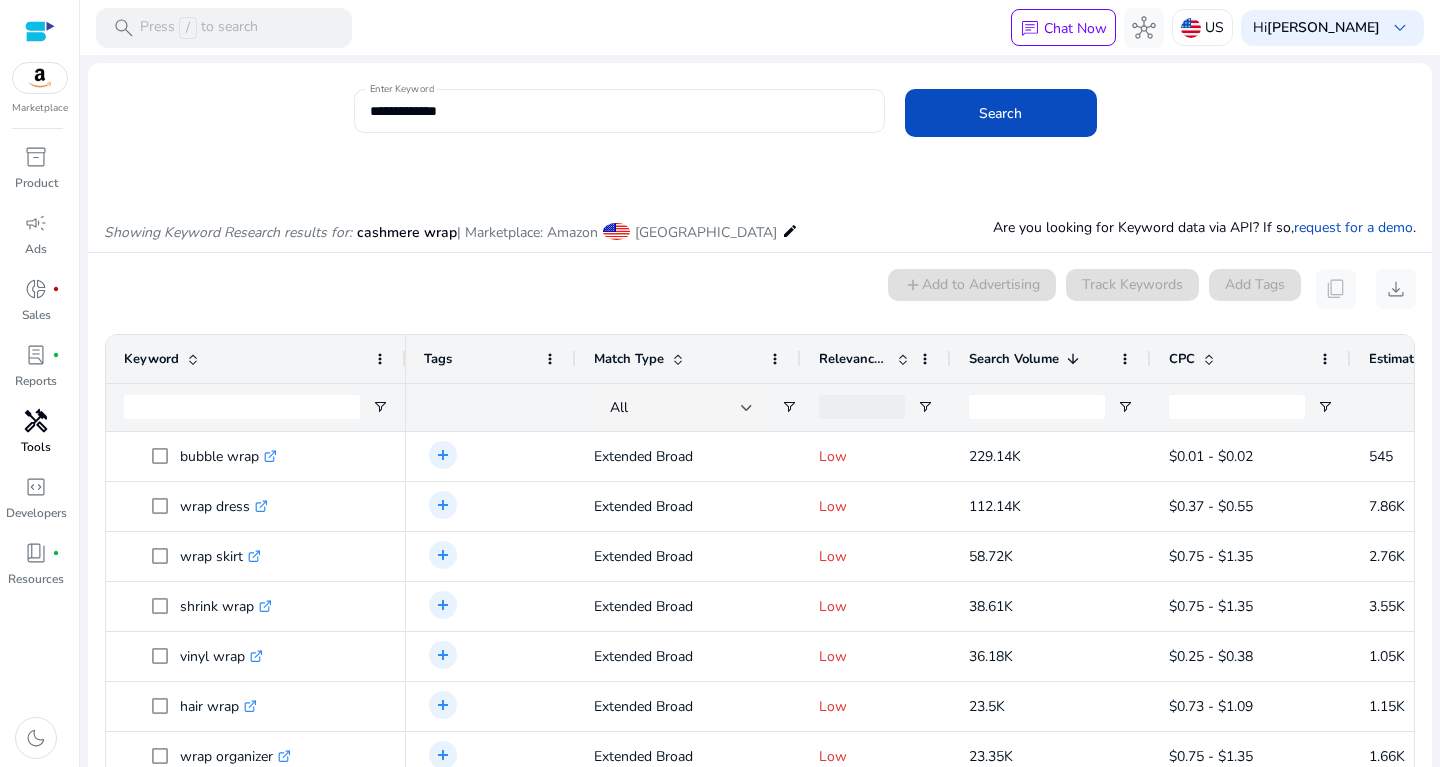 drag, startPoint x: 515, startPoint y: 132, endPoint x: 394, endPoint y: 94, distance: 126.82665 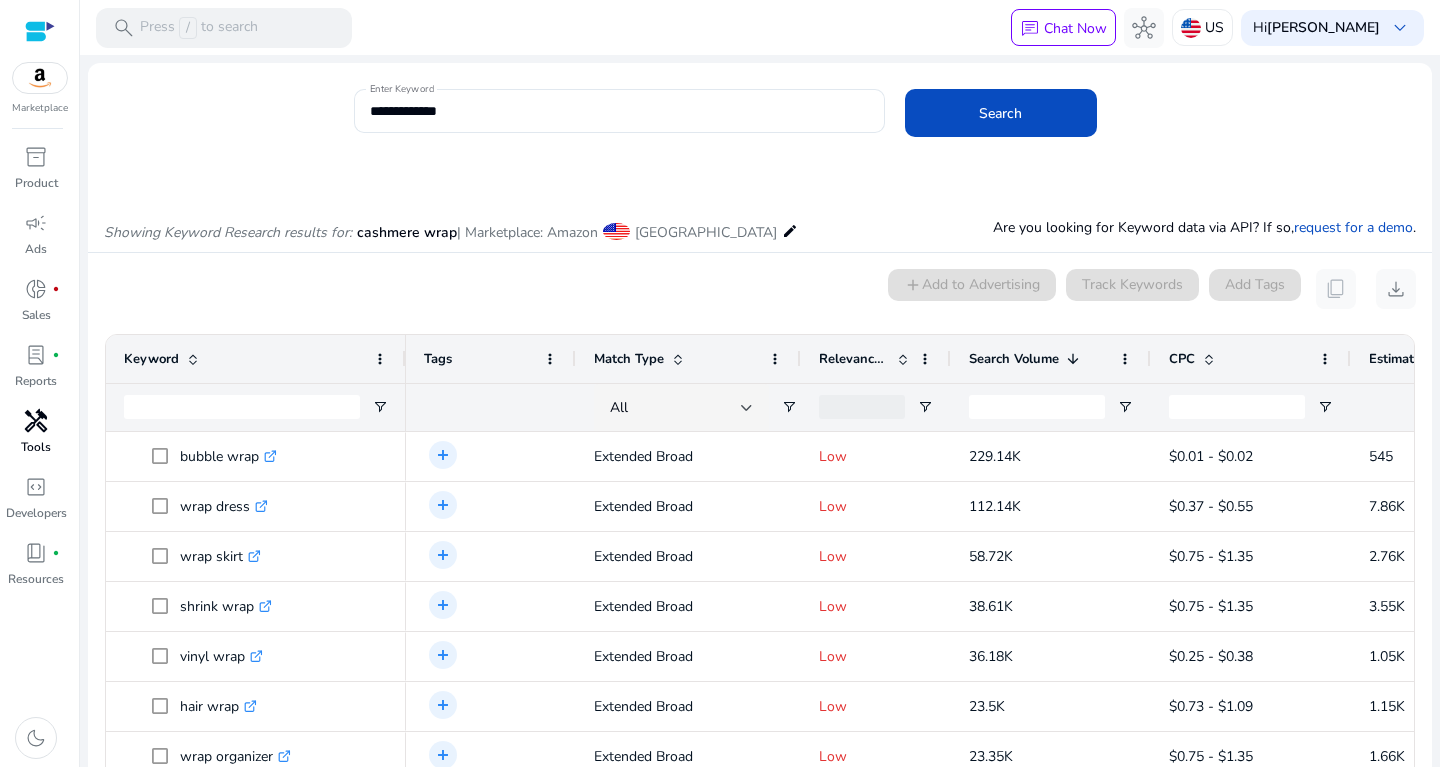 drag, startPoint x: 463, startPoint y: 113, endPoint x: 261, endPoint y: 116, distance: 202.02228 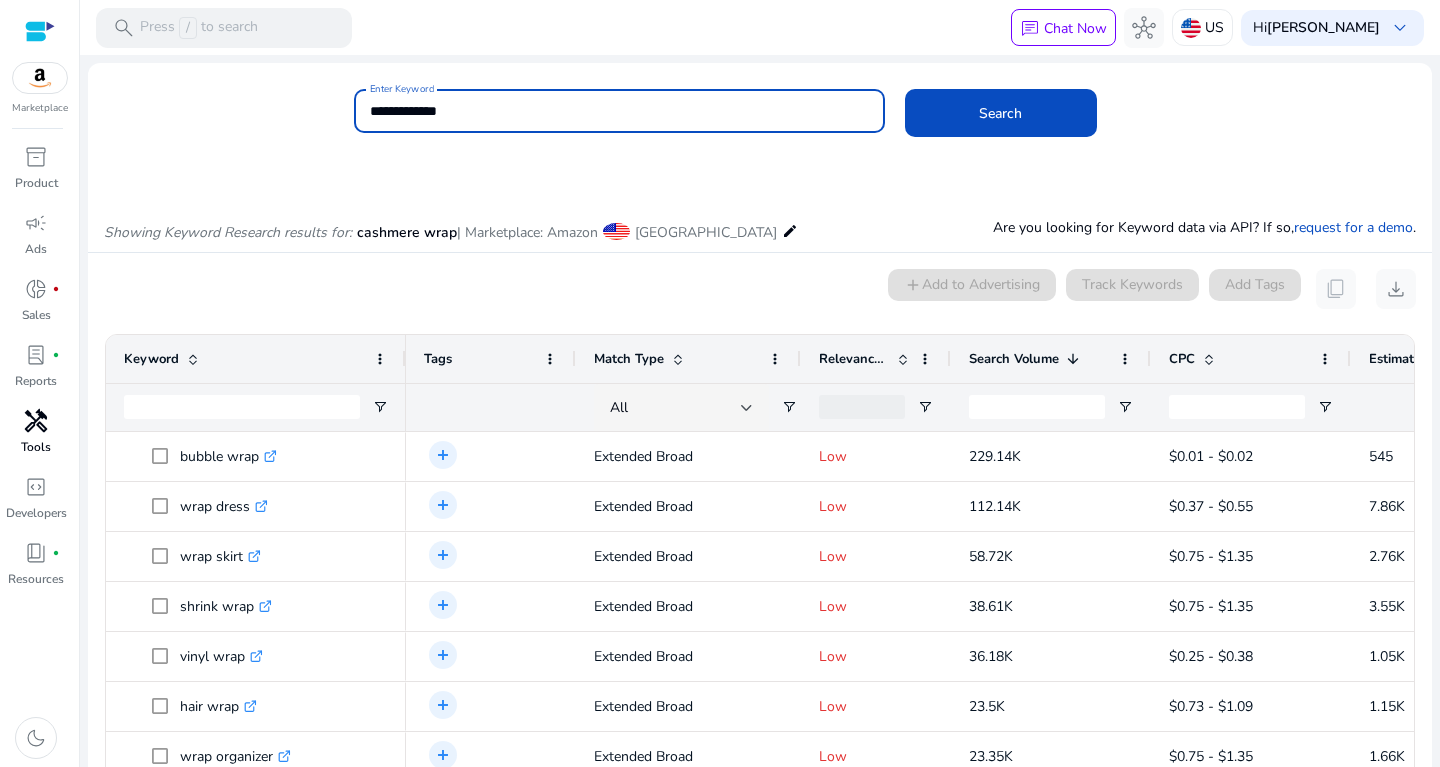 drag, startPoint x: 518, startPoint y: 106, endPoint x: 145, endPoint y: 89, distance: 373.3872 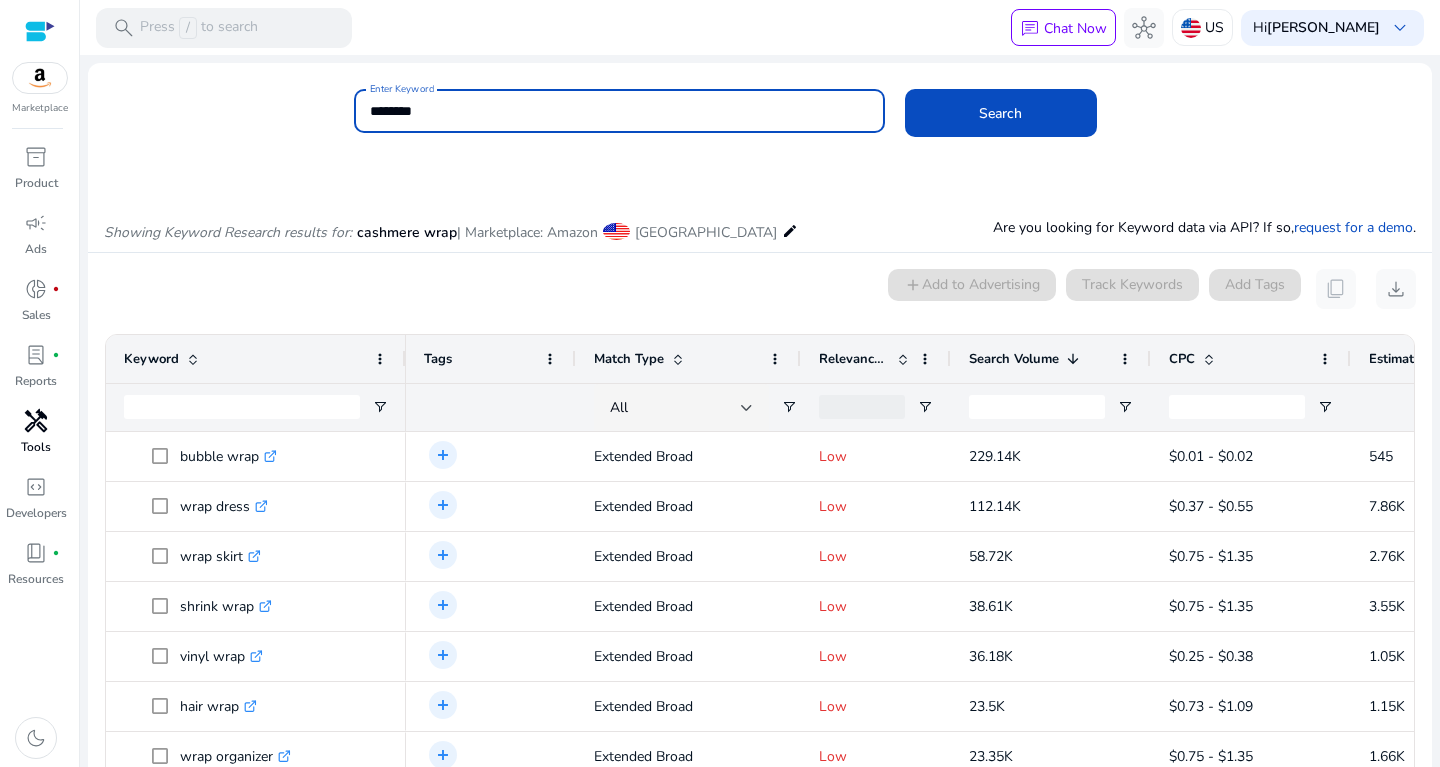 type on "********" 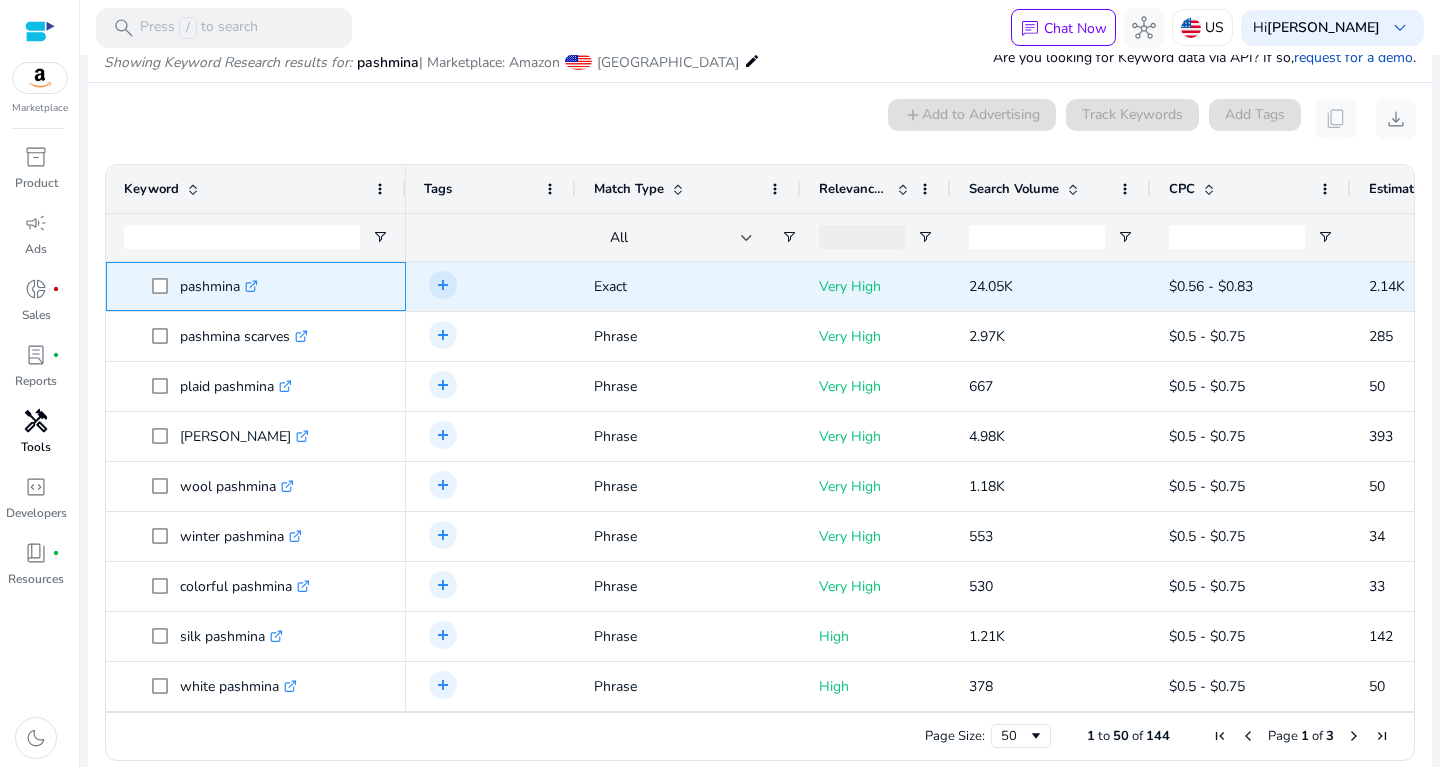 drag, startPoint x: 178, startPoint y: 277, endPoint x: 251, endPoint y: 287, distance: 73.68175 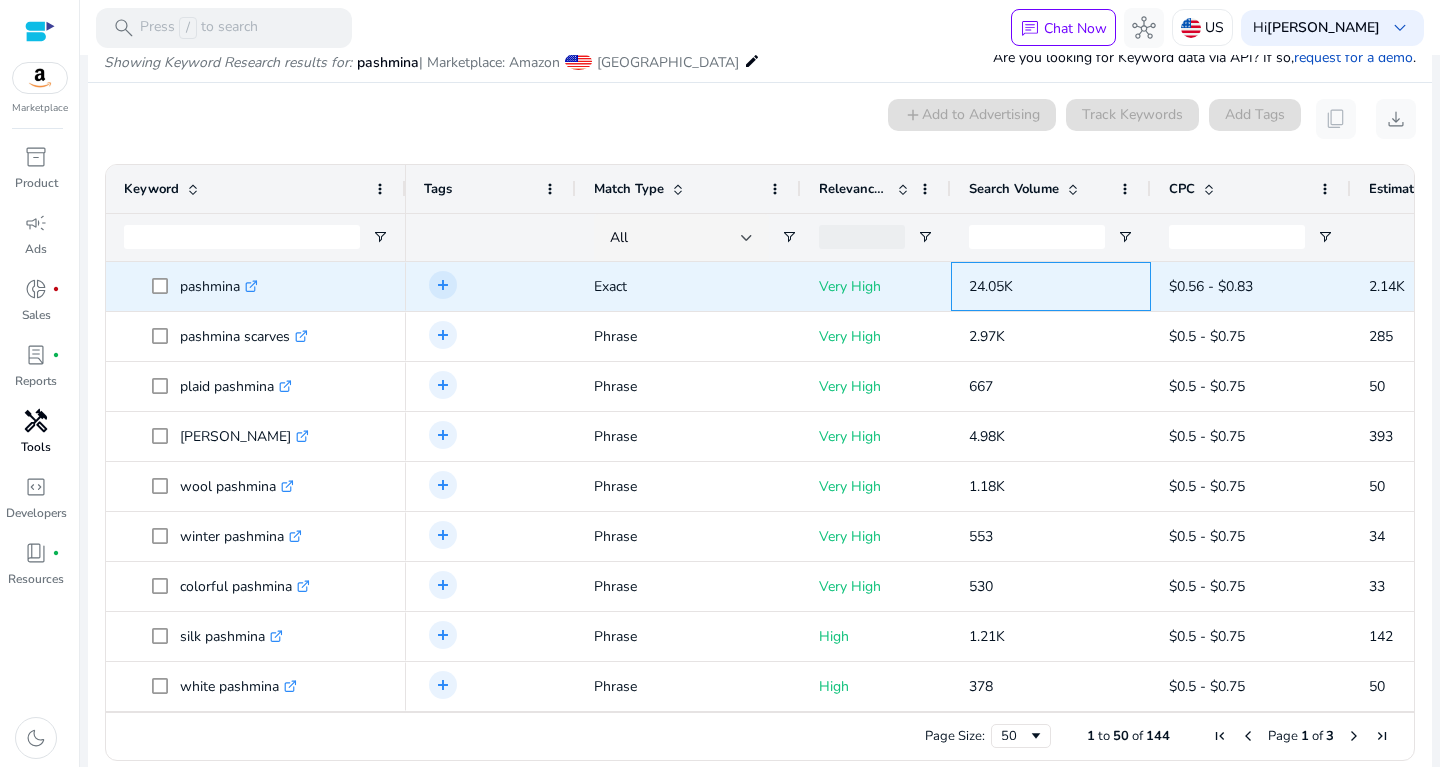 drag, startPoint x: 963, startPoint y: 285, endPoint x: 1047, endPoint y: 281, distance: 84.095184 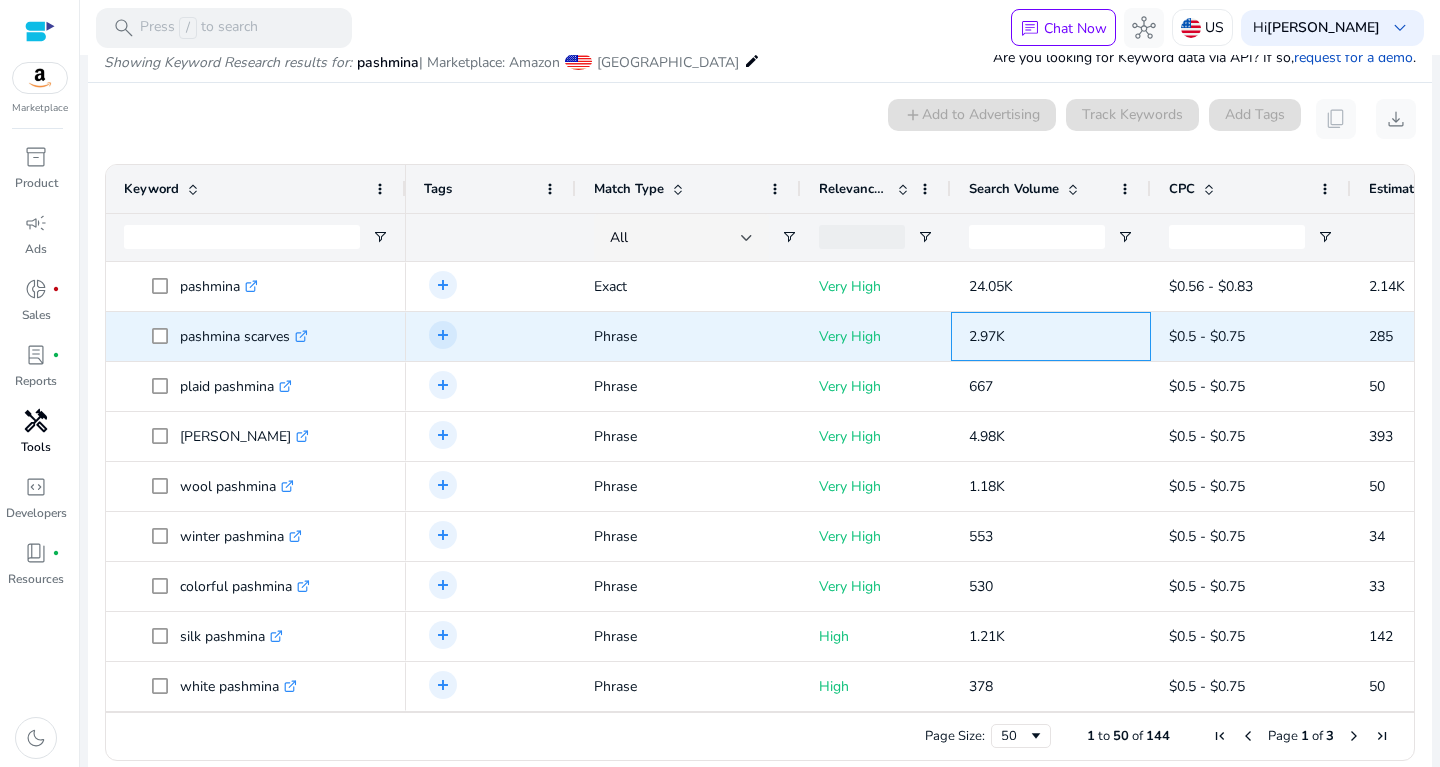 drag, startPoint x: 955, startPoint y: 327, endPoint x: 1040, endPoint y: 332, distance: 85.146935 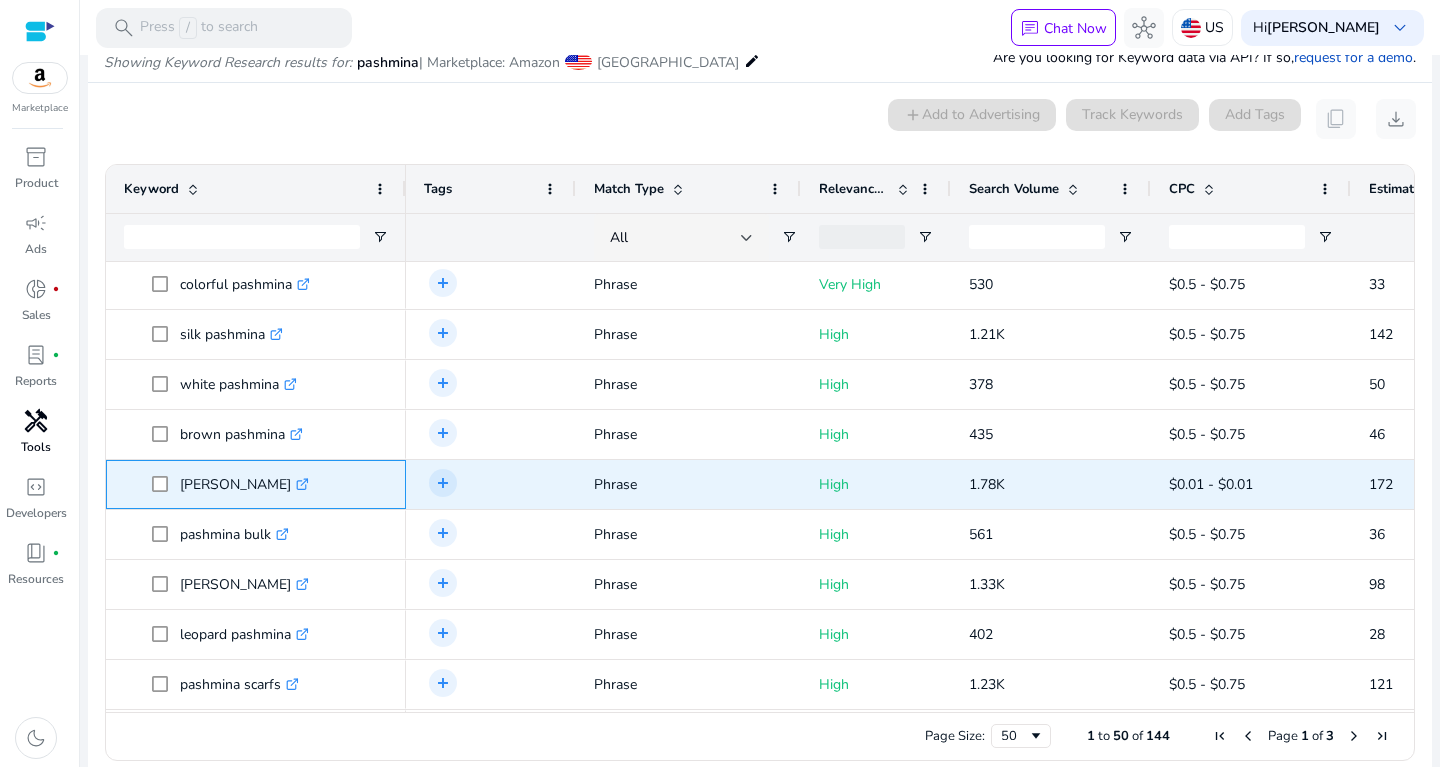 drag, startPoint x: 179, startPoint y: 469, endPoint x: 290, endPoint y: 479, distance: 111.44954 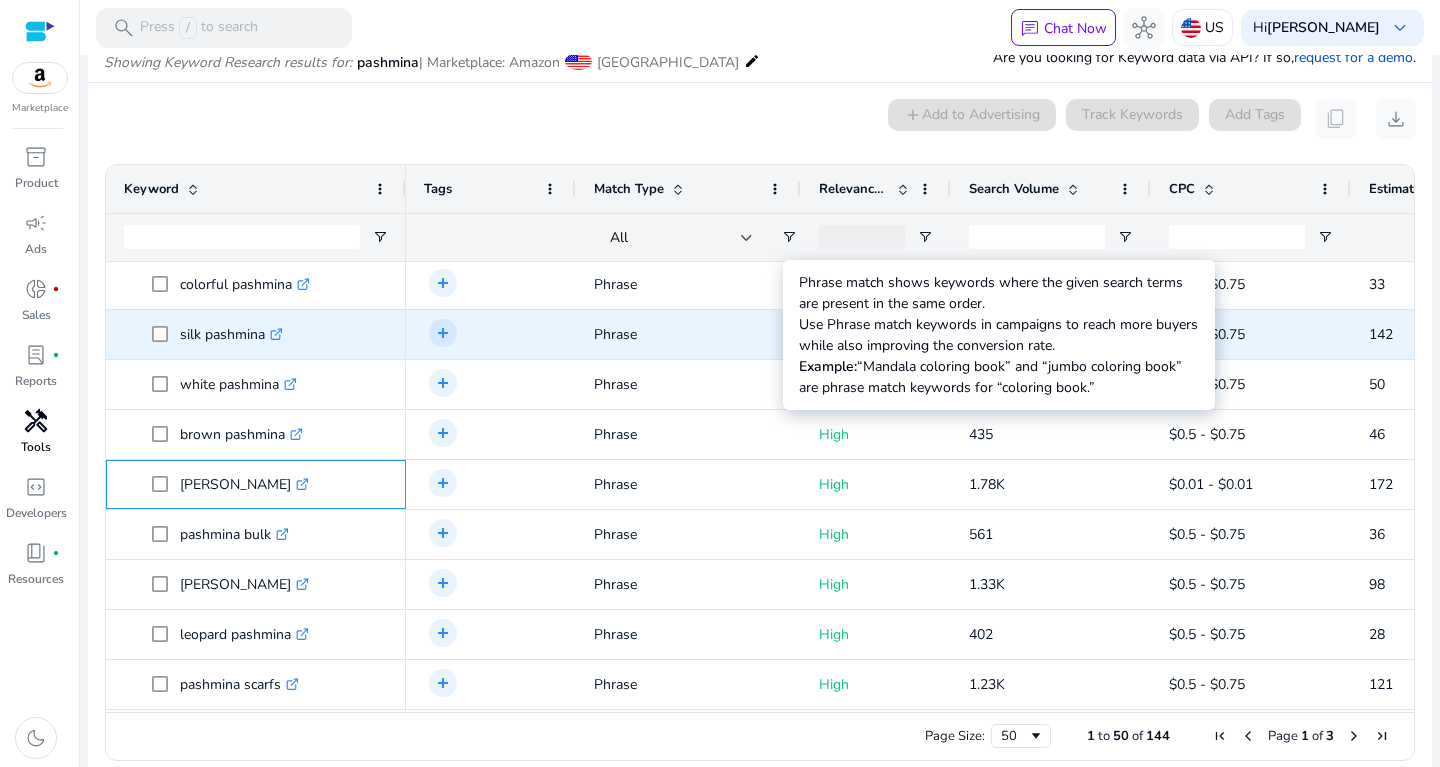 scroll, scrollTop: 319, scrollLeft: 0, axis: vertical 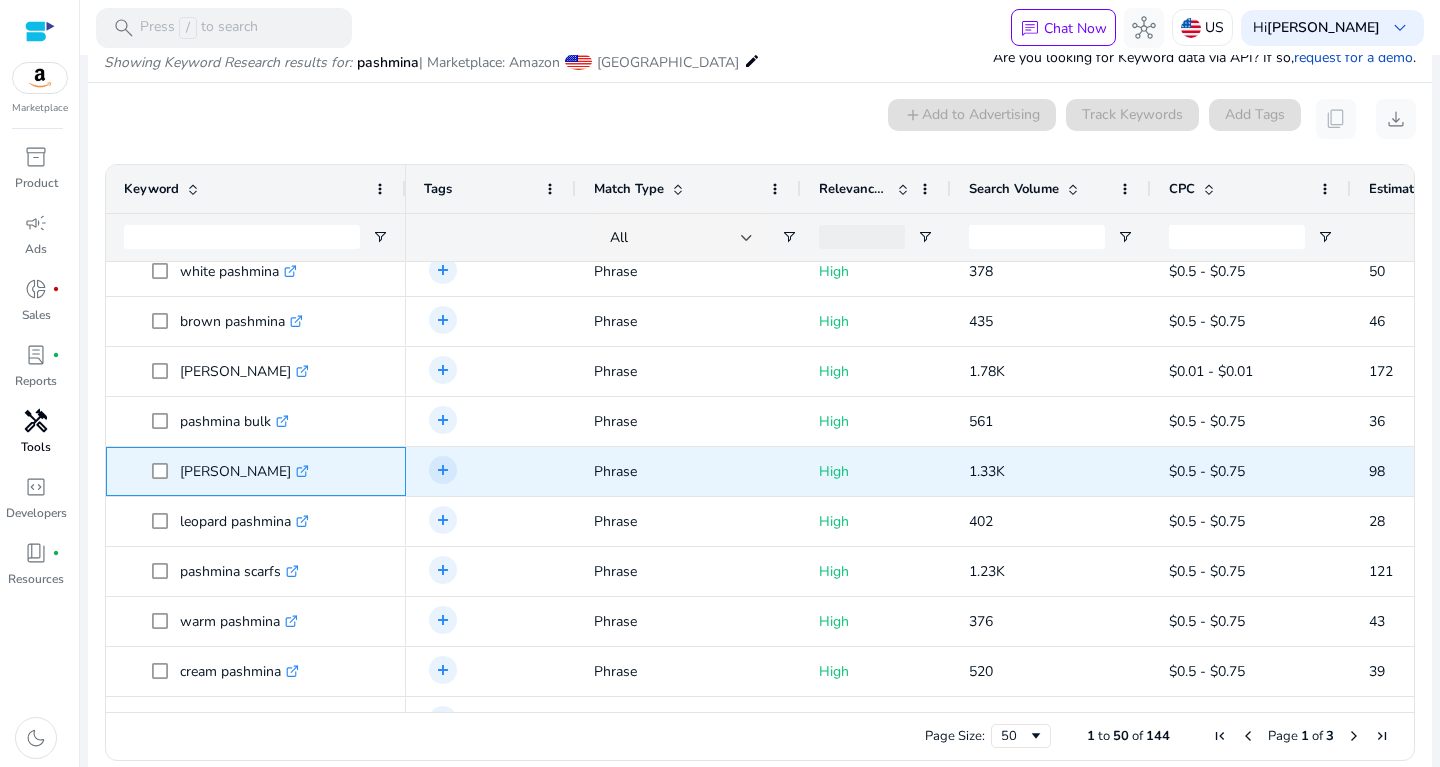 drag, startPoint x: 172, startPoint y: 456, endPoint x: 326, endPoint y: 459, distance: 154.02922 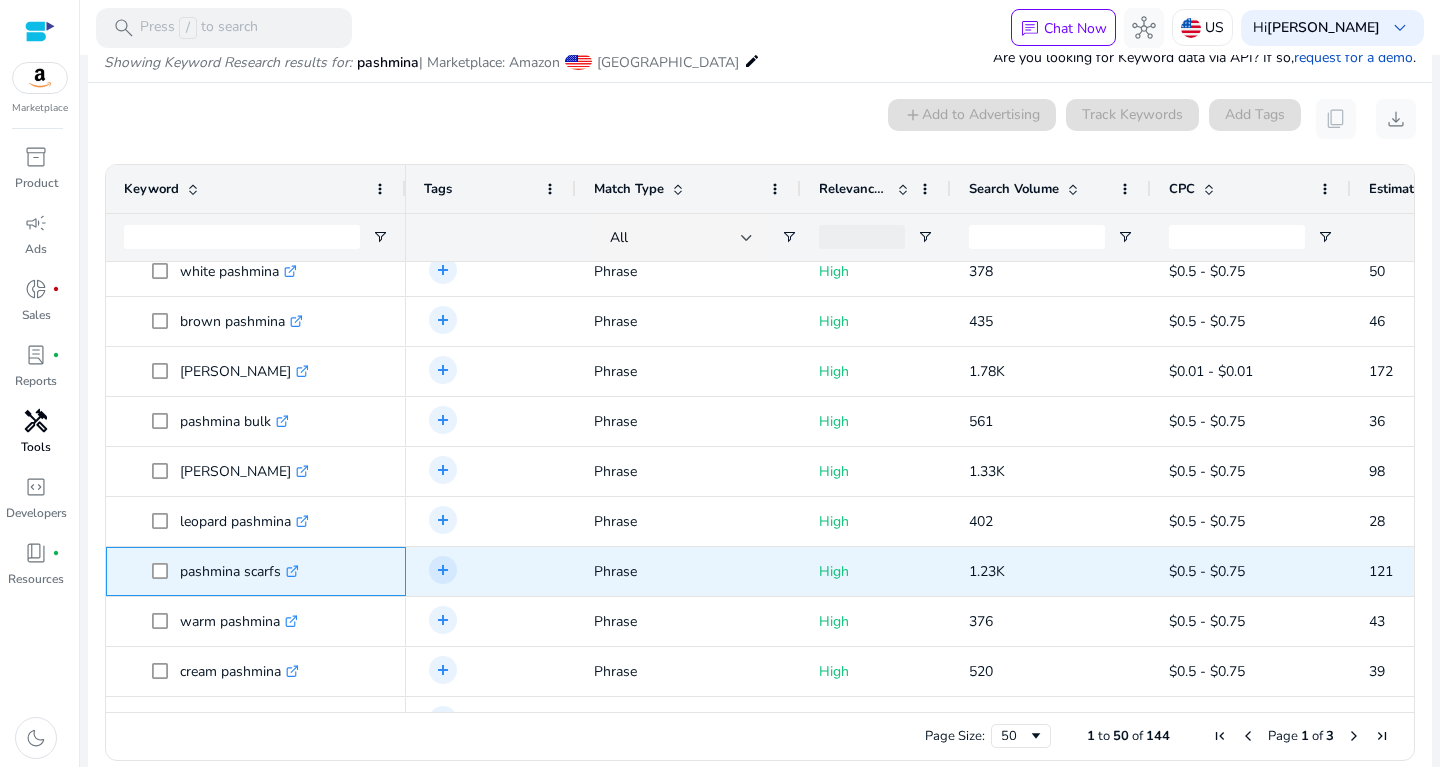 drag, startPoint x: 180, startPoint y: 558, endPoint x: 294, endPoint y: 566, distance: 114.28036 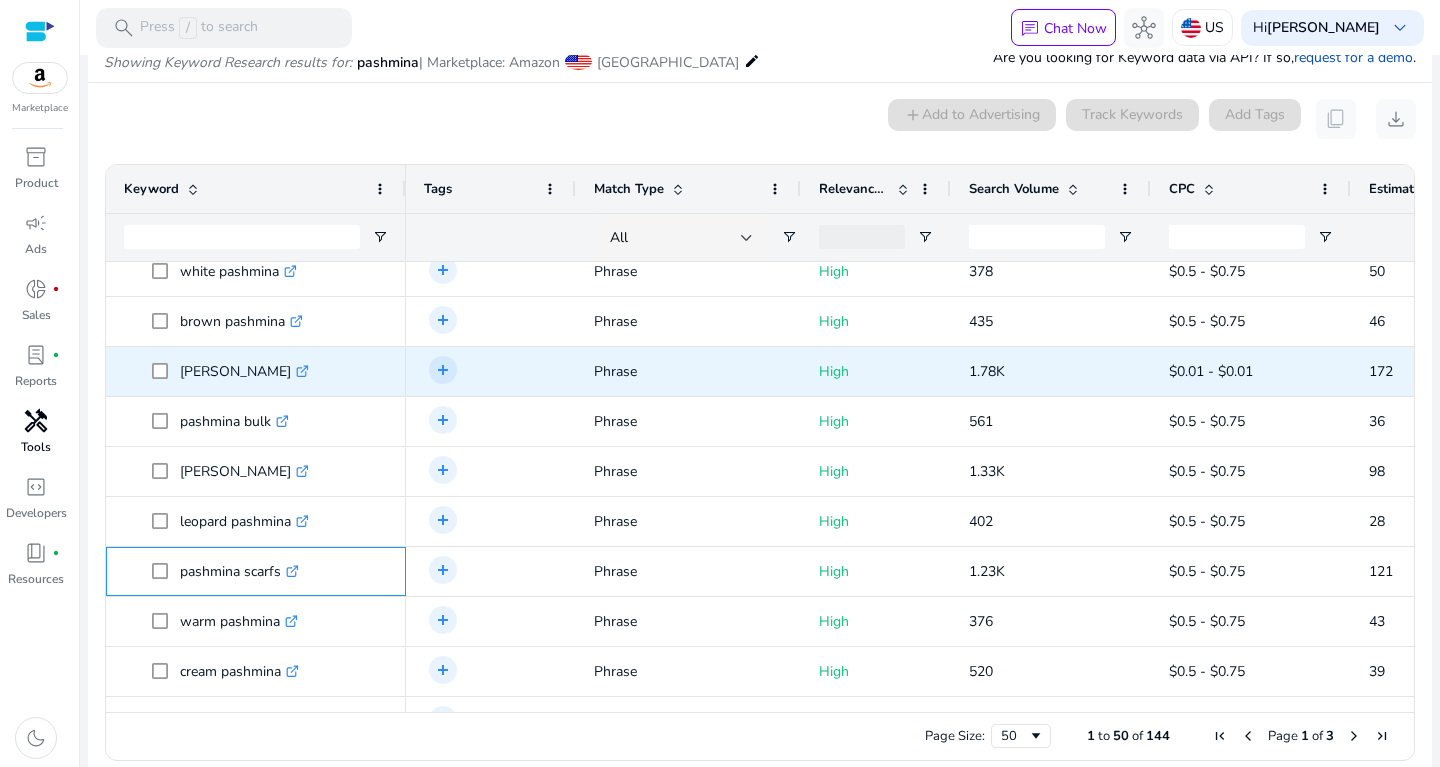 scroll, scrollTop: 431, scrollLeft: 0, axis: vertical 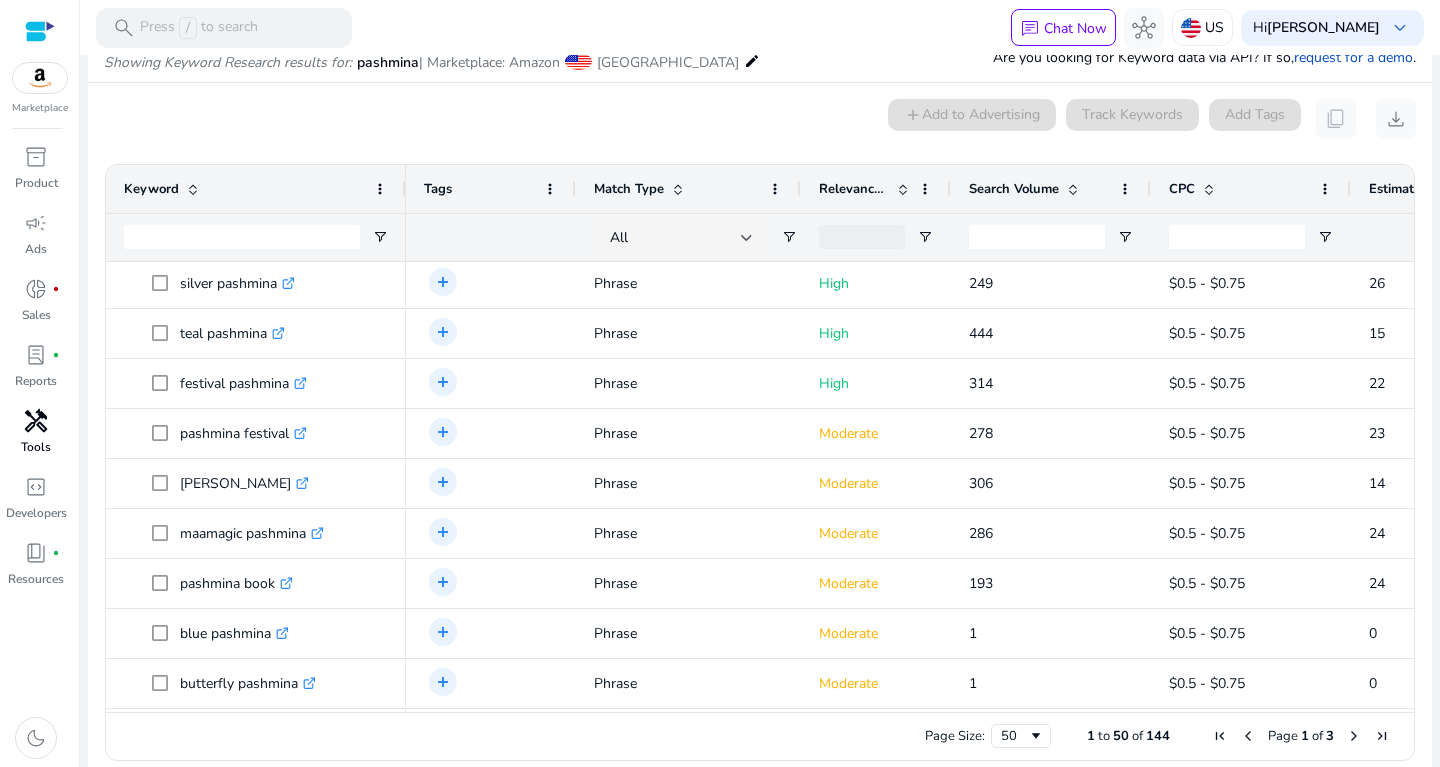 click at bounding box center (1073, 189) 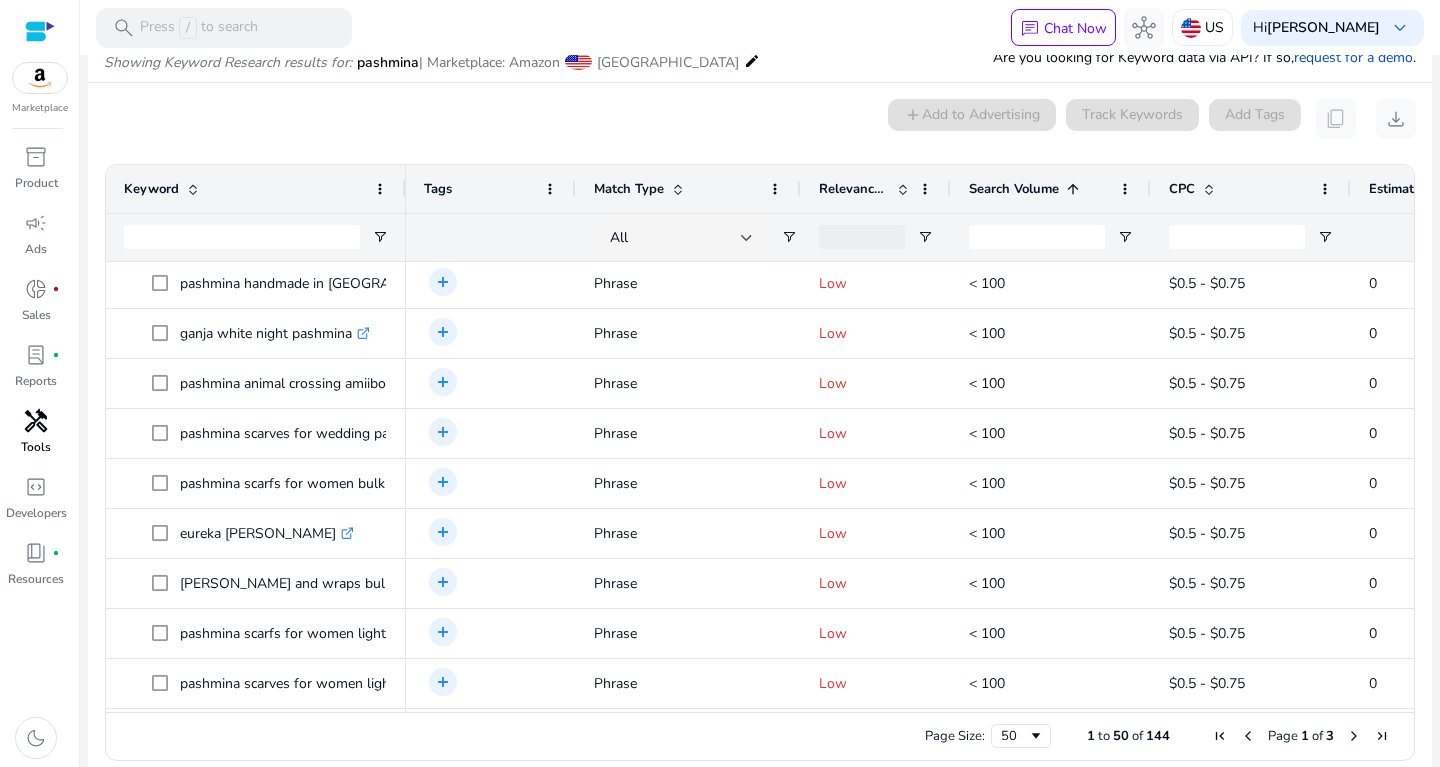 click at bounding box center (1073, 189) 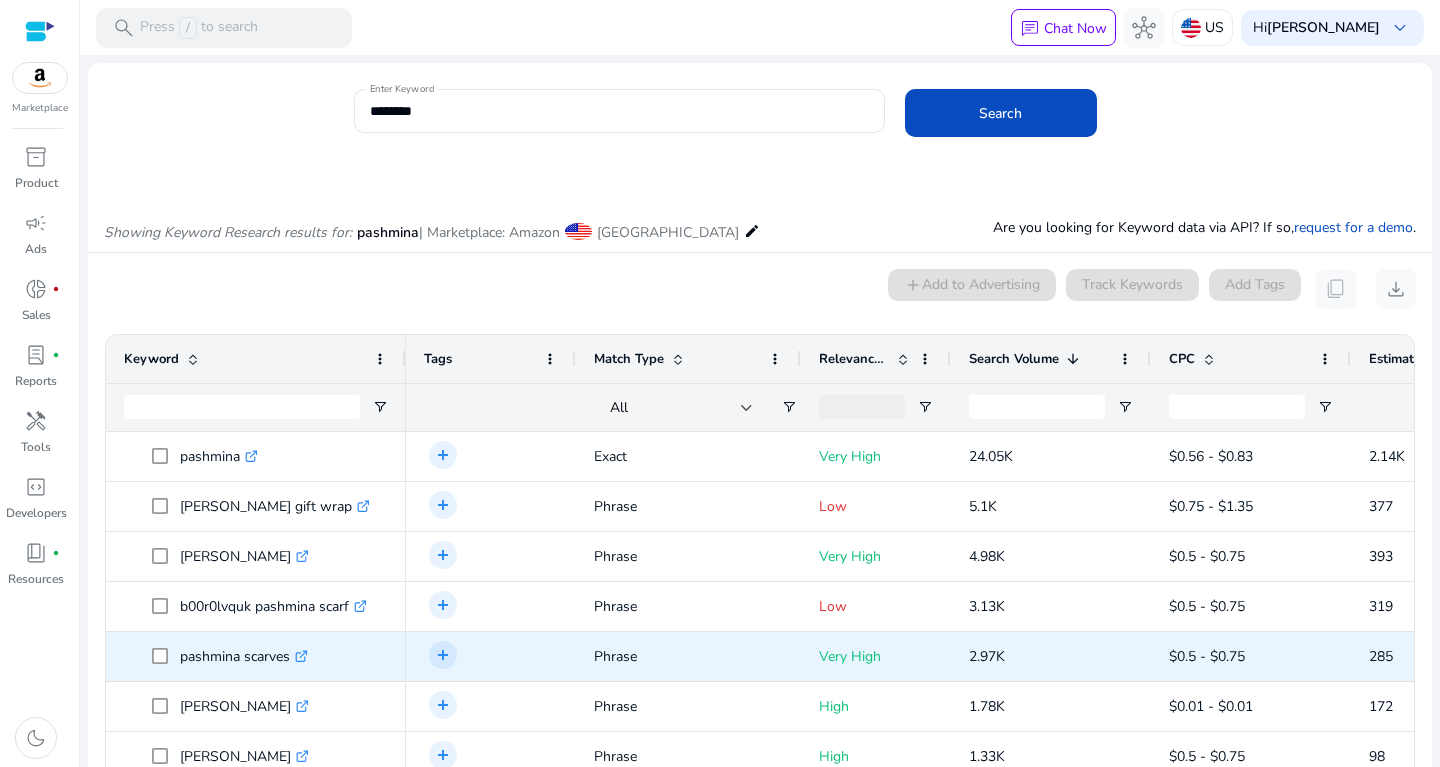 scroll, scrollTop: 0, scrollLeft: 0, axis: both 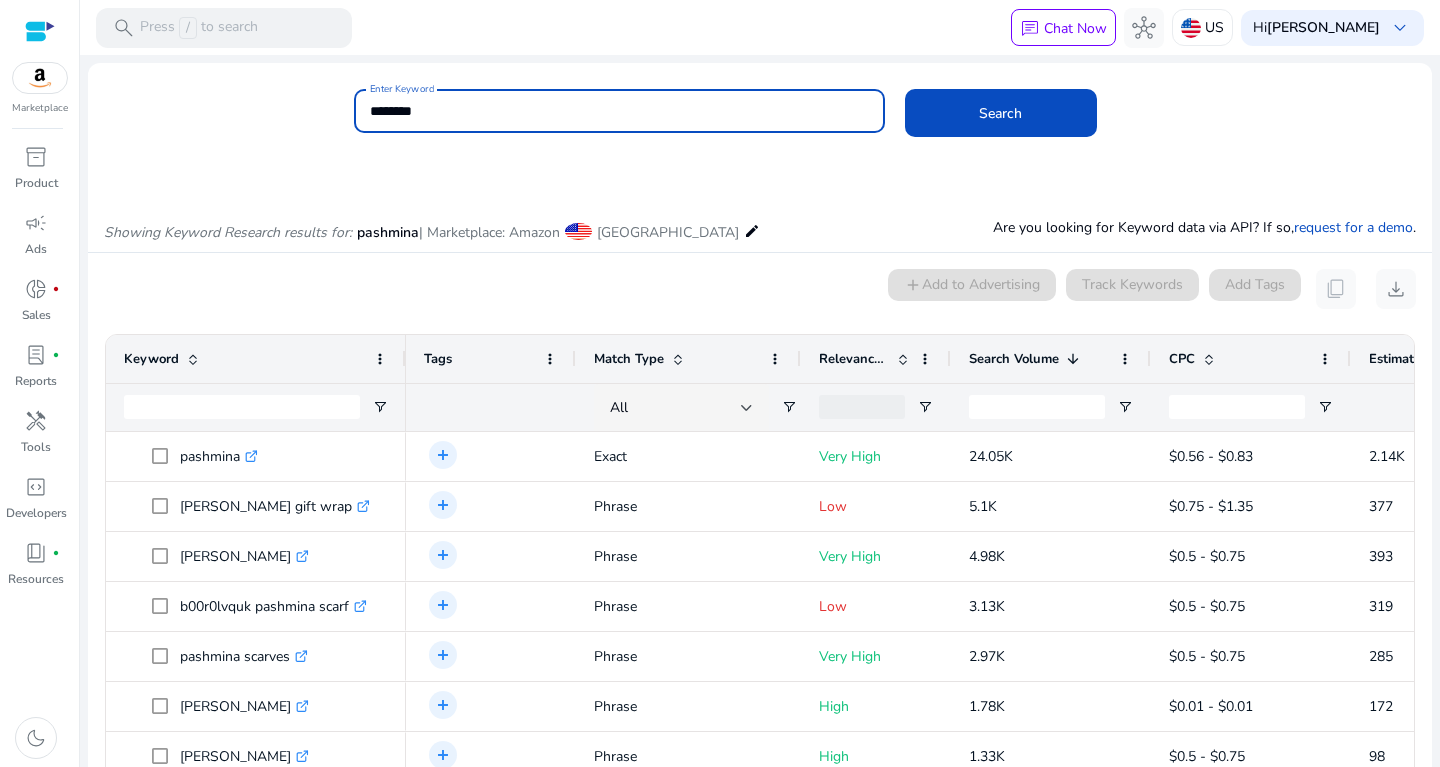 drag, startPoint x: 440, startPoint y: 108, endPoint x: 273, endPoint y: 91, distance: 167.86304 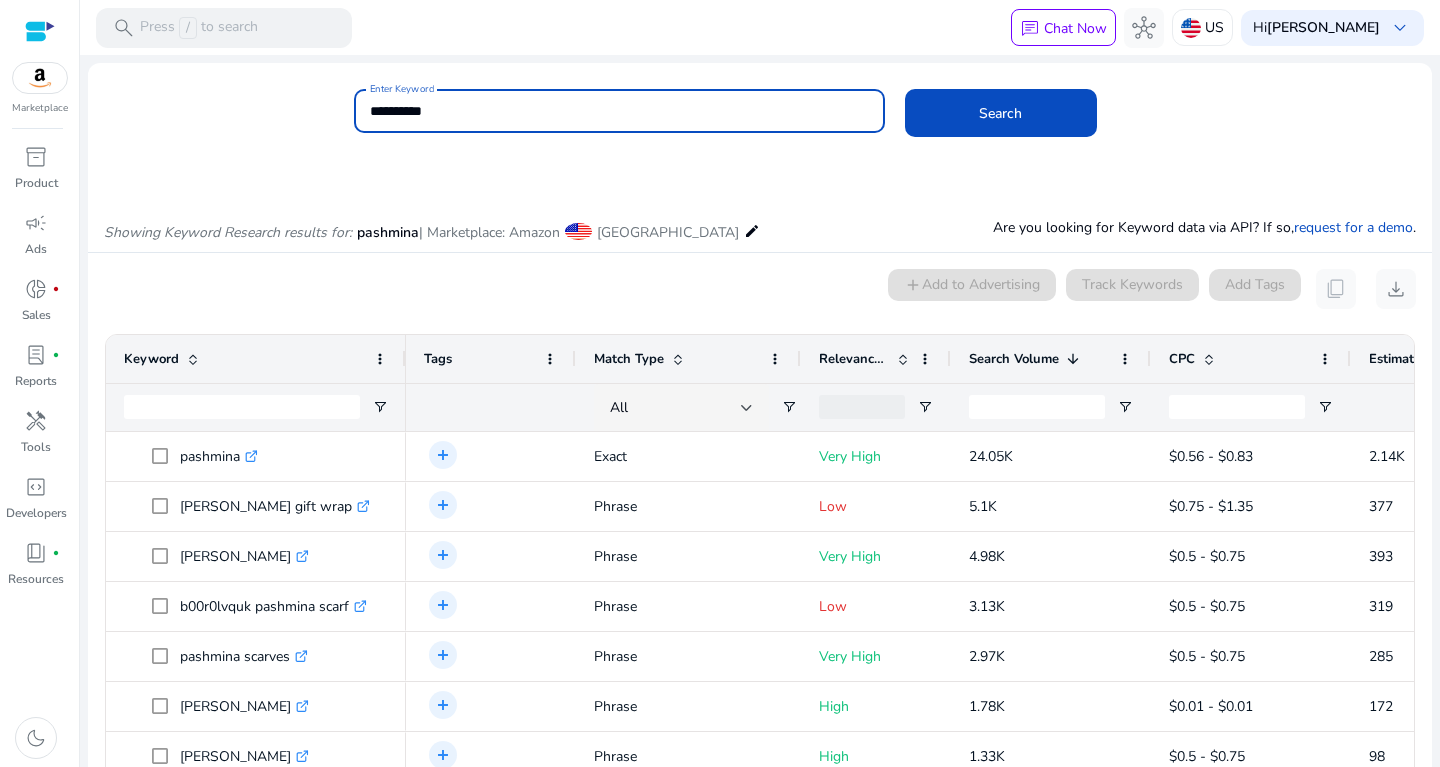 click on "Search" 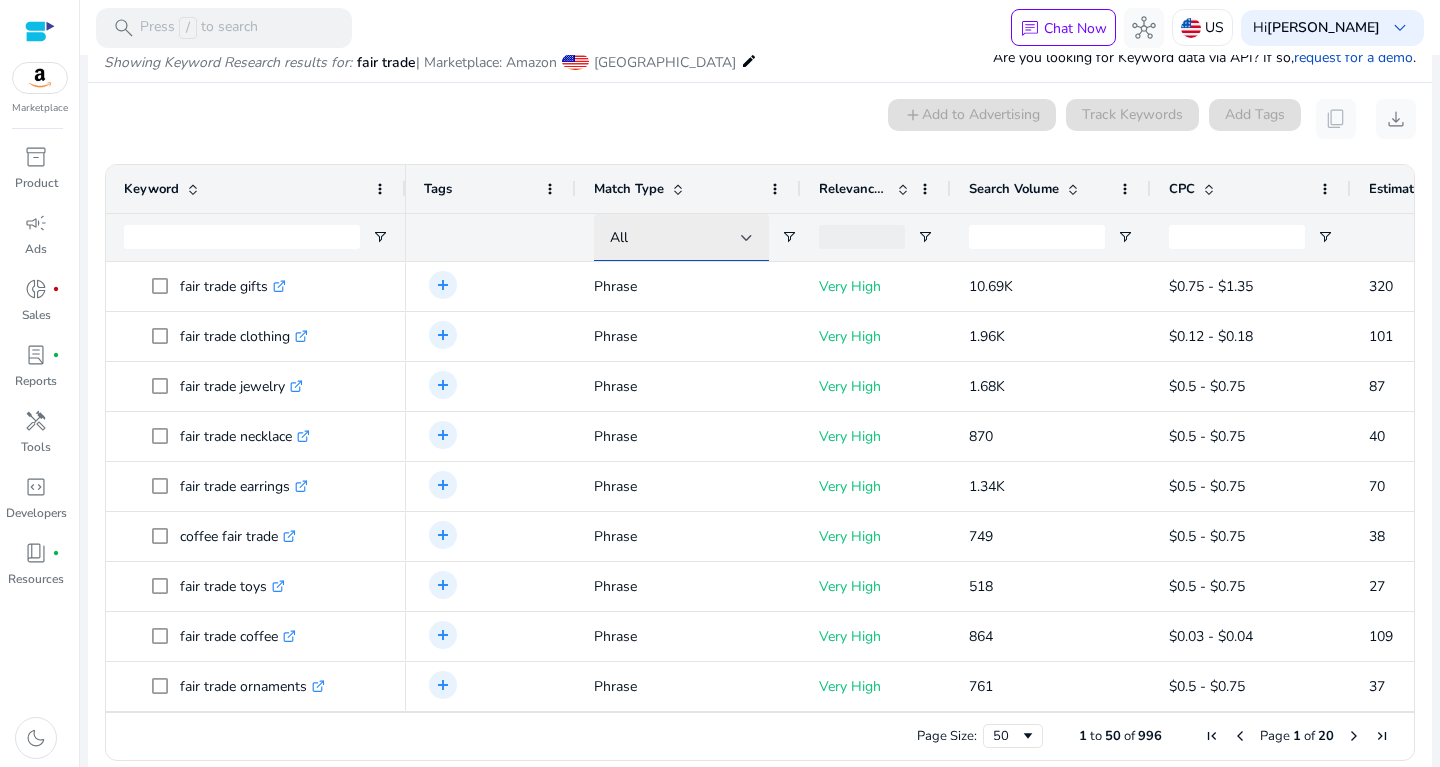click on "All" at bounding box center [675, 238] 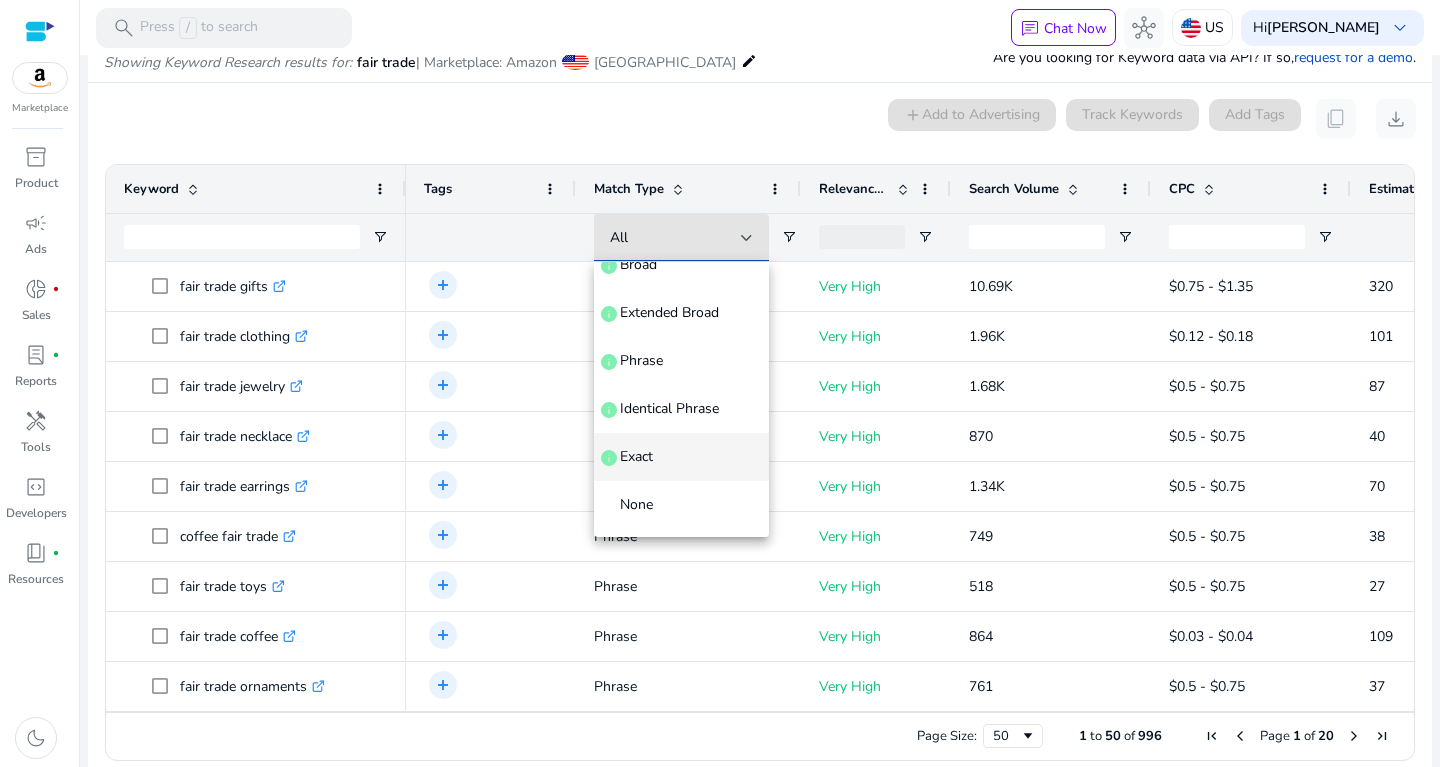 click on "Exact  info" at bounding box center [681, 457] 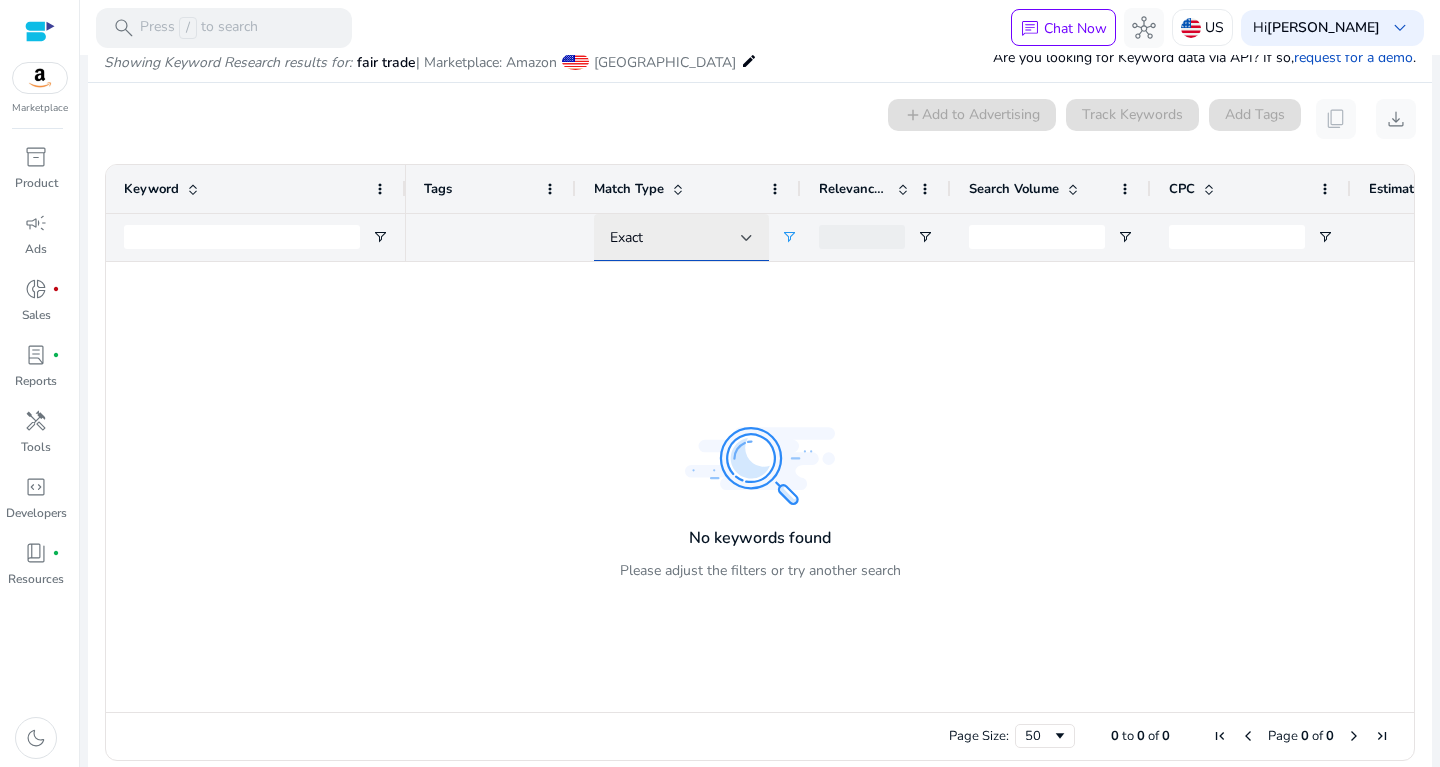 click on "Exact" at bounding box center (681, 238) 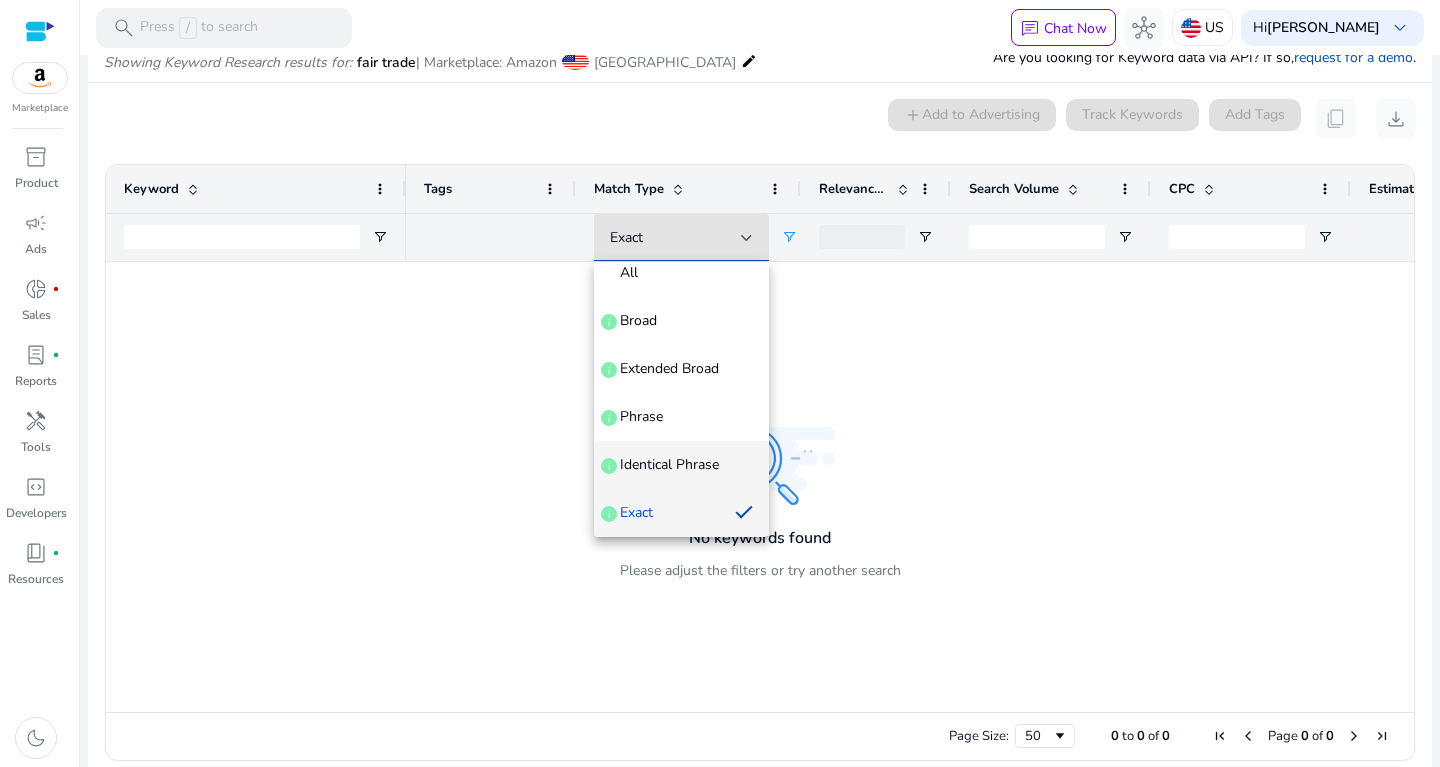 click on "Identical Phrase" at bounding box center (669, 465) 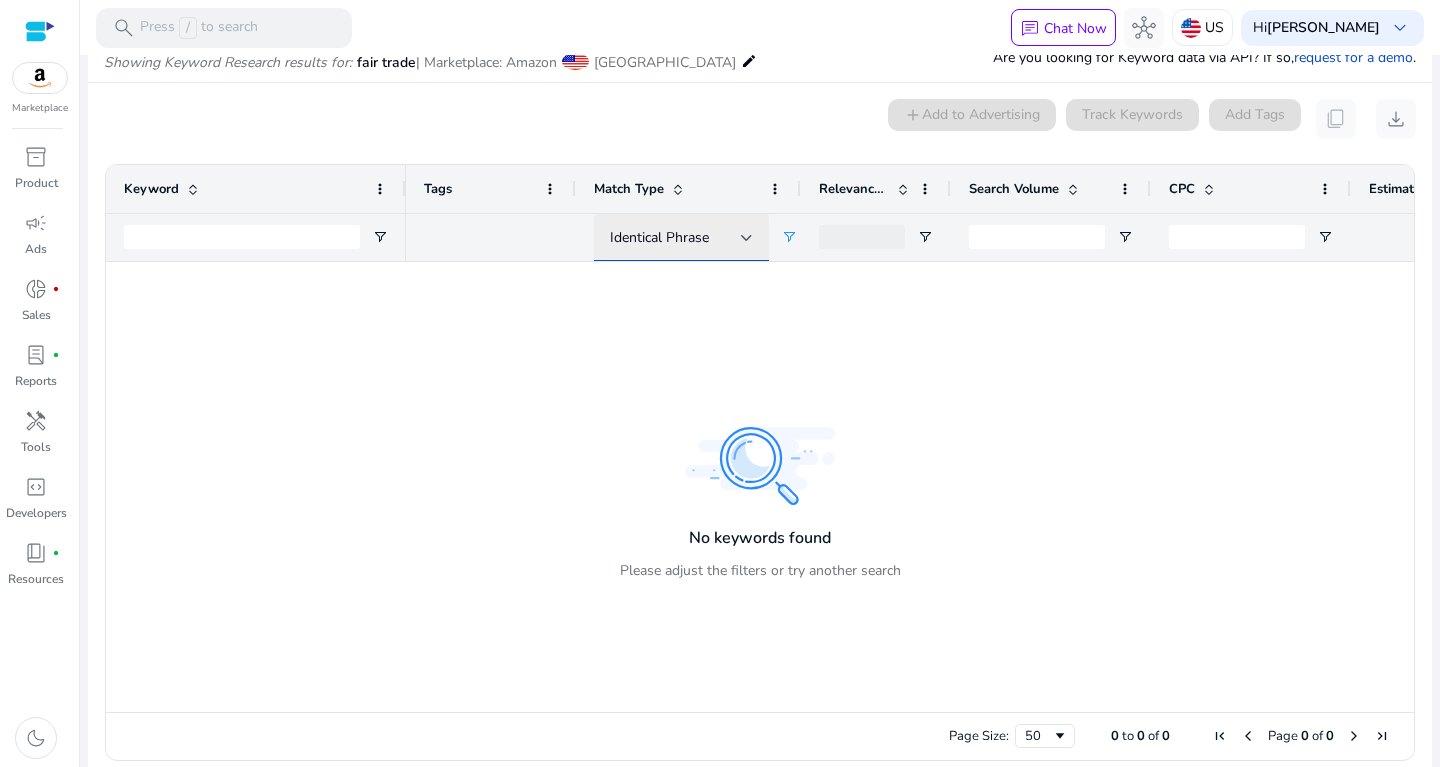 click on "Identical Phrase" at bounding box center [659, 237] 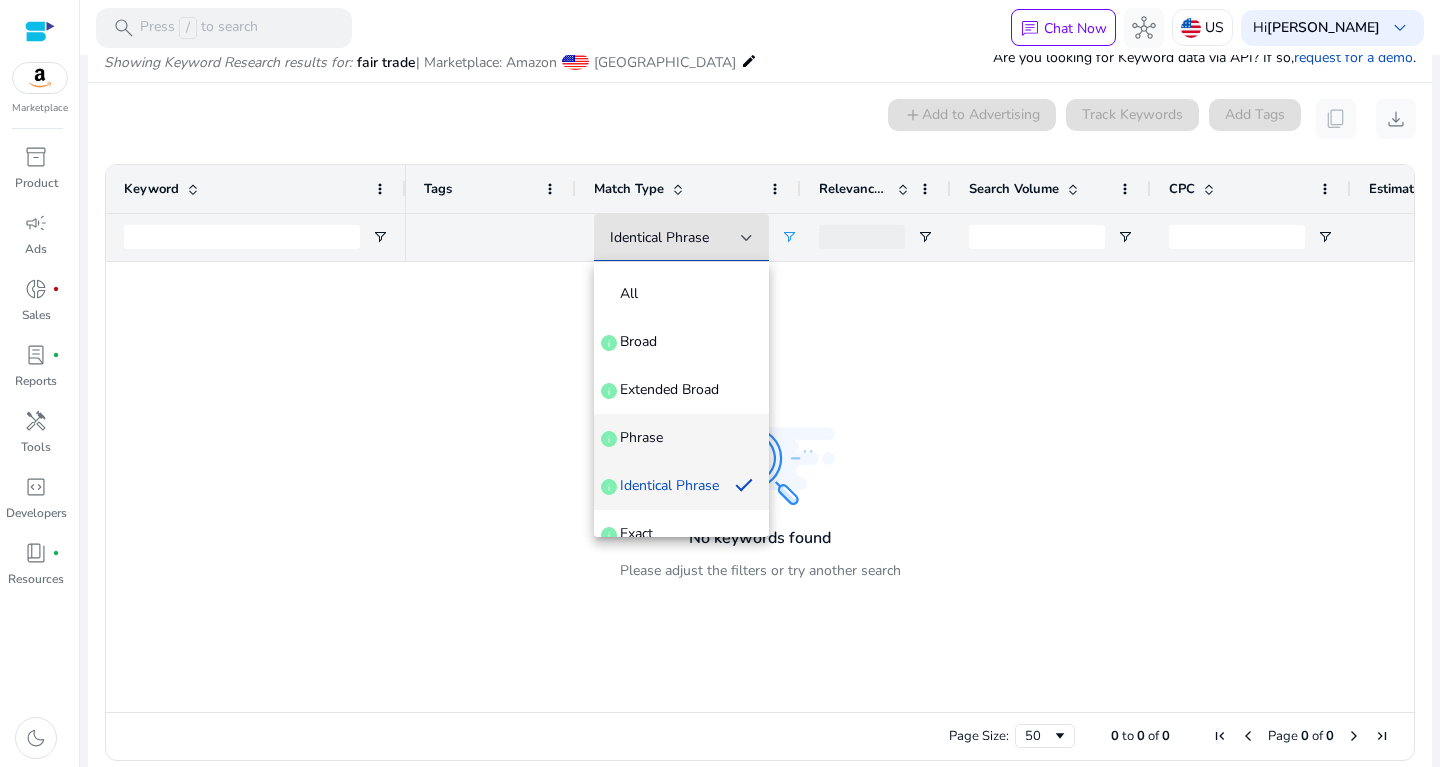 click on "Phrase  info" at bounding box center (681, 438) 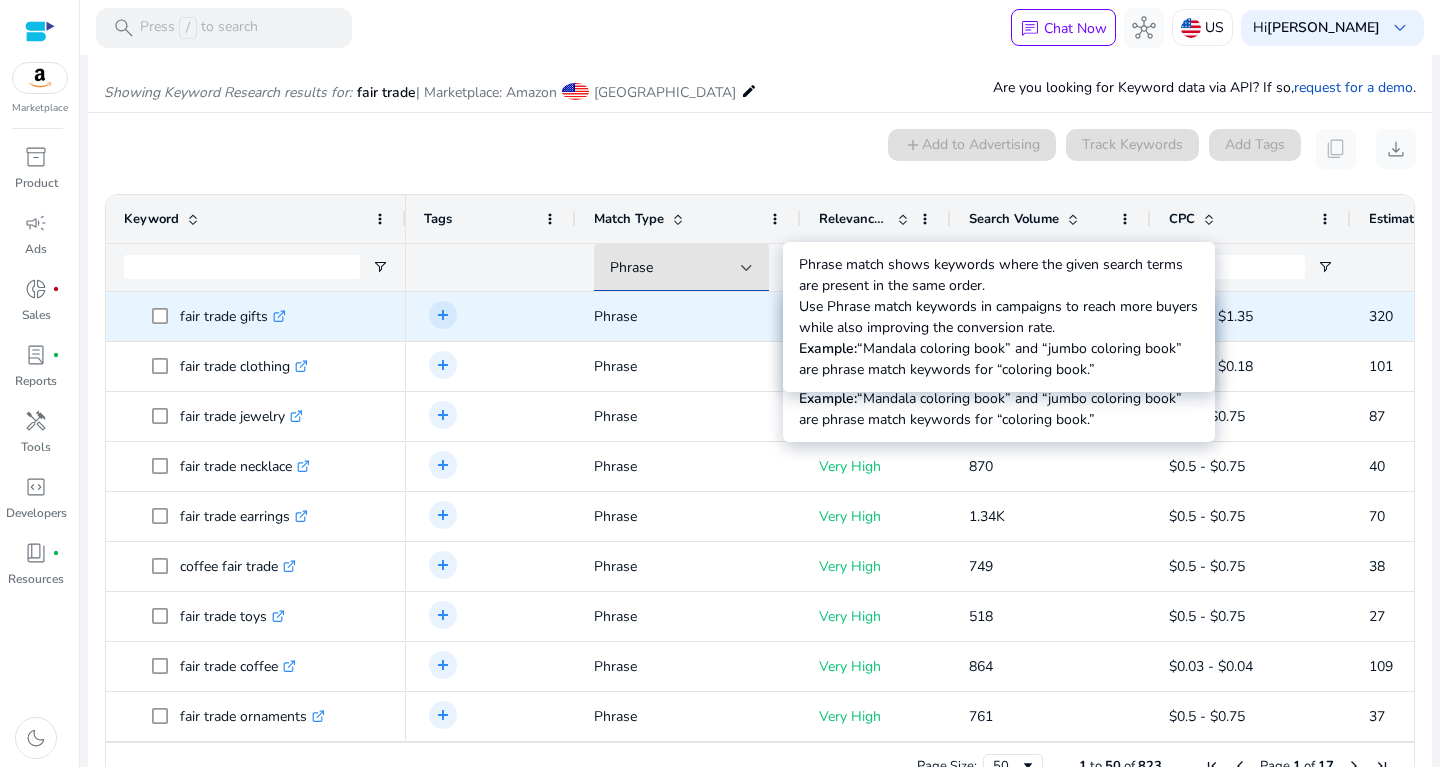 click on "Phrase" at bounding box center (688, 316) 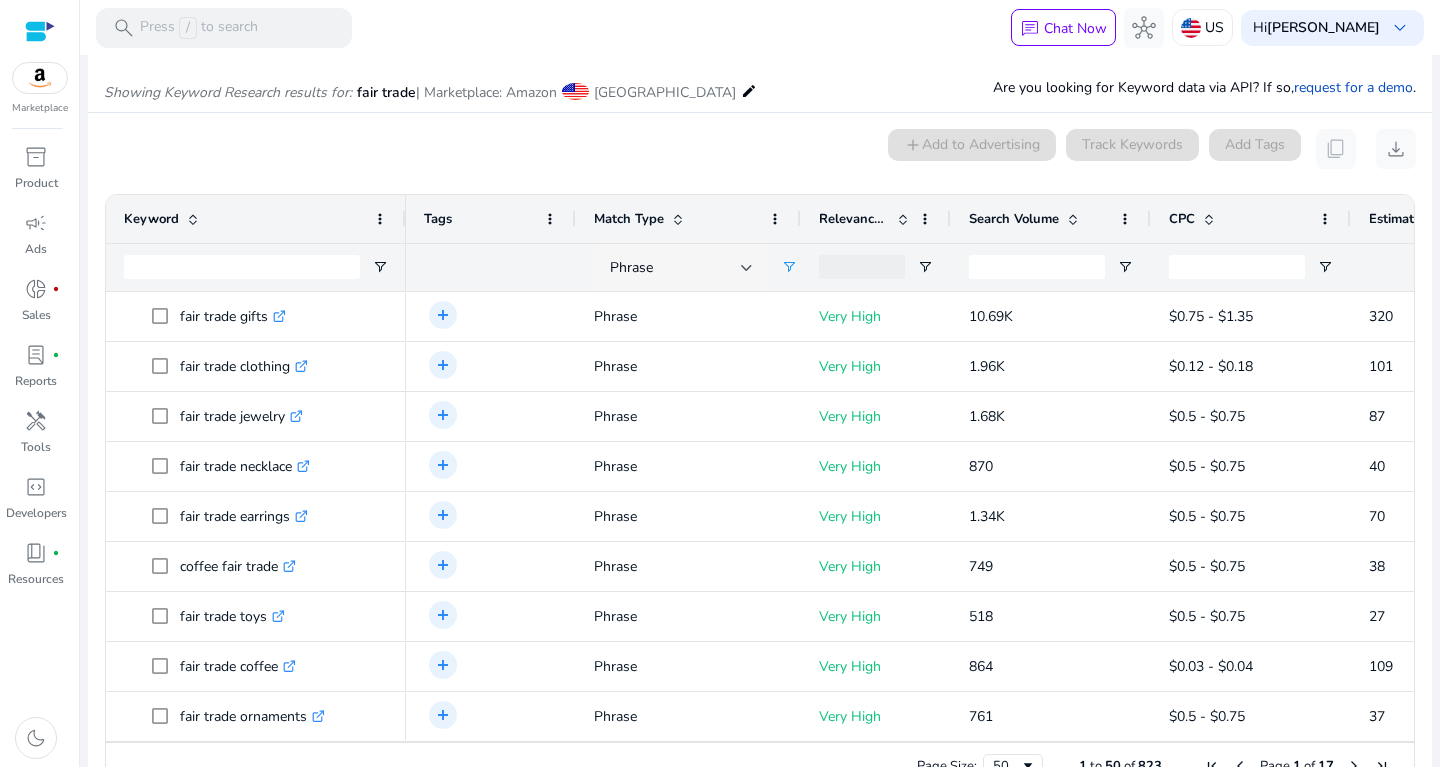 click on "Phrase" at bounding box center [675, 268] 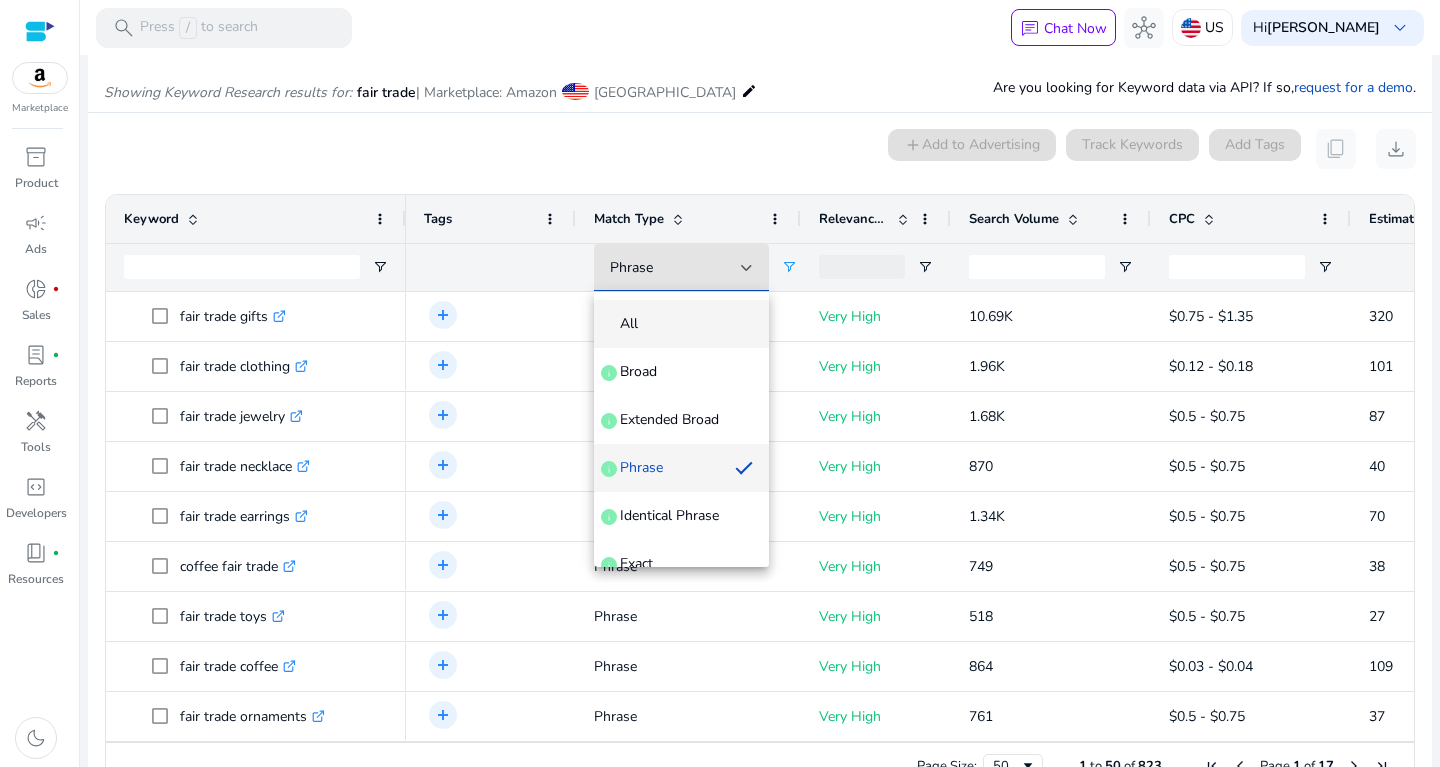 click on "All" at bounding box center (681, 324) 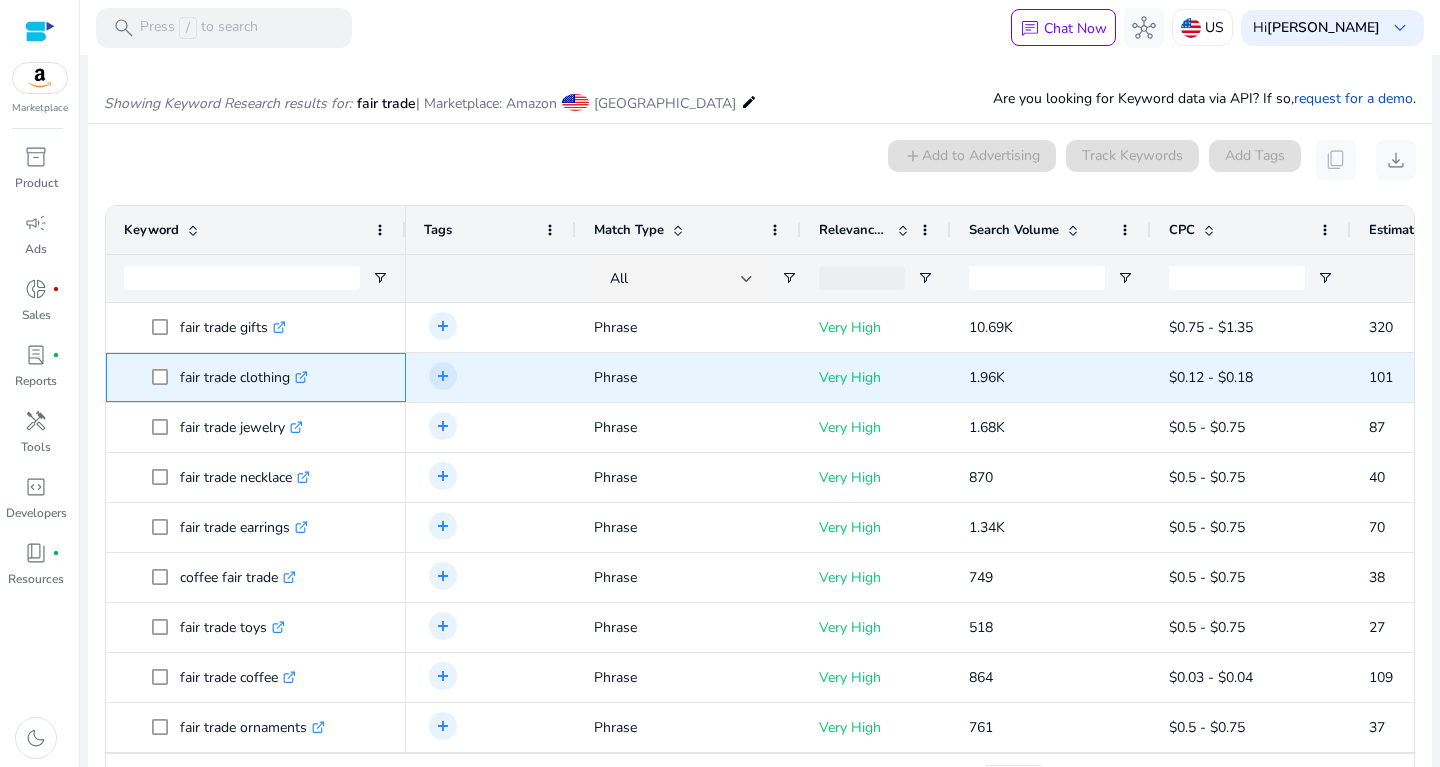 drag, startPoint x: 174, startPoint y: 364, endPoint x: 289, endPoint y: 365, distance: 115.00435 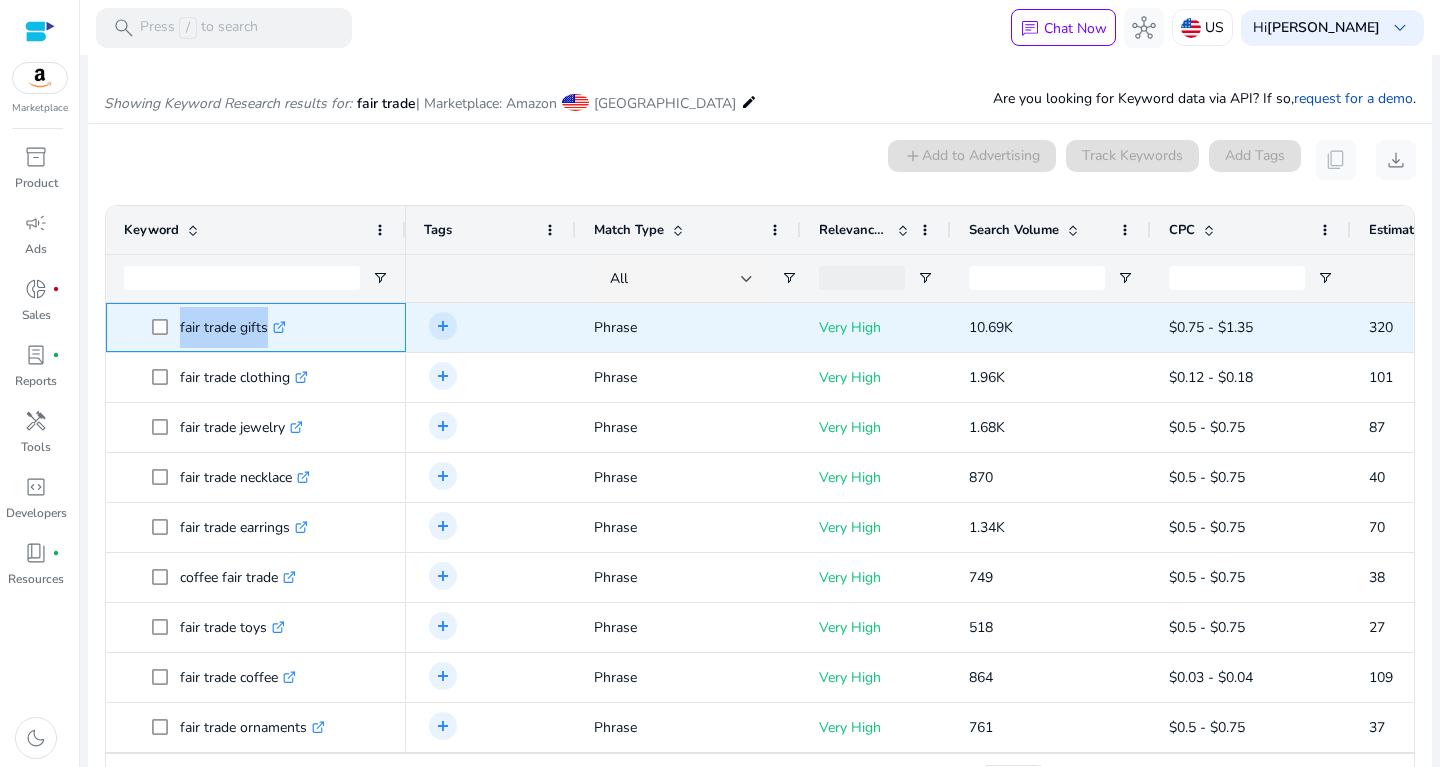 drag, startPoint x: 178, startPoint y: 310, endPoint x: 303, endPoint y: 325, distance: 125.89678 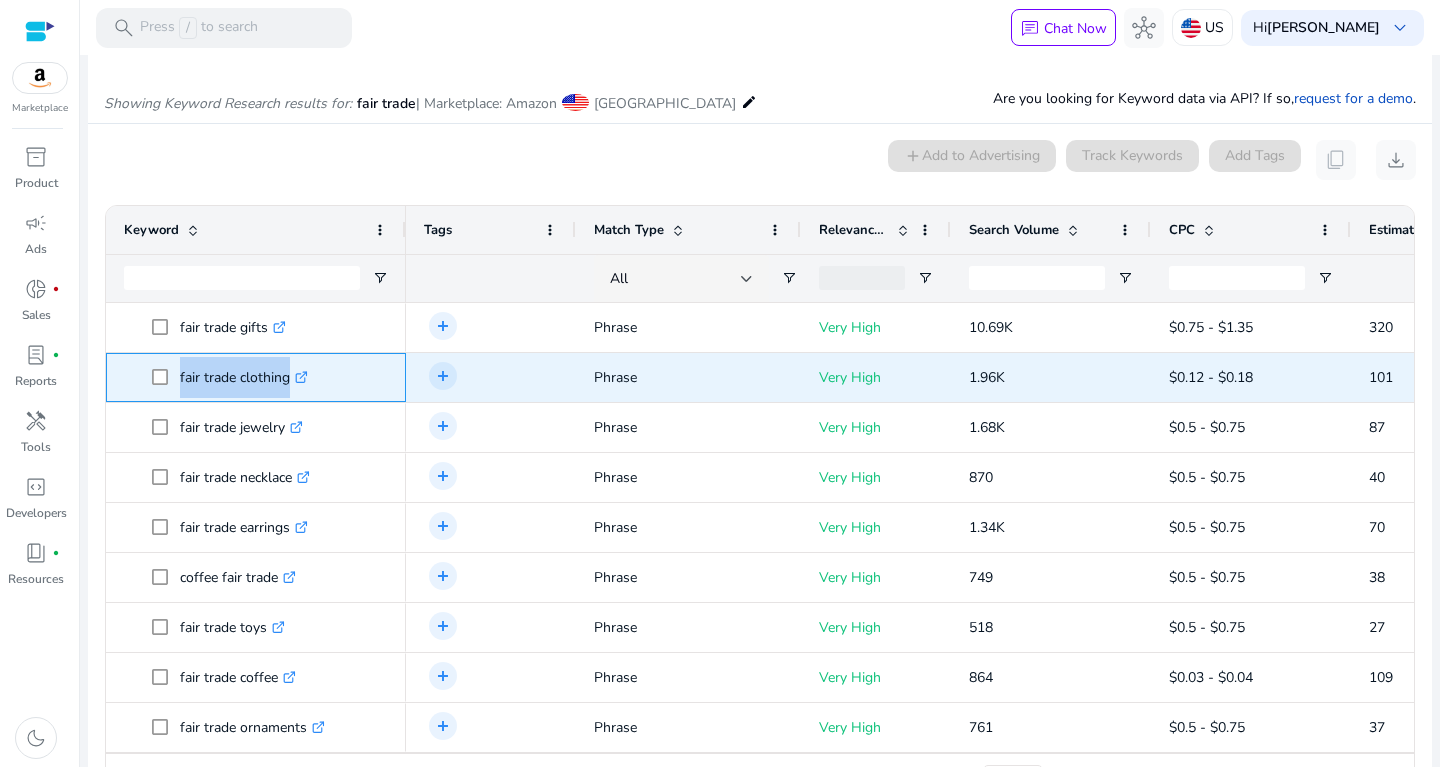 drag, startPoint x: 179, startPoint y: 369, endPoint x: 302, endPoint y: 392, distance: 125.13193 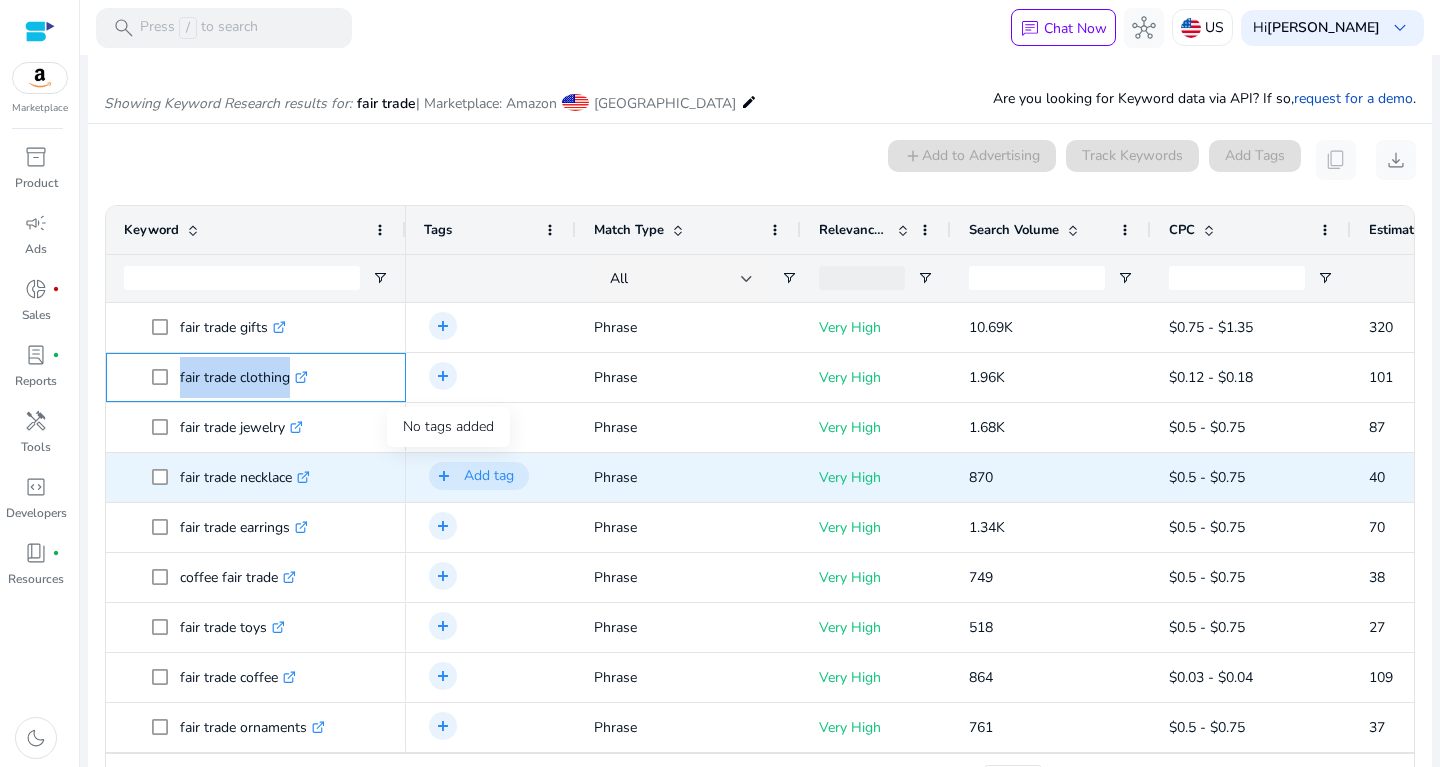 scroll, scrollTop: 39, scrollLeft: 0, axis: vertical 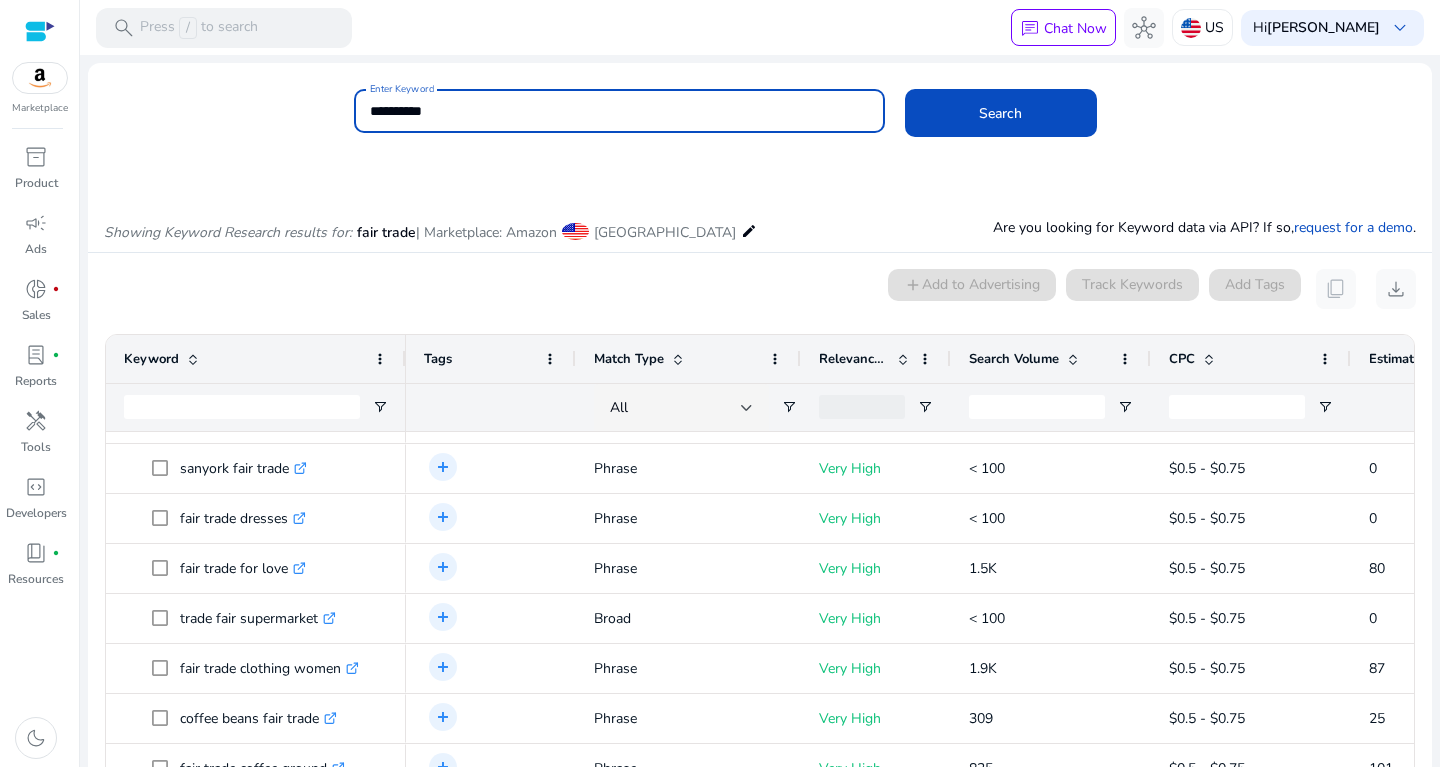 drag, startPoint x: 498, startPoint y: 116, endPoint x: 289, endPoint y: 87, distance: 211.00237 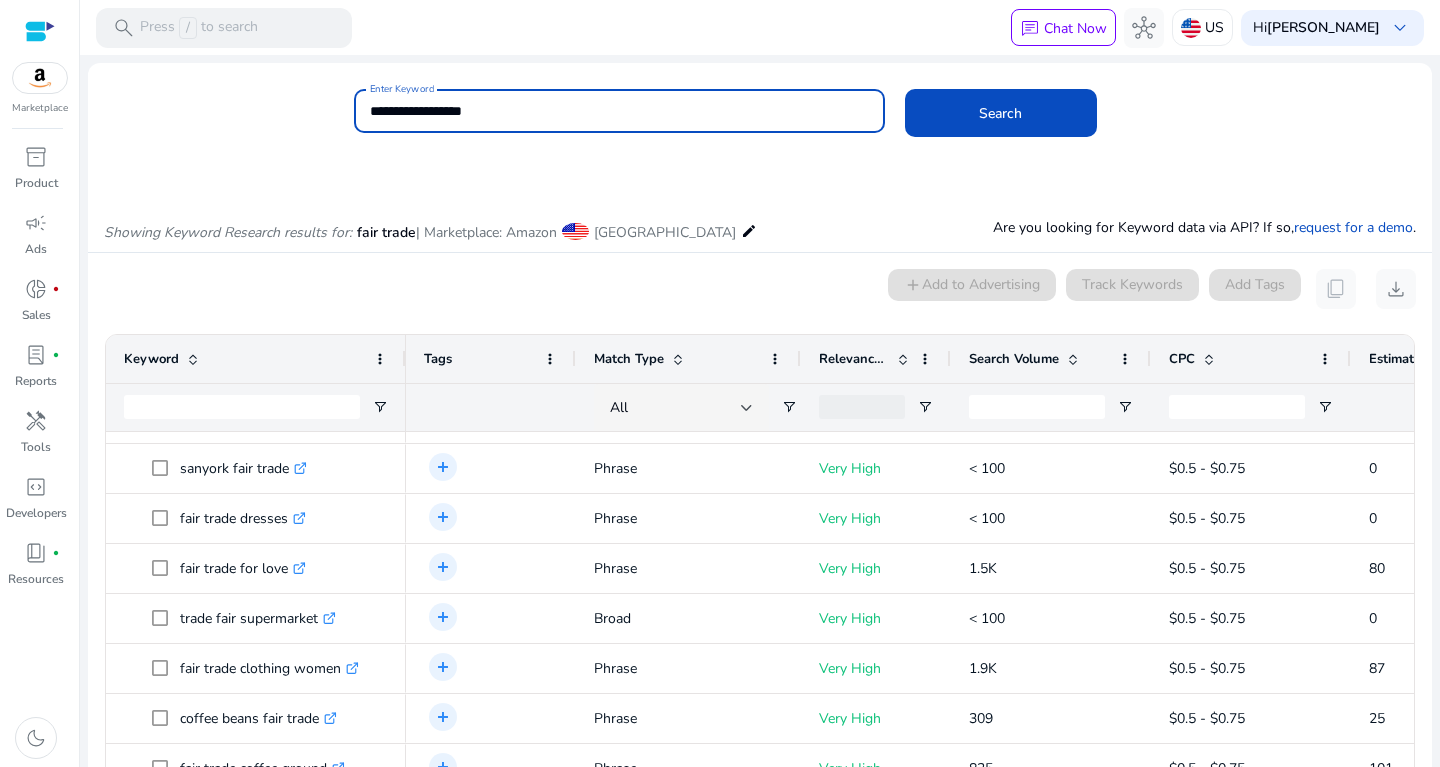 click on "Search" 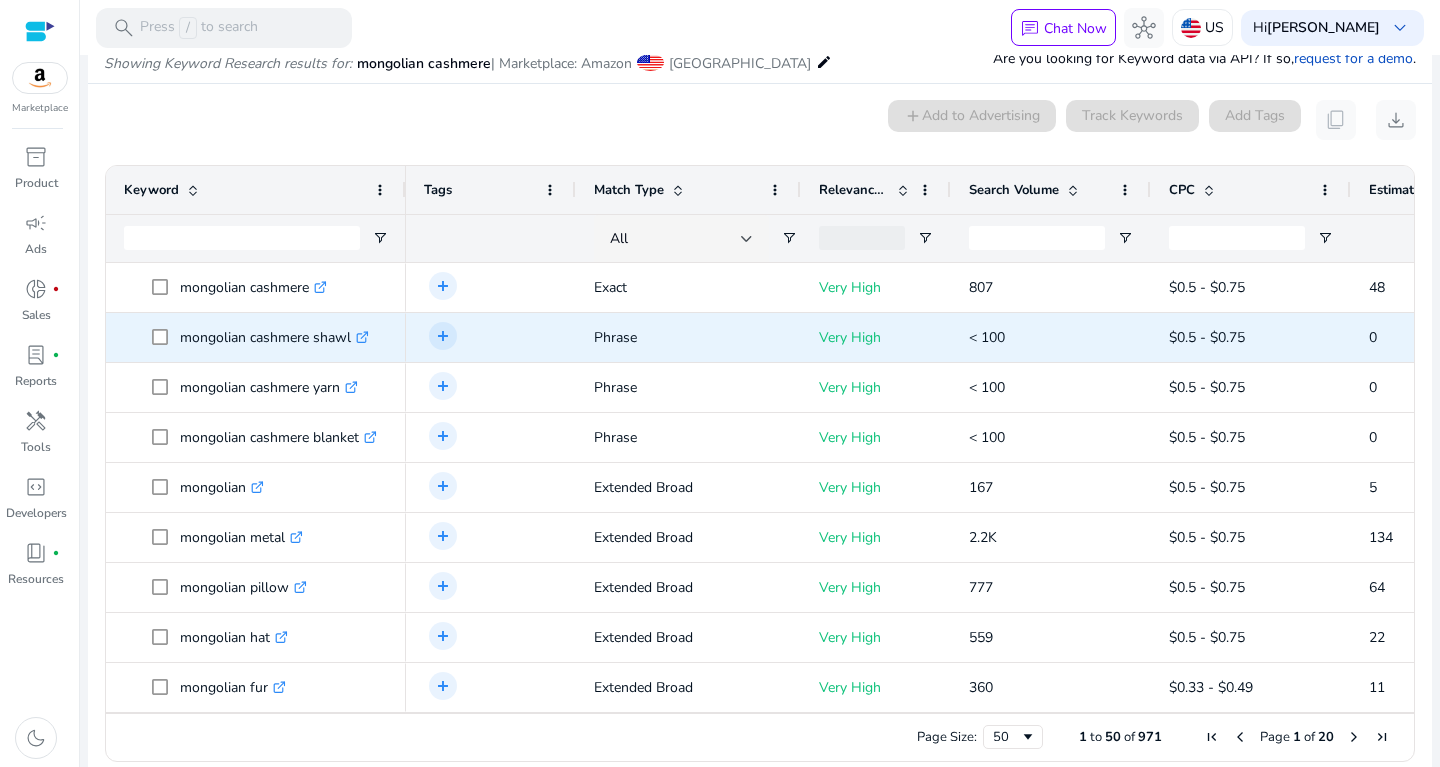 scroll, scrollTop: 170, scrollLeft: 0, axis: vertical 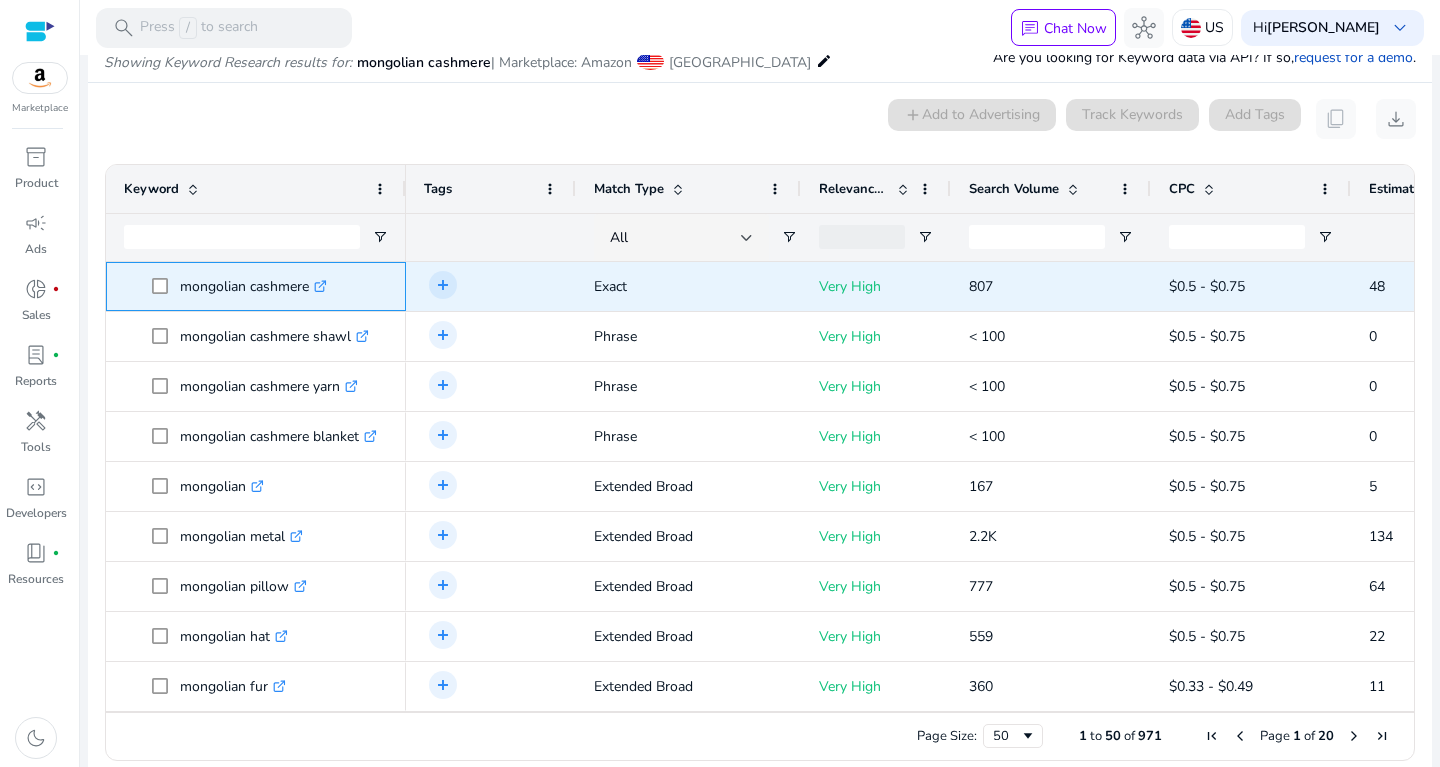drag, startPoint x: 183, startPoint y: 278, endPoint x: 308, endPoint y: 282, distance: 125.06398 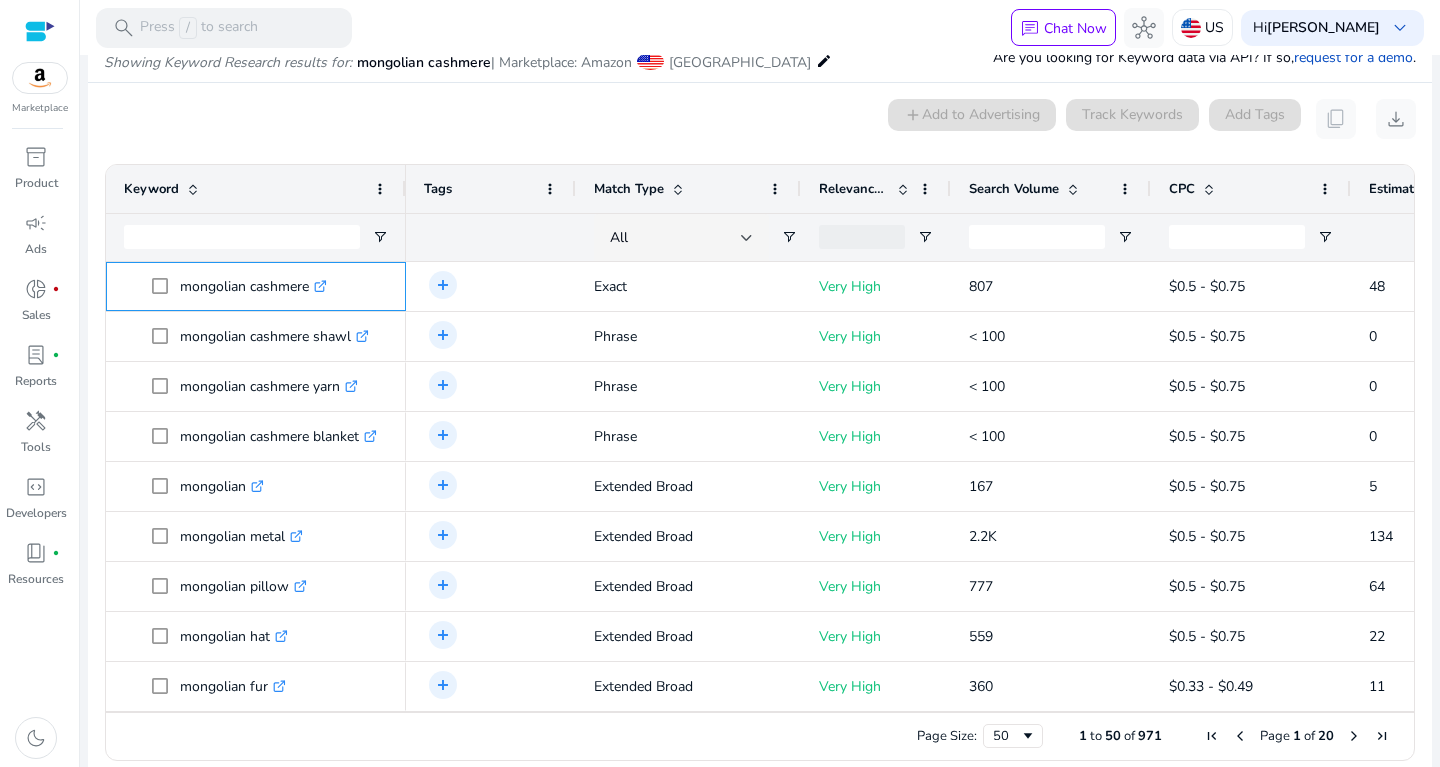 scroll, scrollTop: 0, scrollLeft: 0, axis: both 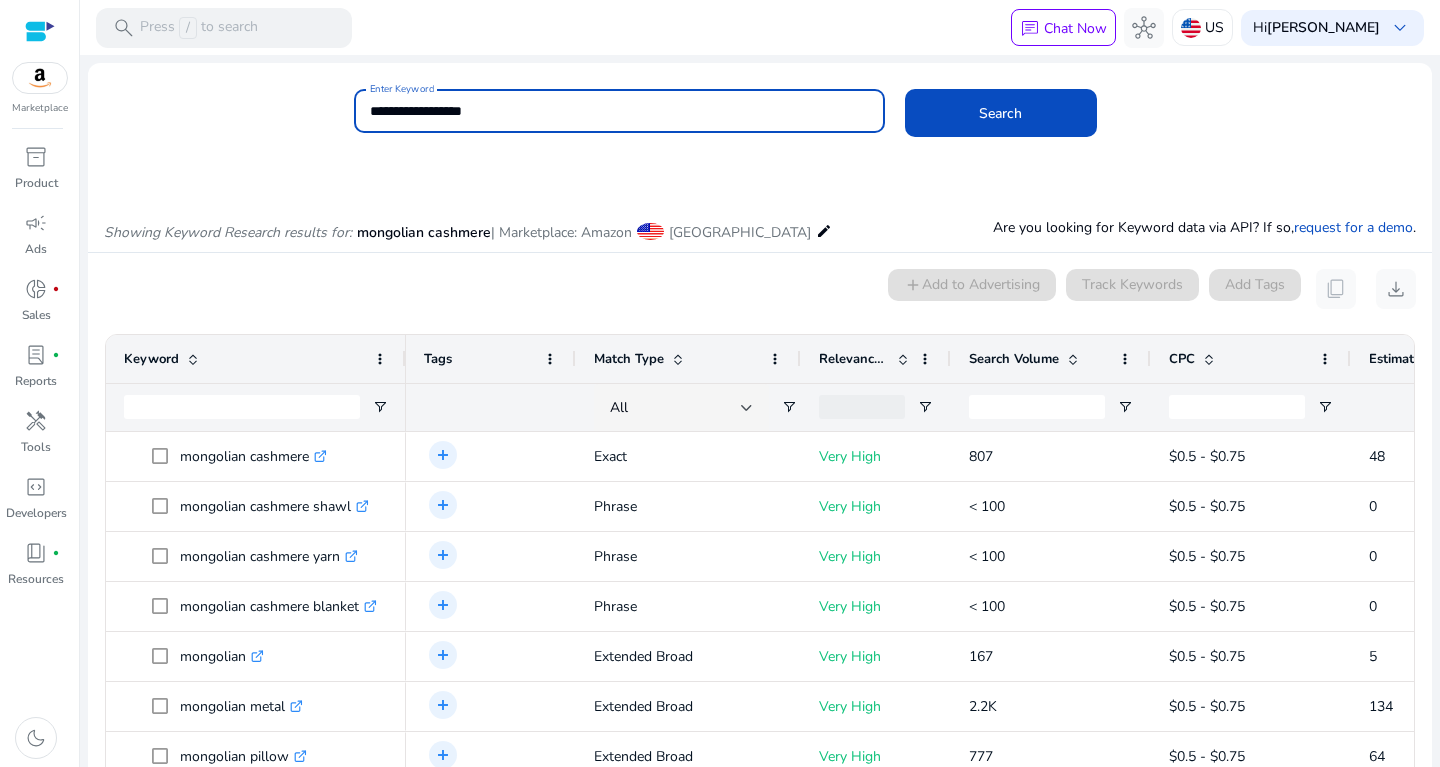 drag, startPoint x: 462, startPoint y: 89, endPoint x: 285, endPoint y: 70, distance: 178.01685 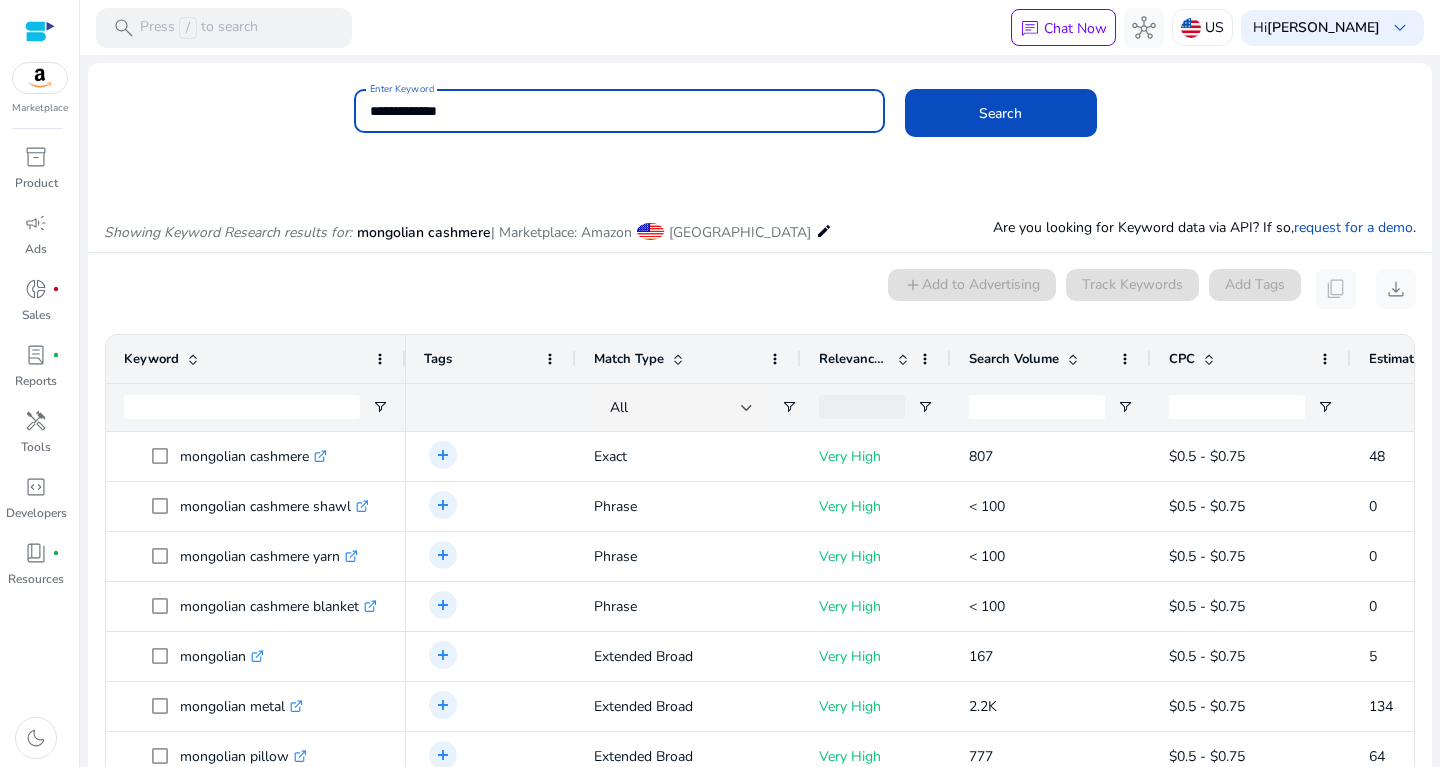 click on "Search" 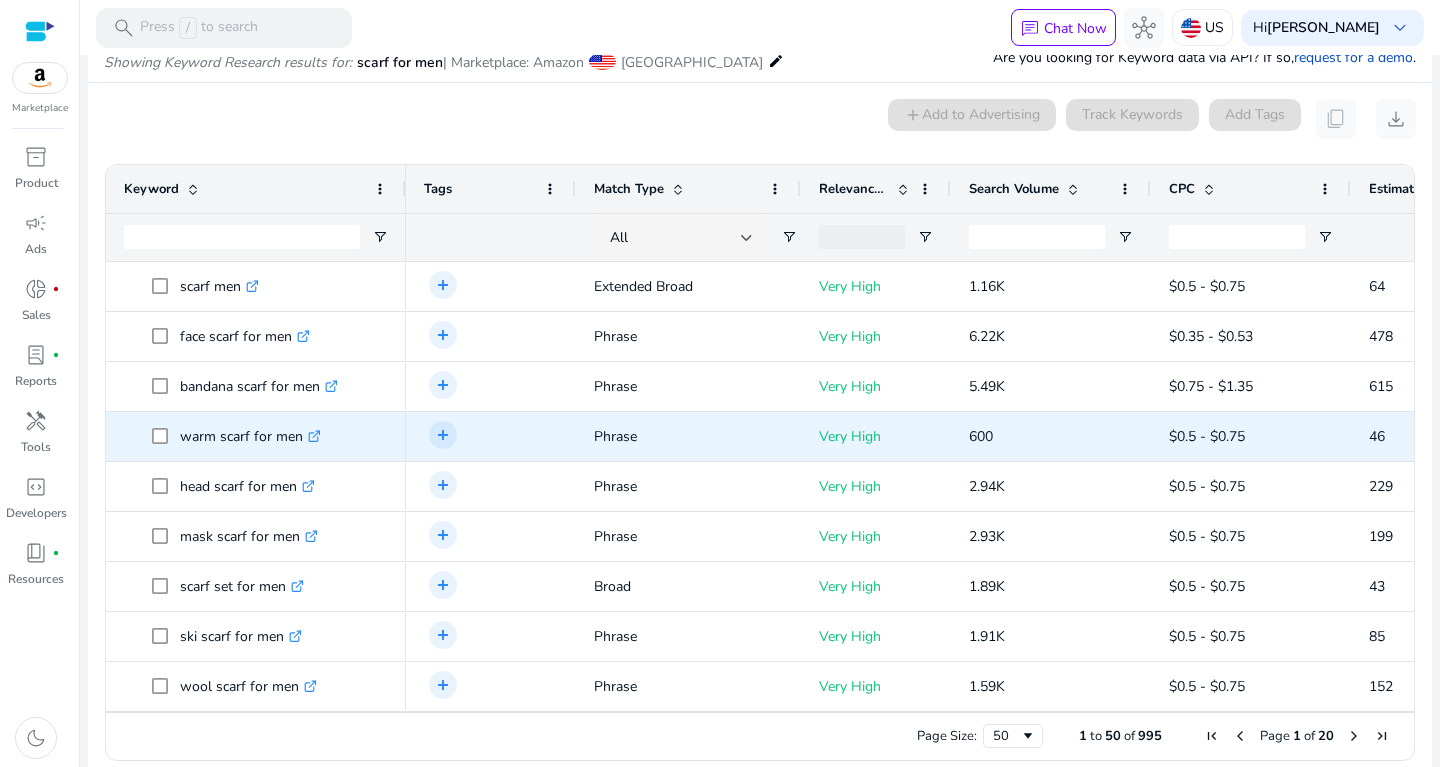scroll, scrollTop: 170, scrollLeft: 0, axis: vertical 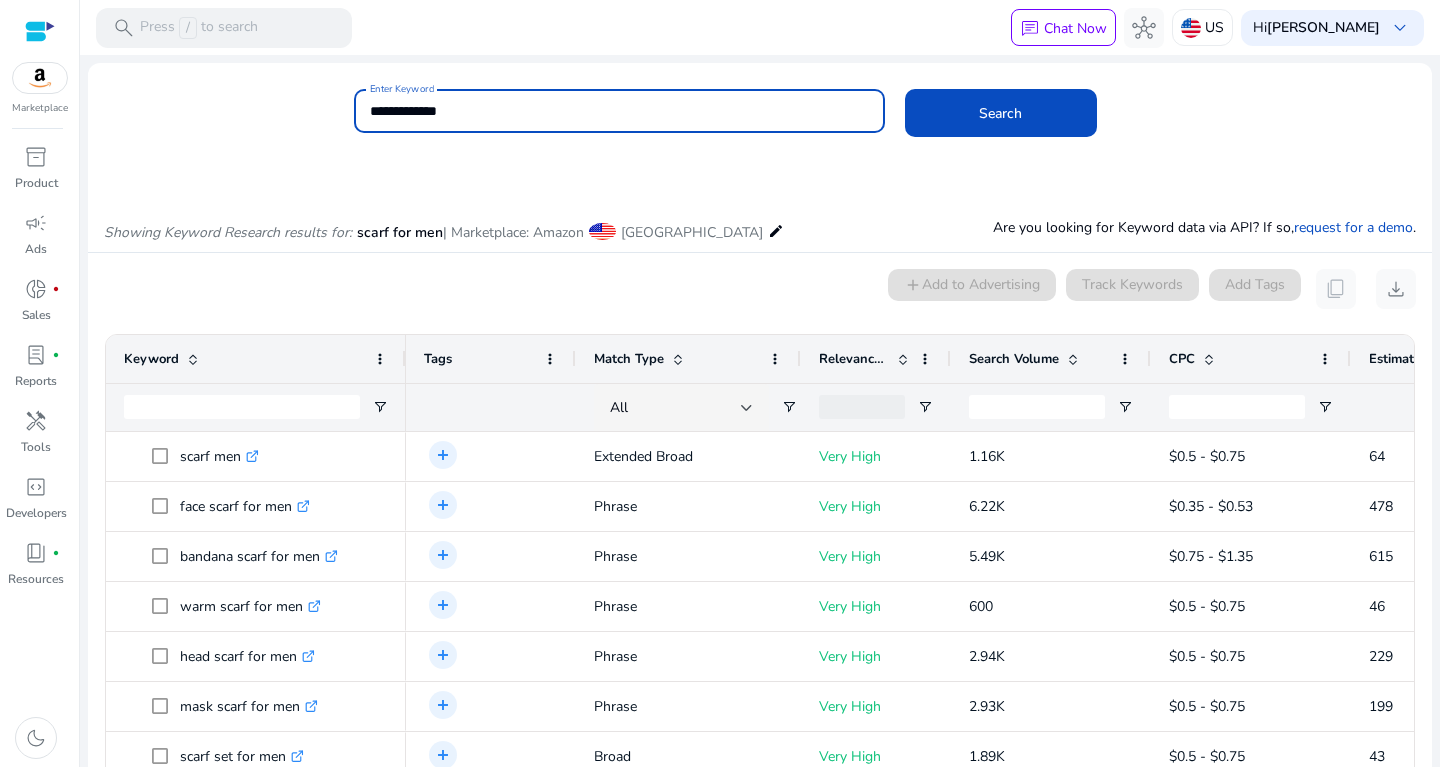 drag, startPoint x: 398, startPoint y: 99, endPoint x: 267, endPoint y: 91, distance: 131.24405 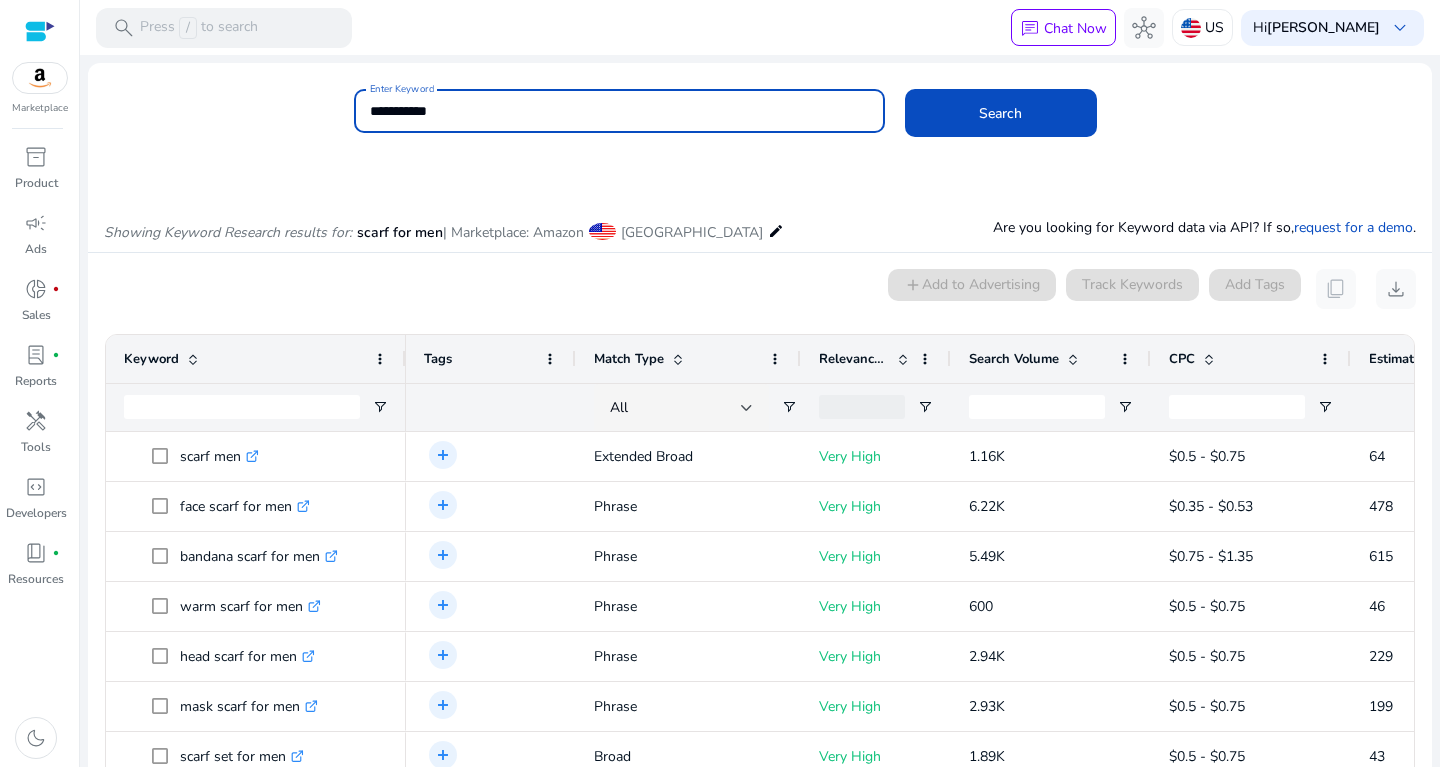 type on "**********" 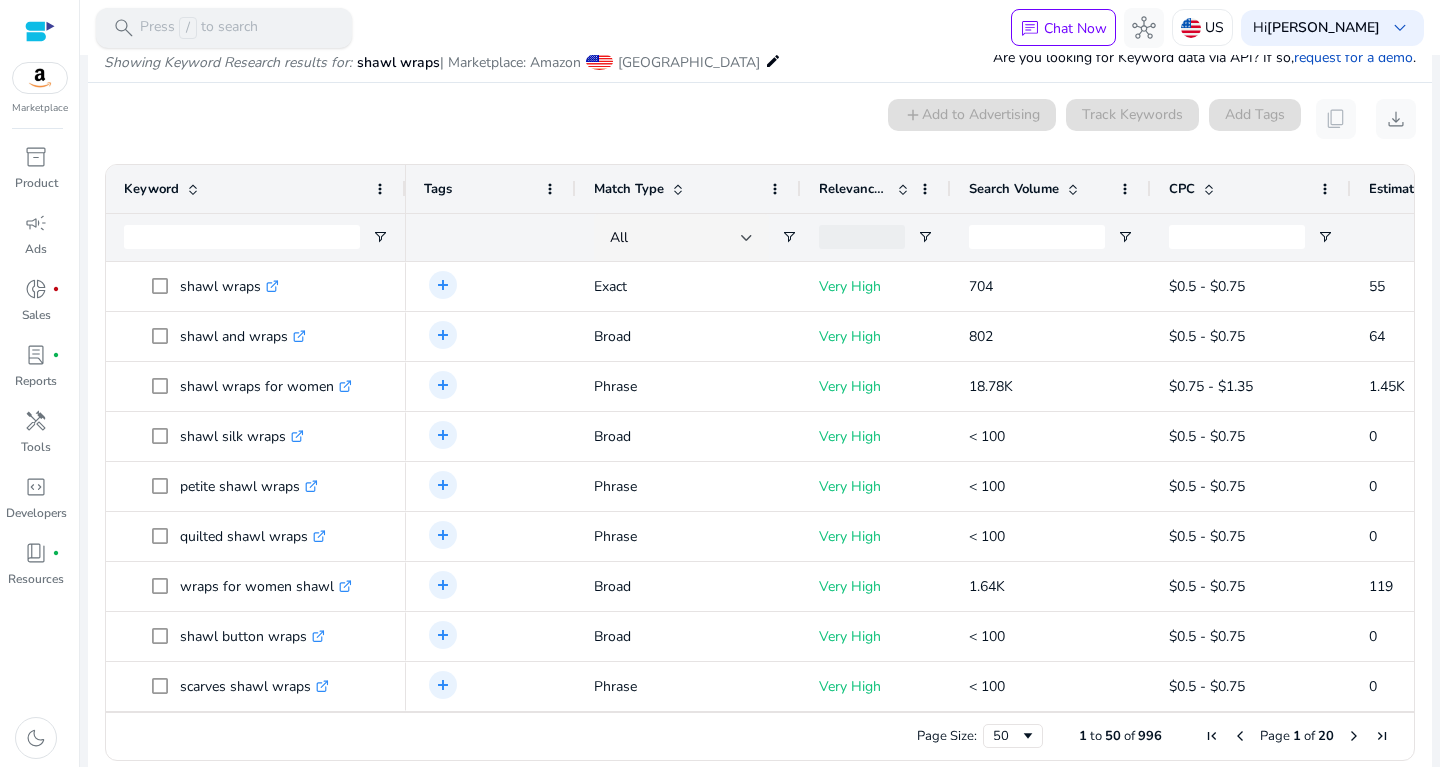 scroll, scrollTop: 170, scrollLeft: 0, axis: vertical 